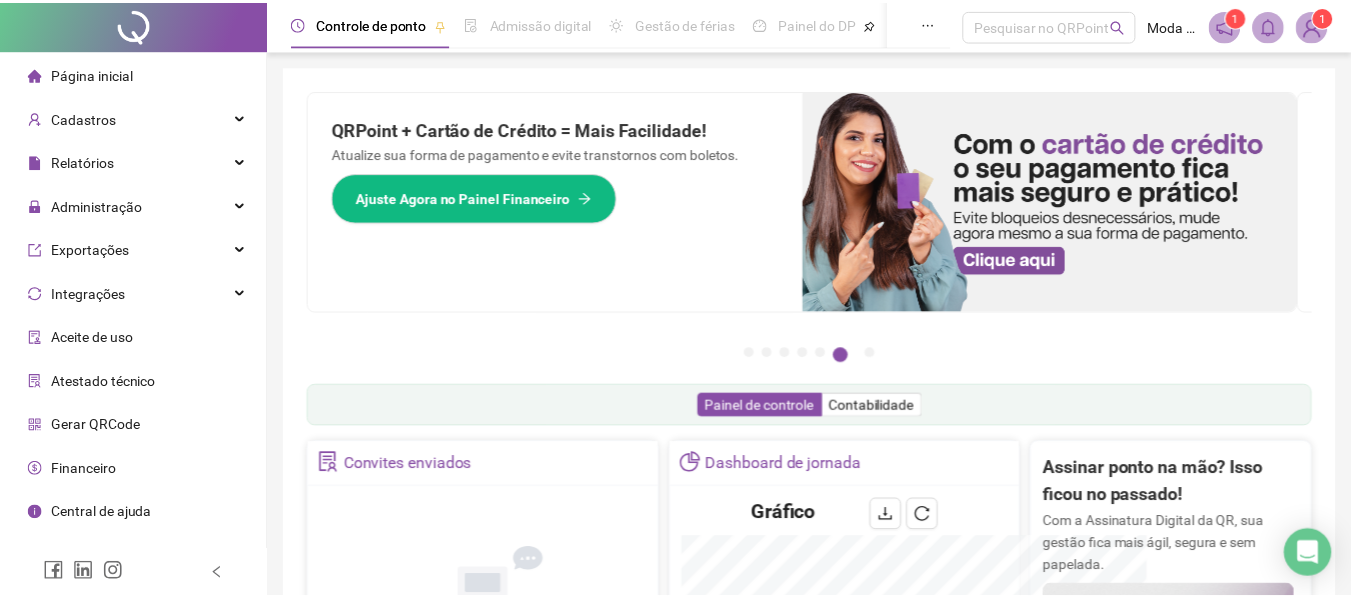 scroll, scrollTop: 0, scrollLeft: 0, axis: both 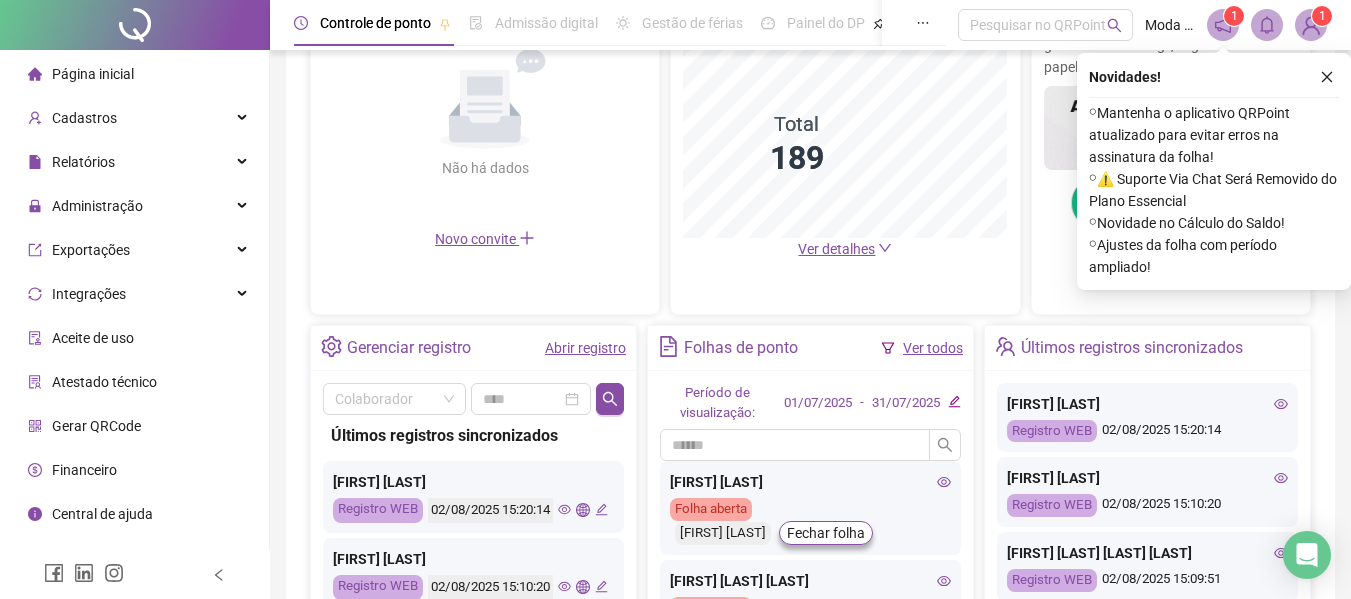 click on "Abrir registro" at bounding box center (585, 348) 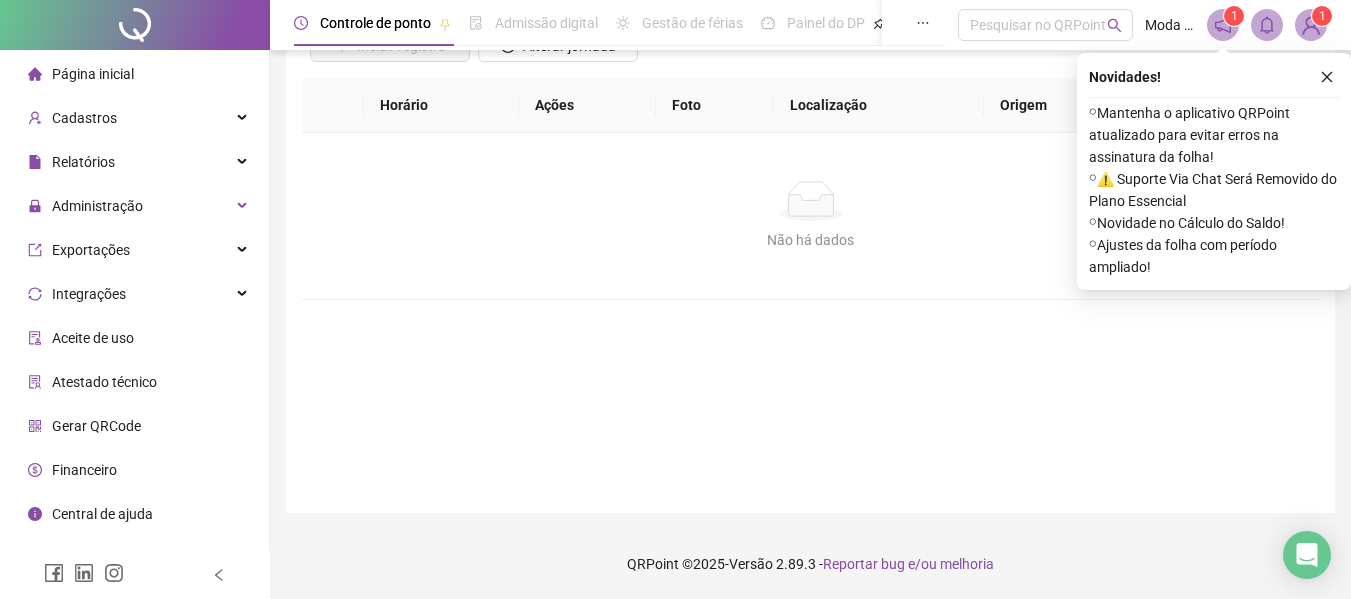 scroll, scrollTop: 176, scrollLeft: 0, axis: vertical 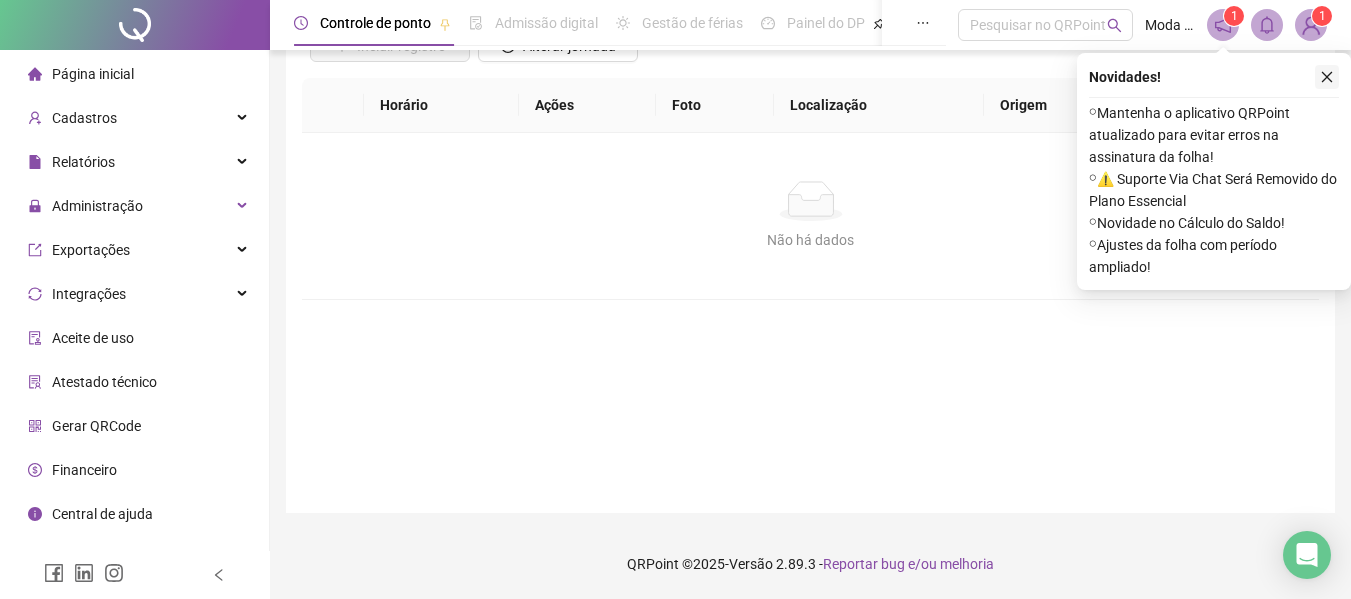 click 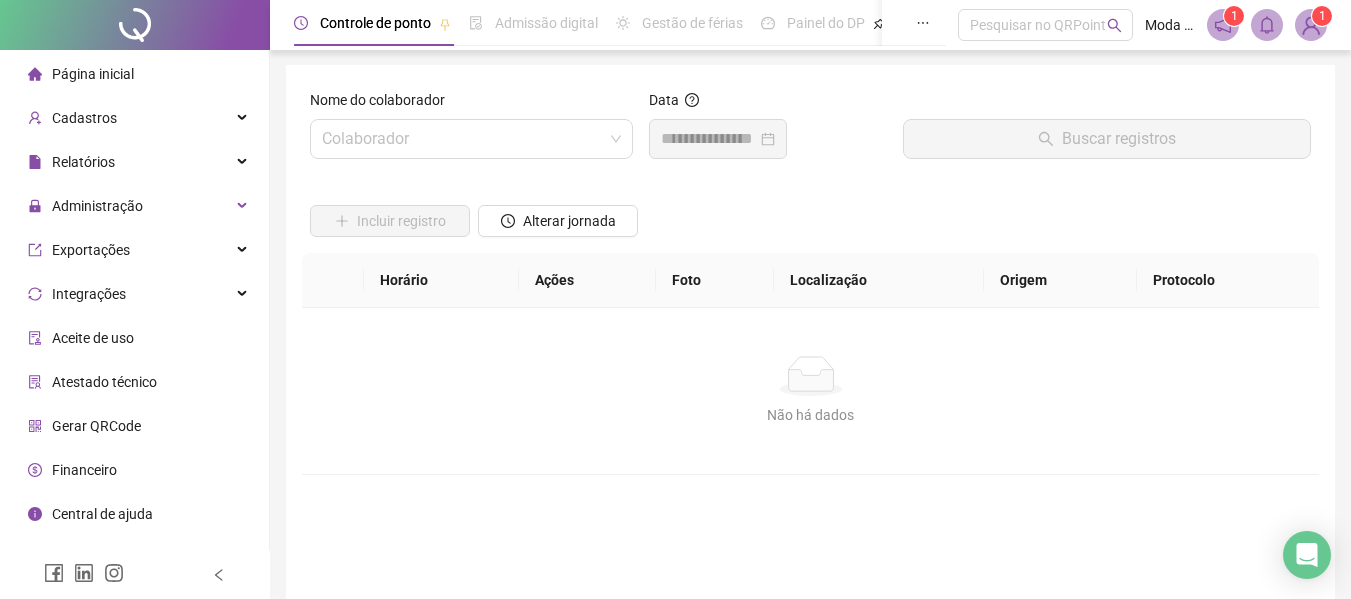 scroll, scrollTop: 0, scrollLeft: 0, axis: both 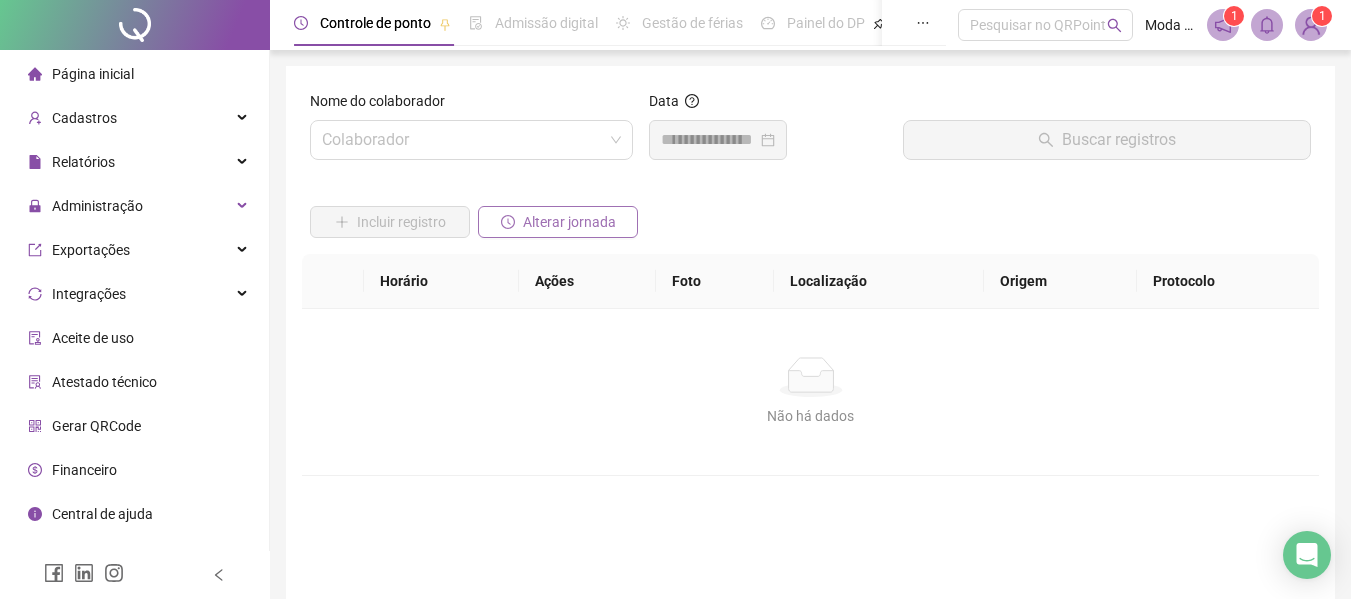 click on "Alterar jornada" at bounding box center (569, 222) 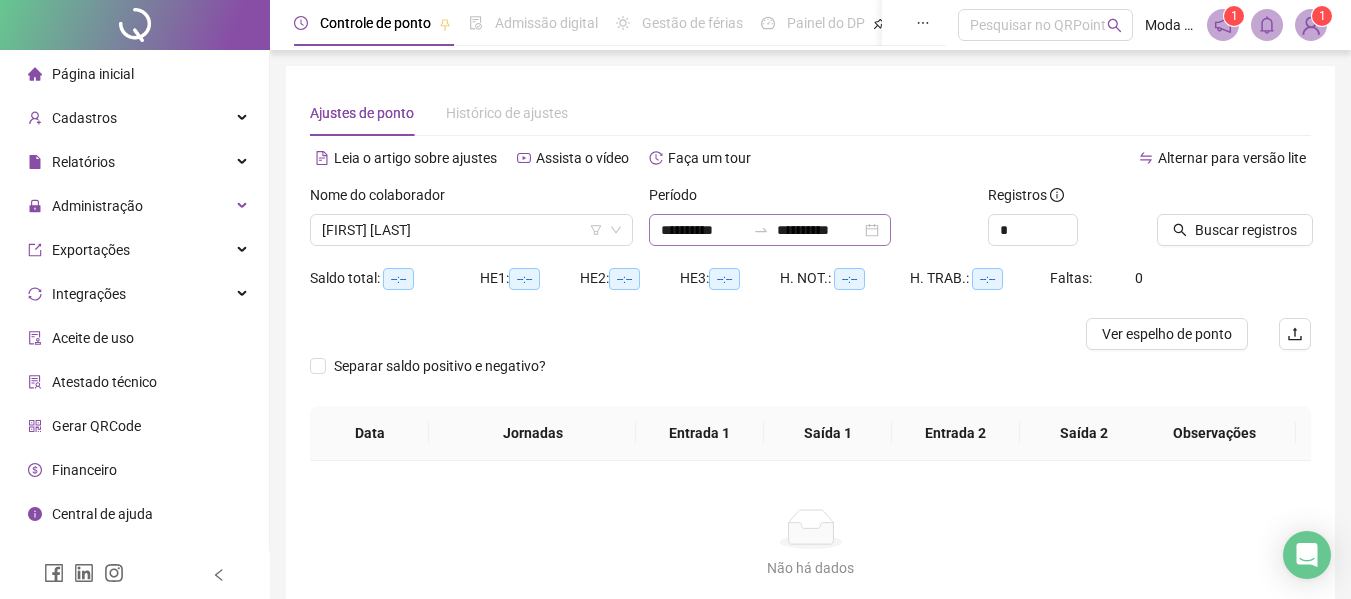 click on "**********" at bounding box center (770, 230) 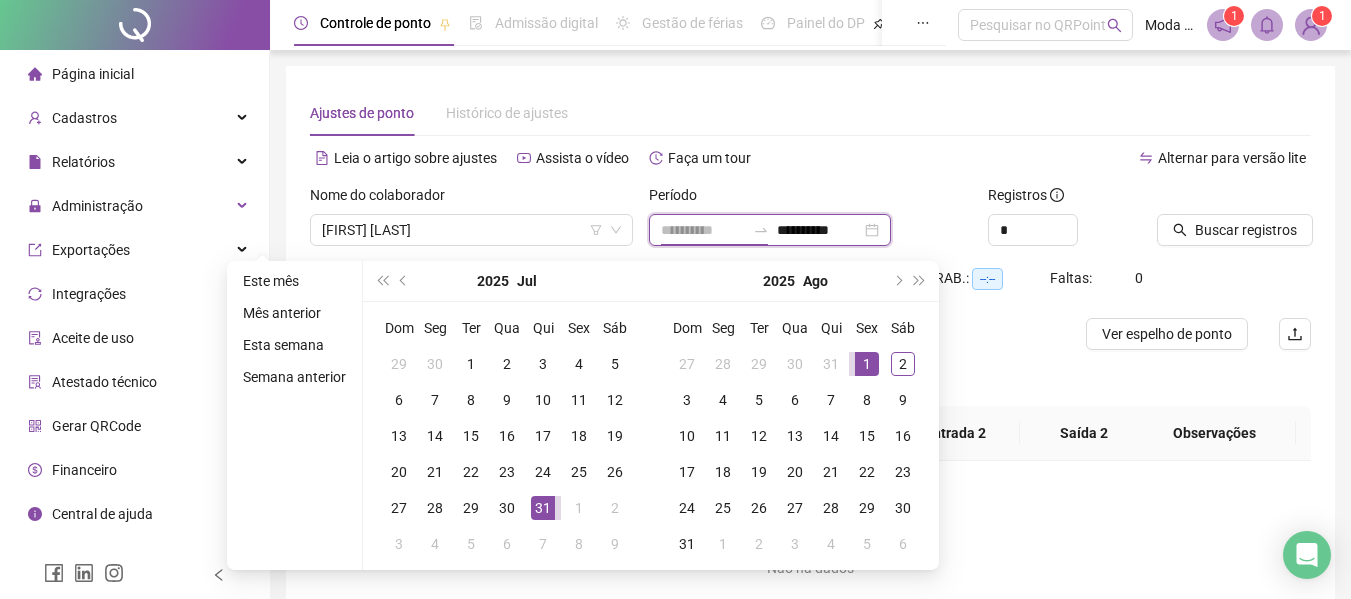 type on "**********" 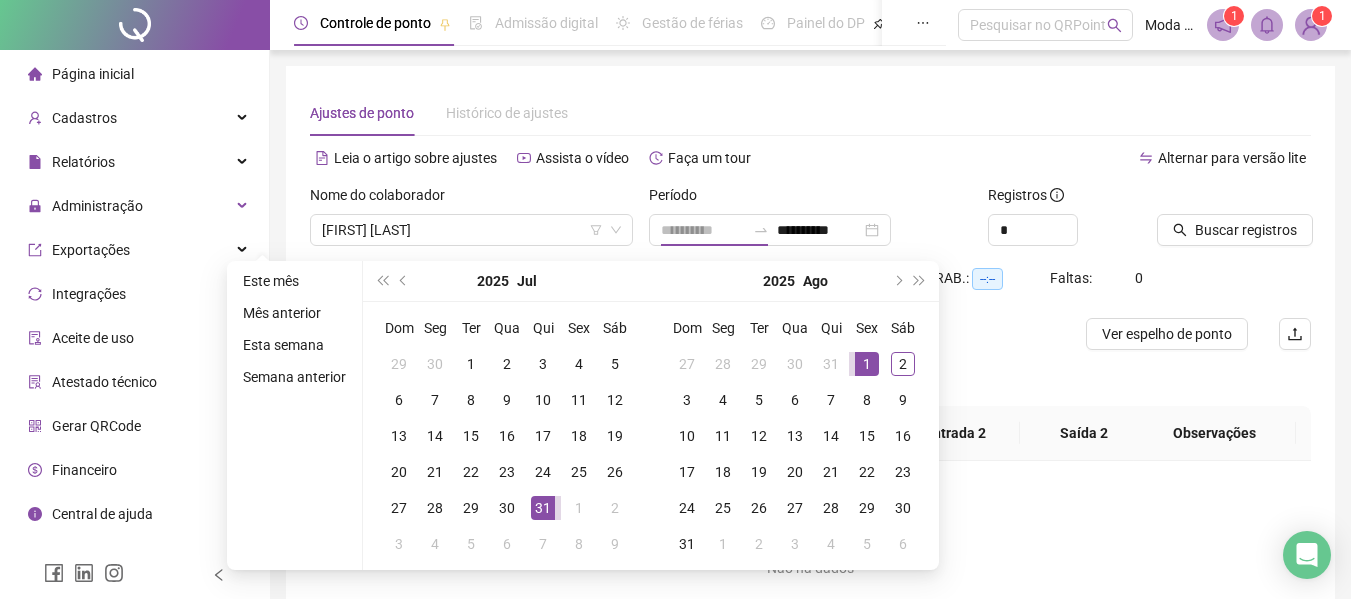 click on "1" at bounding box center (867, 364) 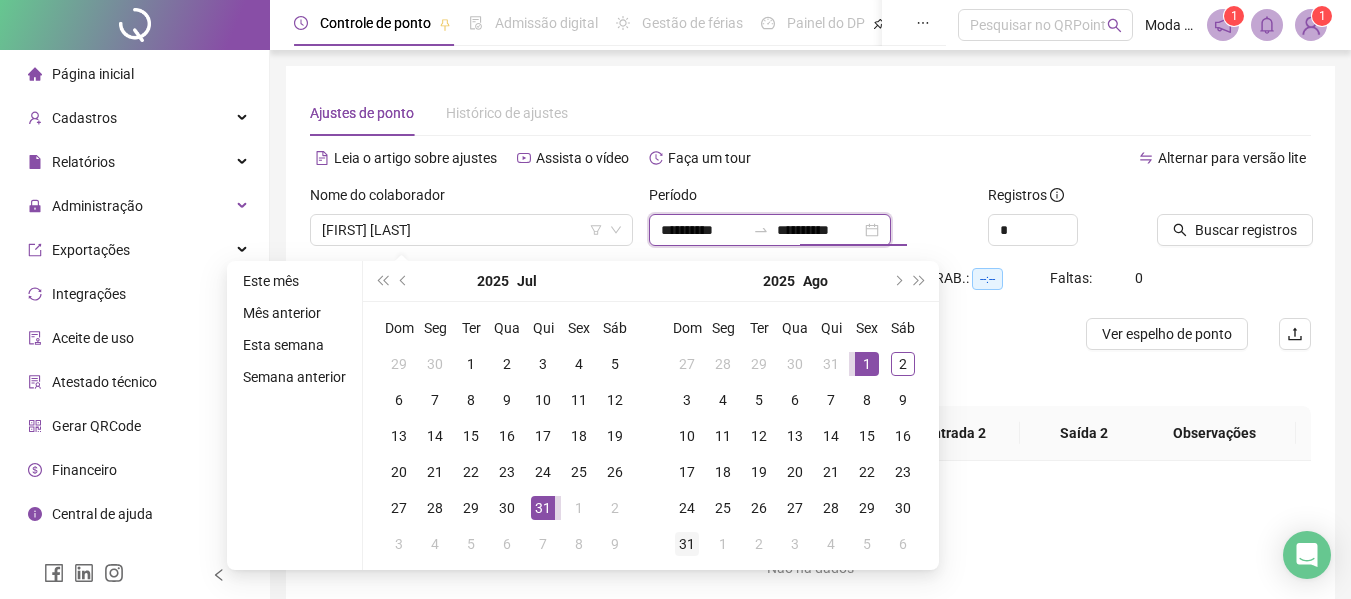 type on "**********" 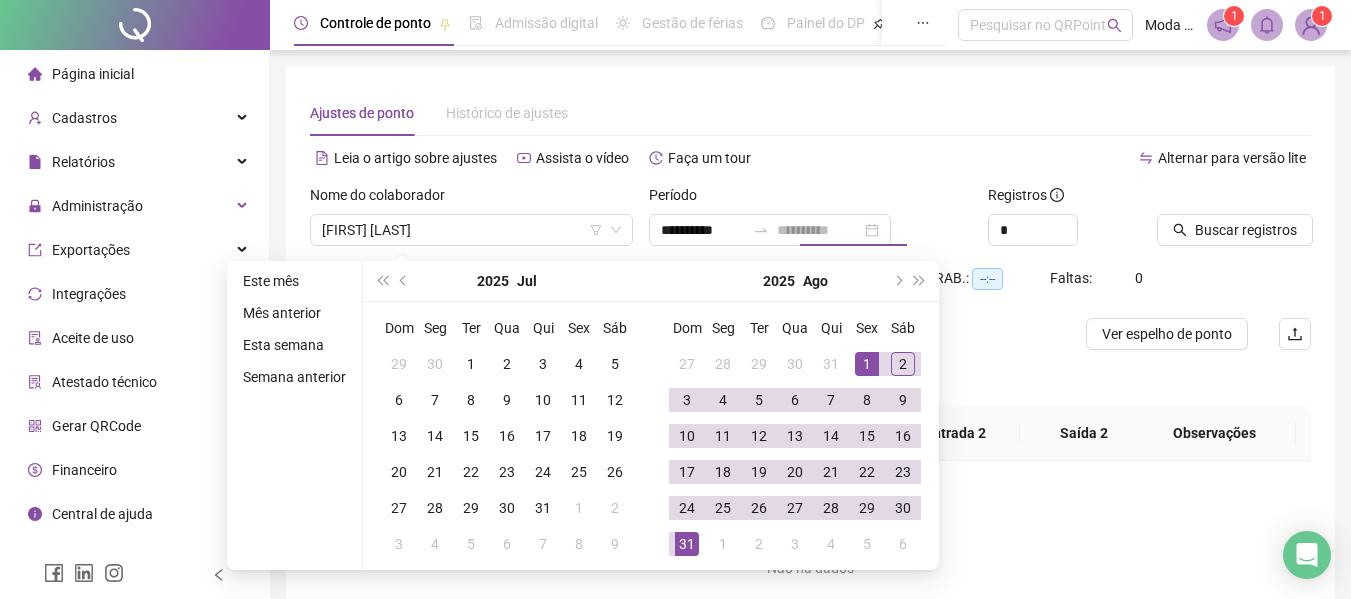click on "31" at bounding box center (687, 544) 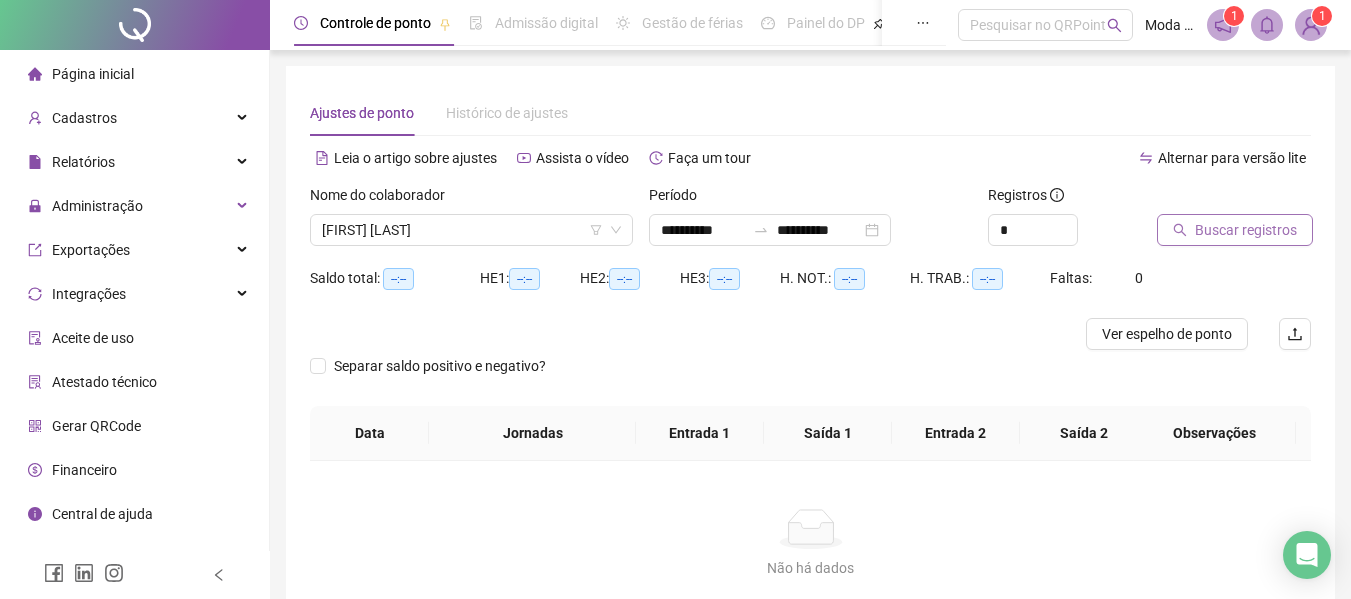click on "Buscar registros" at bounding box center (1246, 230) 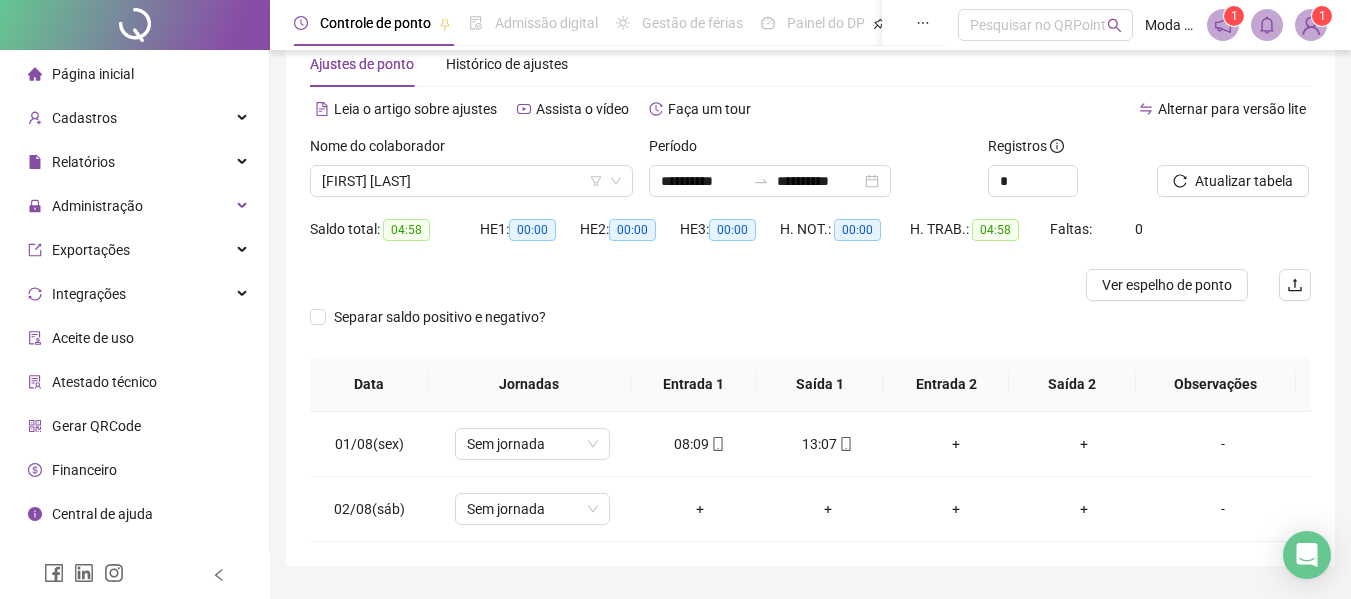 scroll, scrollTop: 0, scrollLeft: 0, axis: both 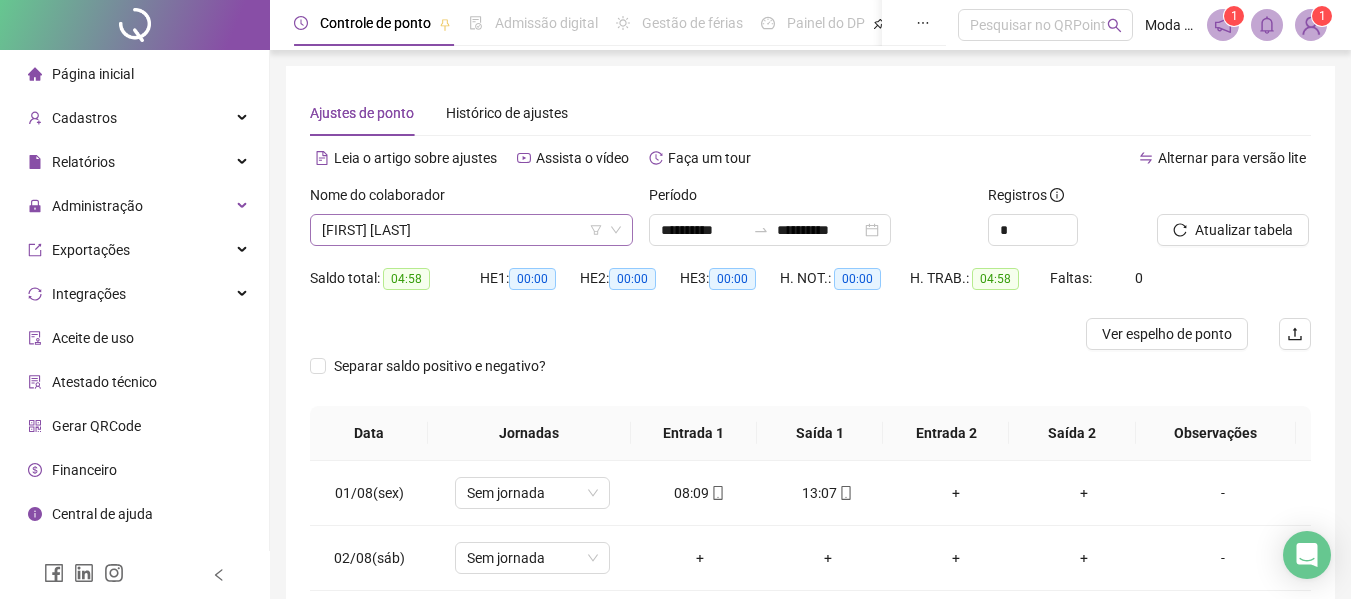 click on "[FIRST] [LAST]" at bounding box center [471, 230] 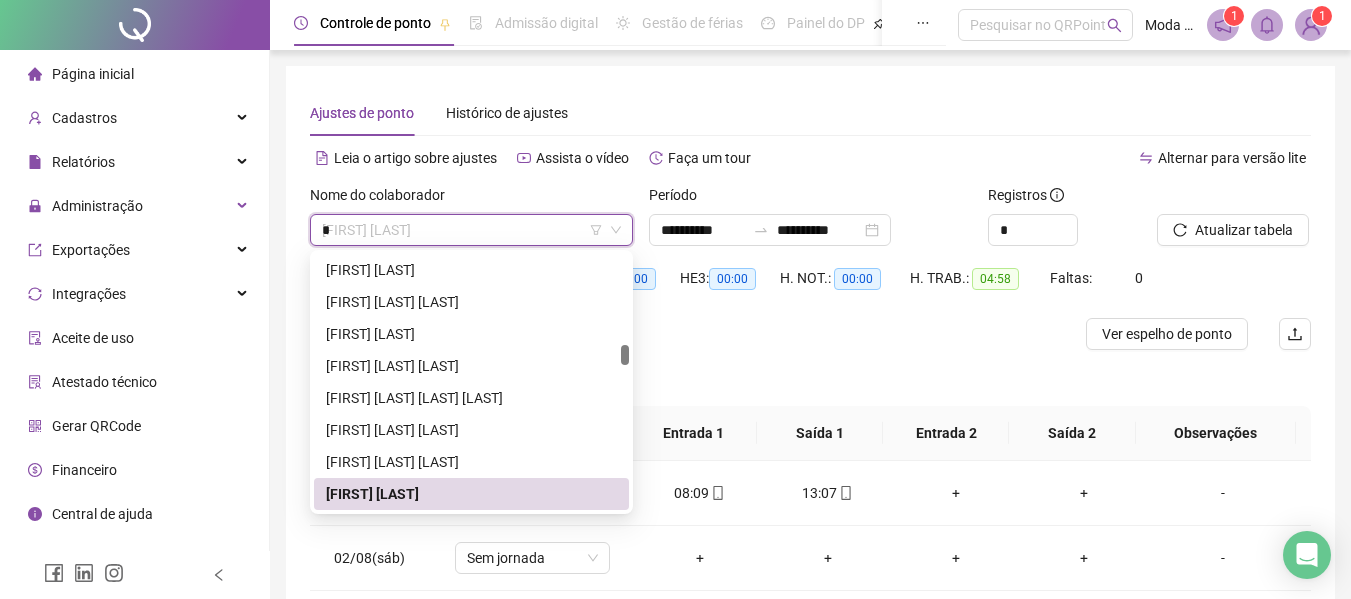 scroll, scrollTop: 1920, scrollLeft: 0, axis: vertical 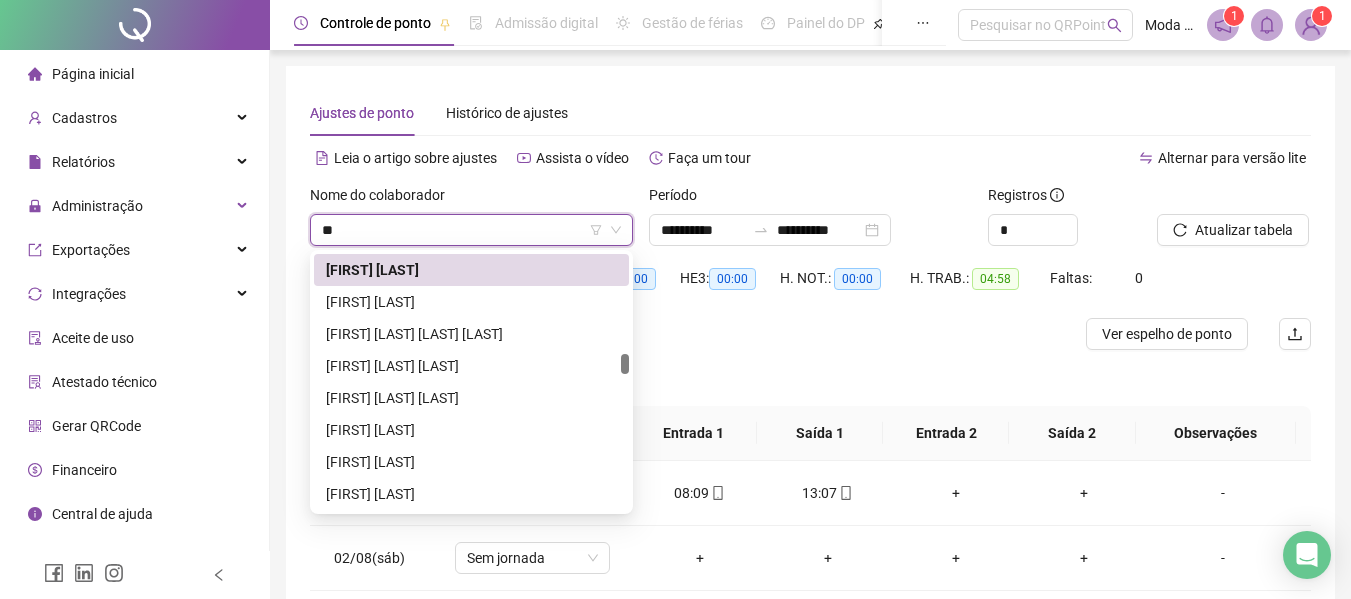 type on "***" 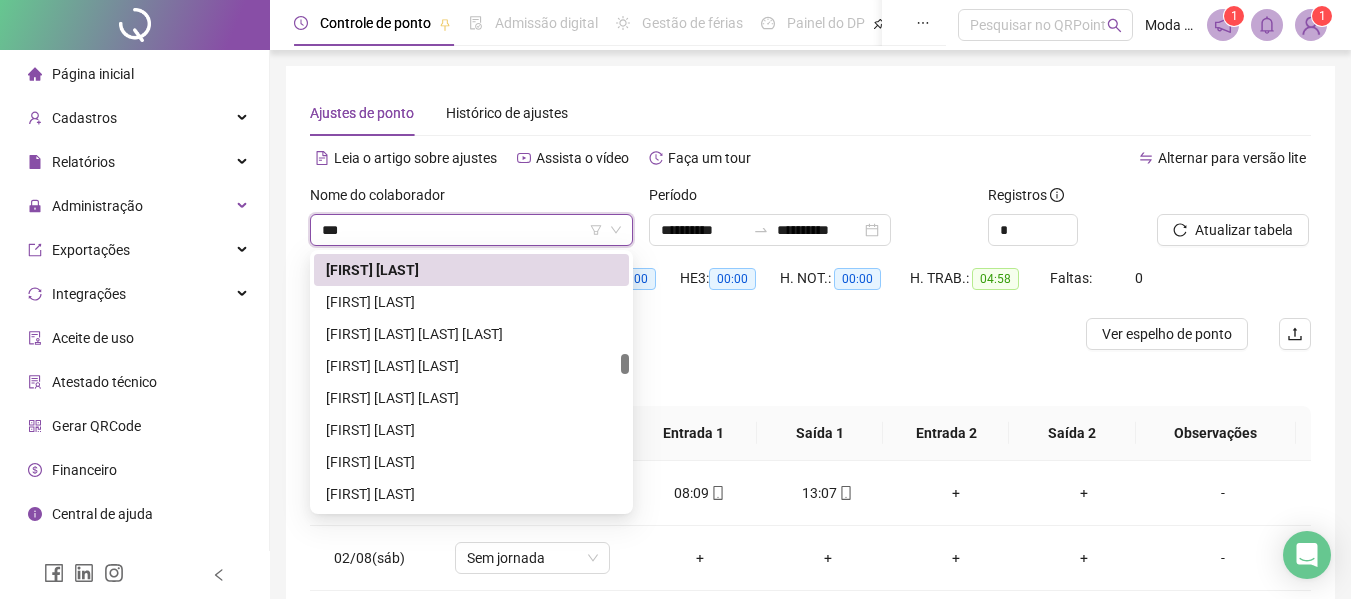 scroll, scrollTop: 0, scrollLeft: 0, axis: both 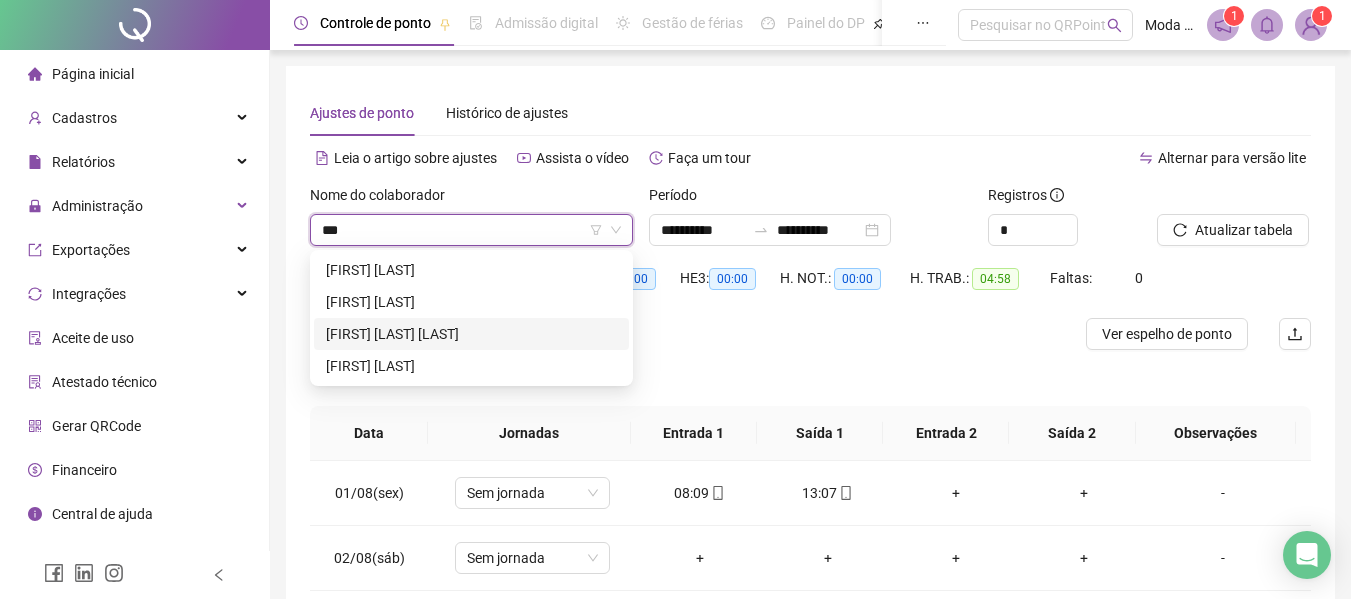 click on "[FIRST] [LAST] [LAST]" at bounding box center (471, 334) 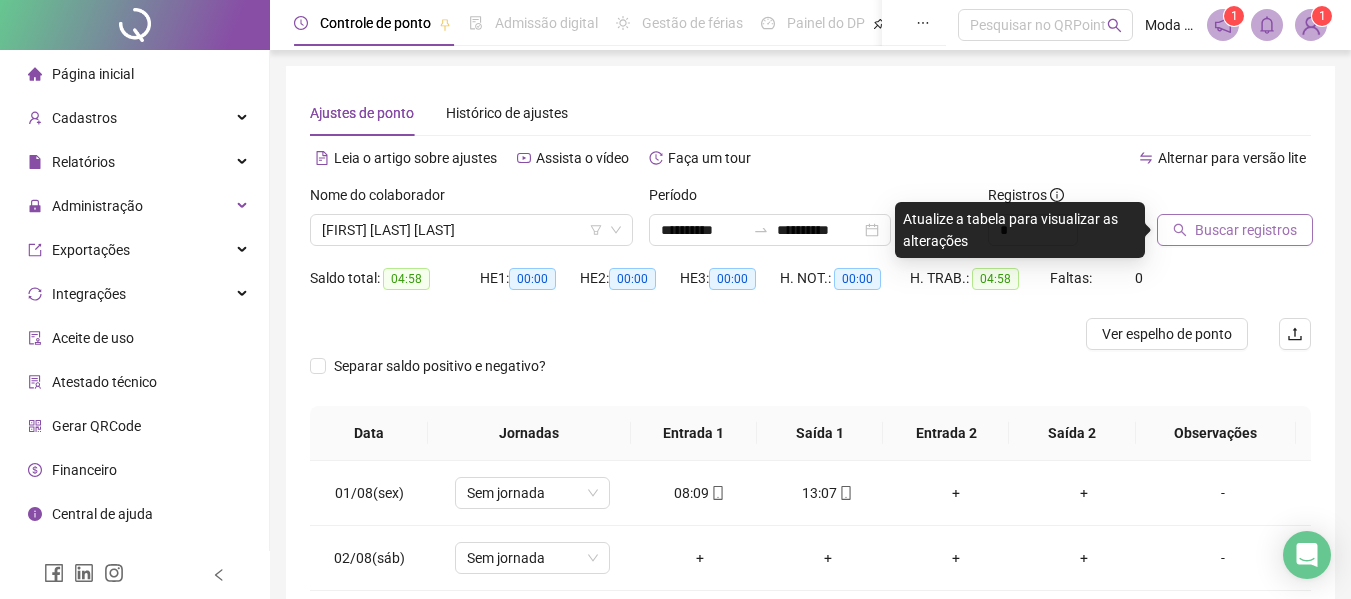 click on "Buscar registros" at bounding box center (1246, 230) 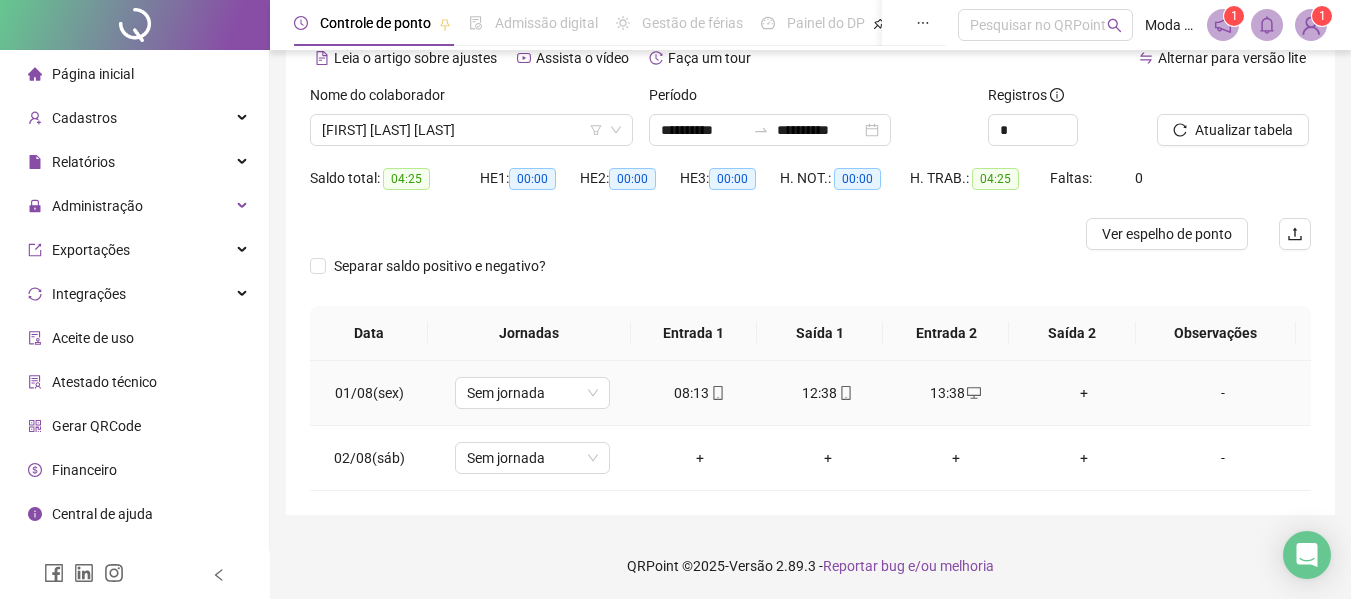 scroll, scrollTop: 102, scrollLeft: 0, axis: vertical 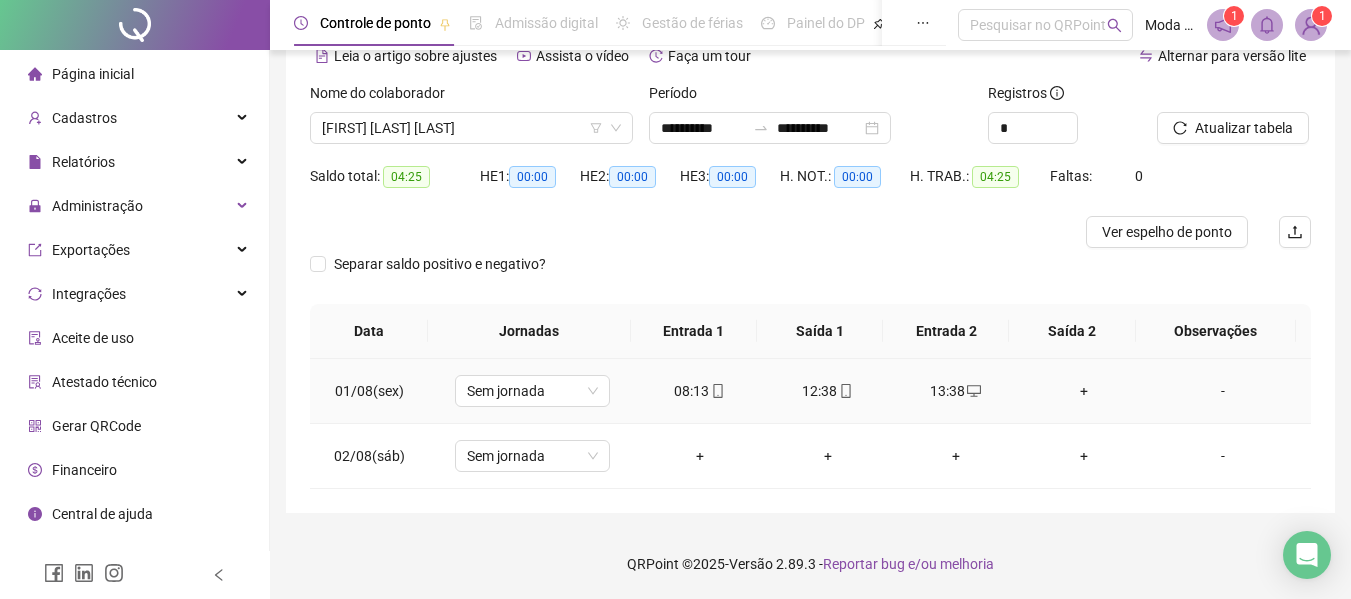 click on "12:38" at bounding box center [828, 391] 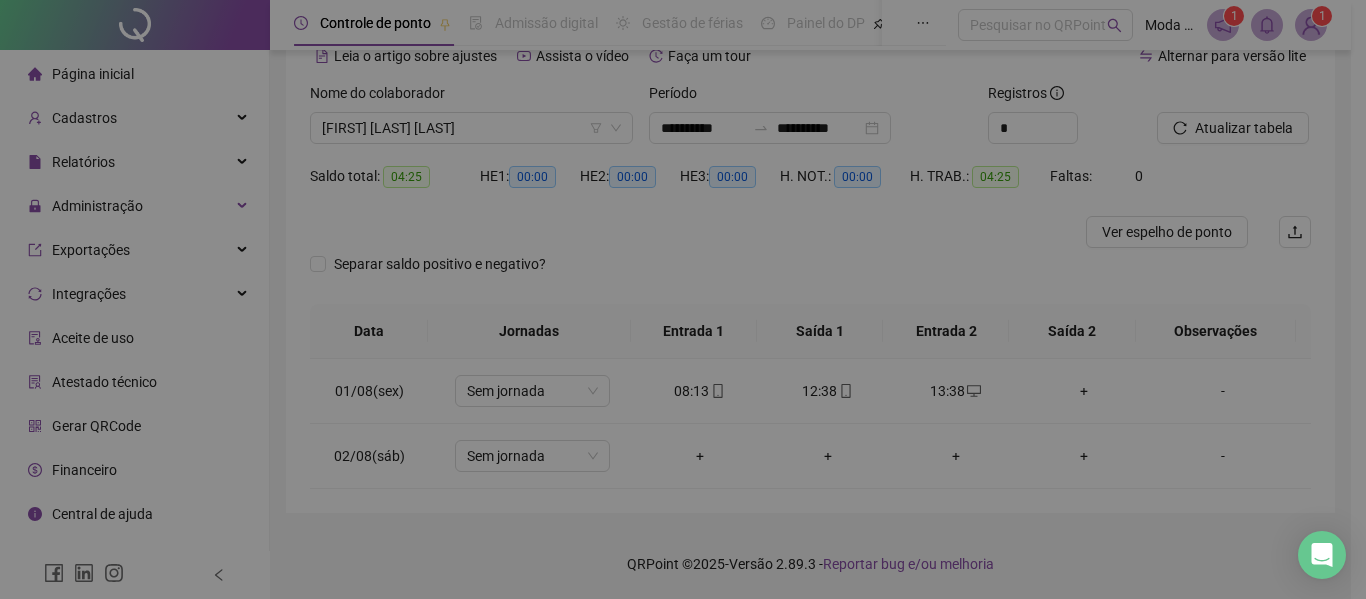 type on "**********" 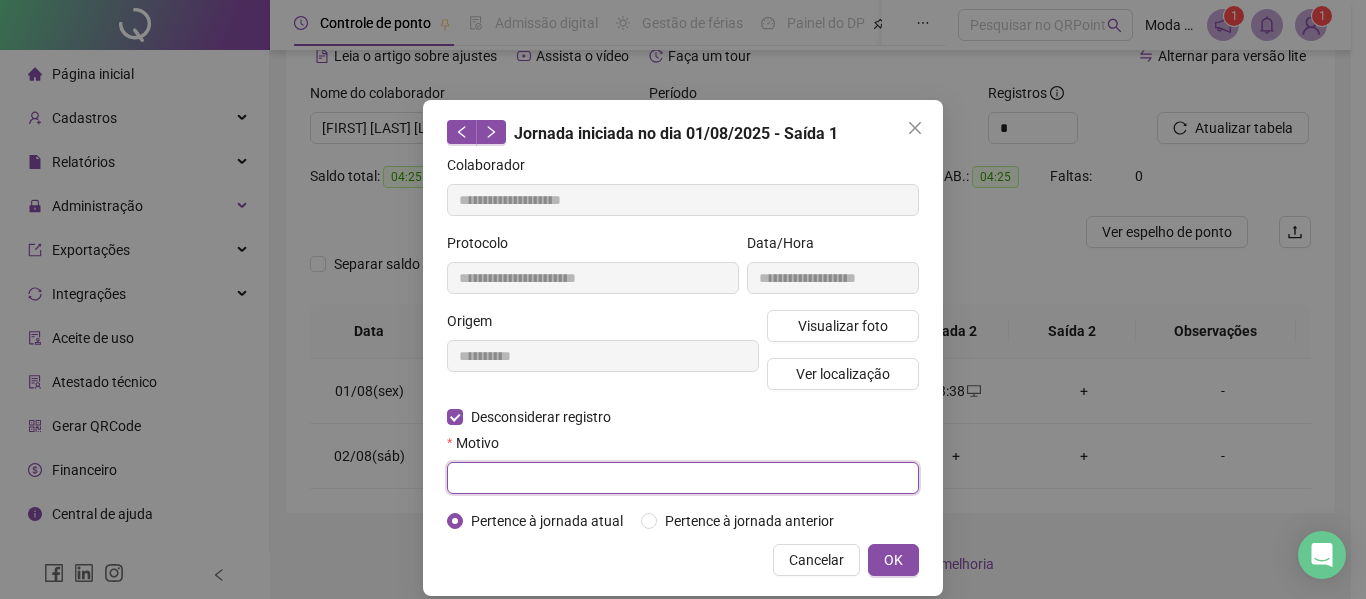 click at bounding box center [683, 478] 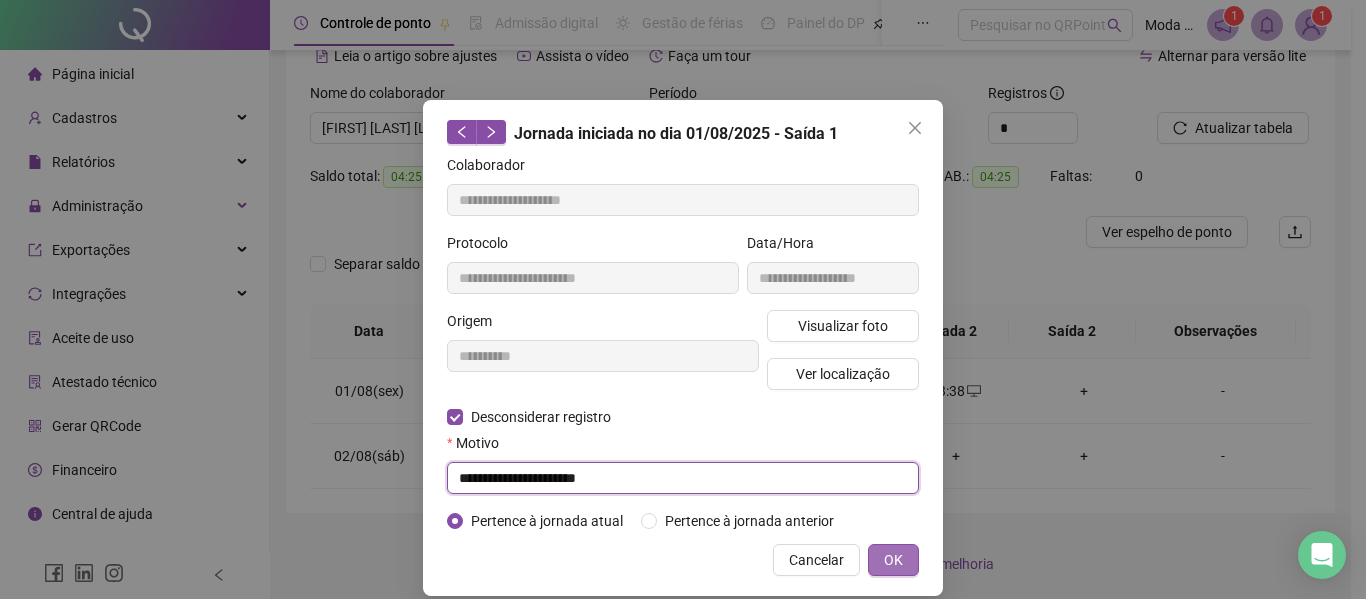 type on "**********" 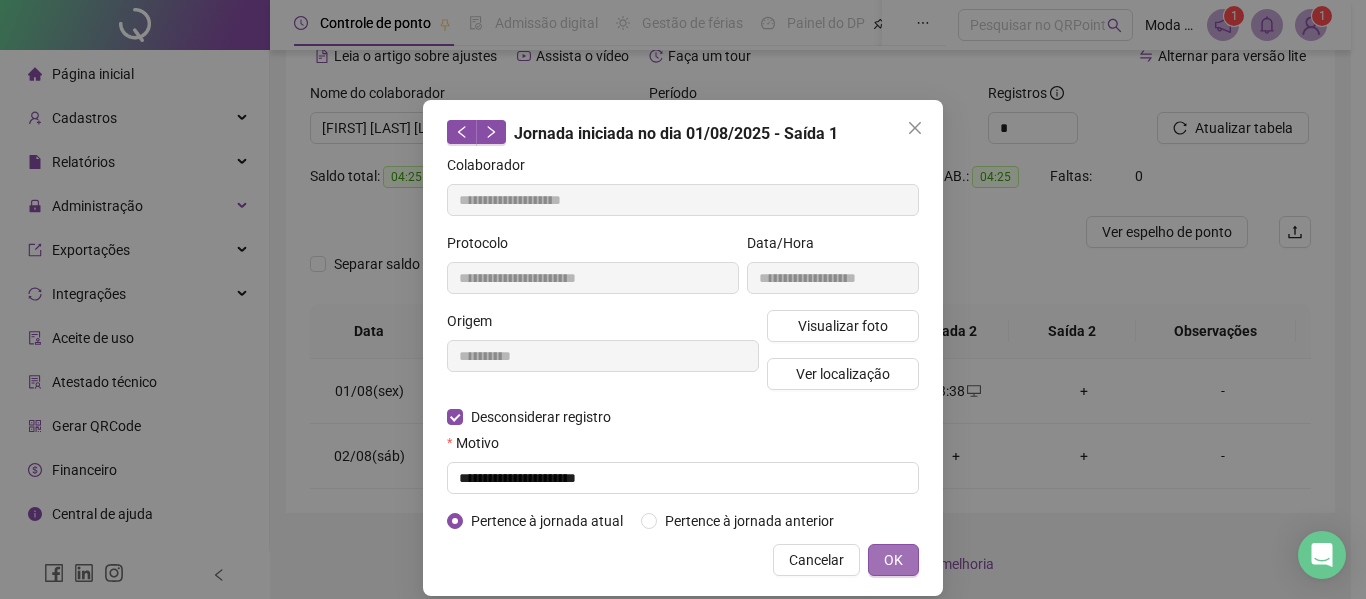 click on "OK" at bounding box center (893, 560) 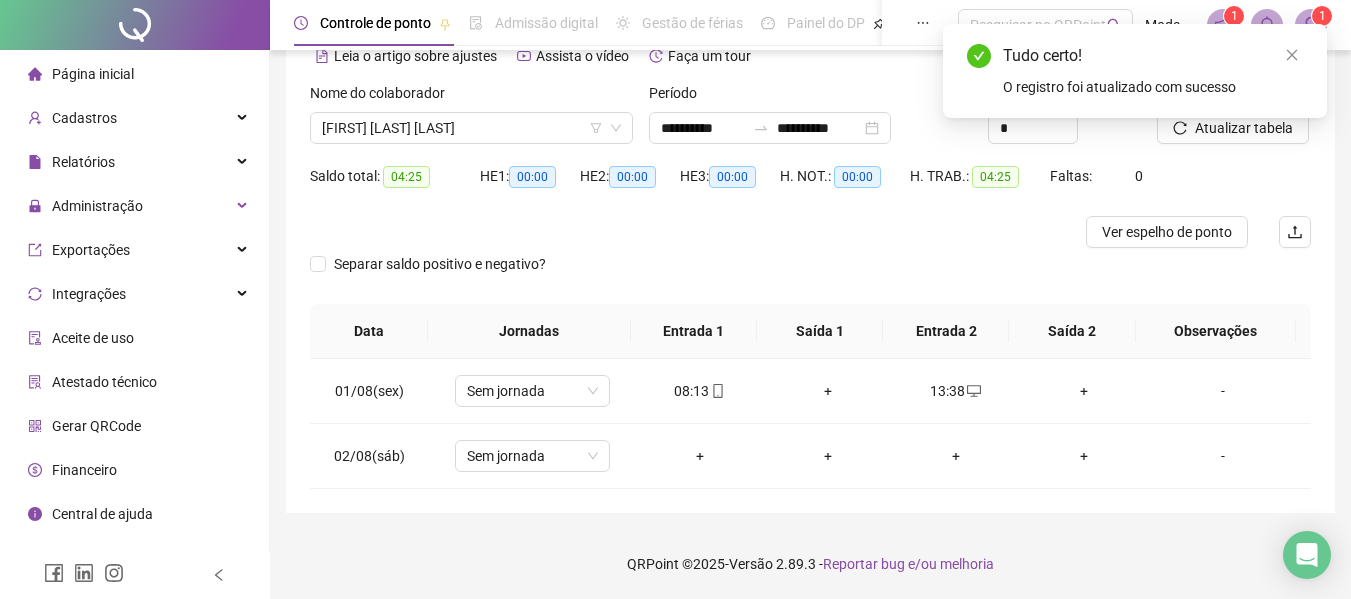 click on "Tudo certo! O registro foi atualizado com sucesso" at bounding box center [1135, 71] 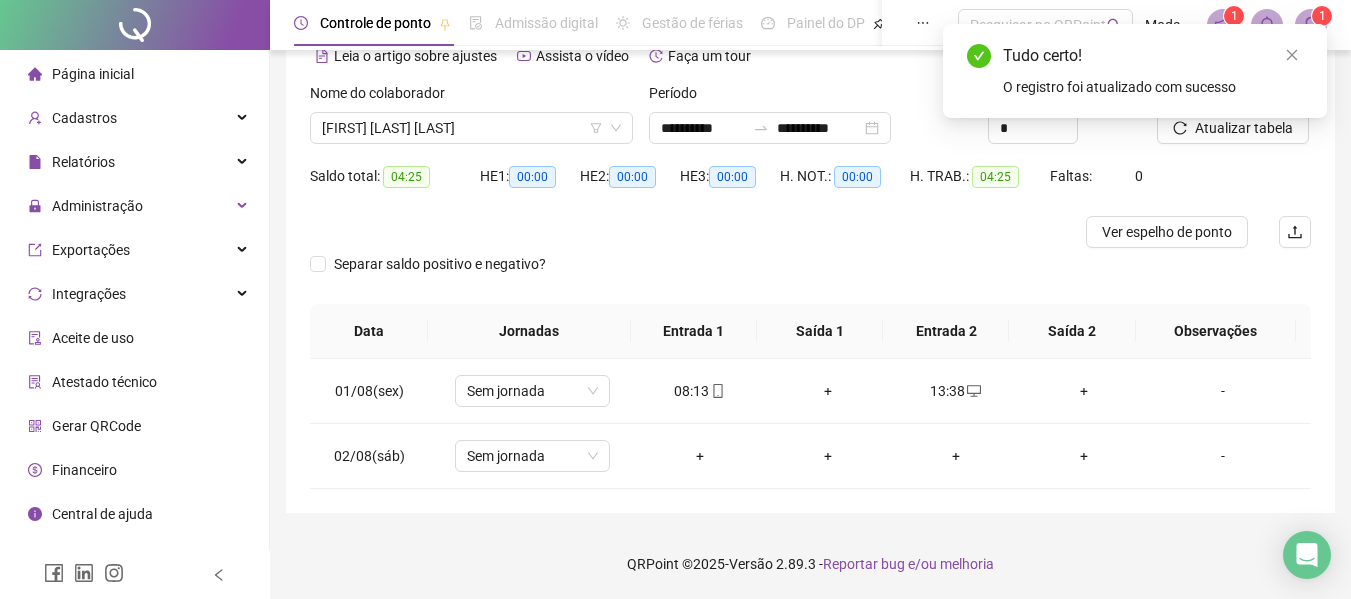 click on "Tudo certo! O registro foi atualizado com sucesso" at bounding box center (1135, 71) 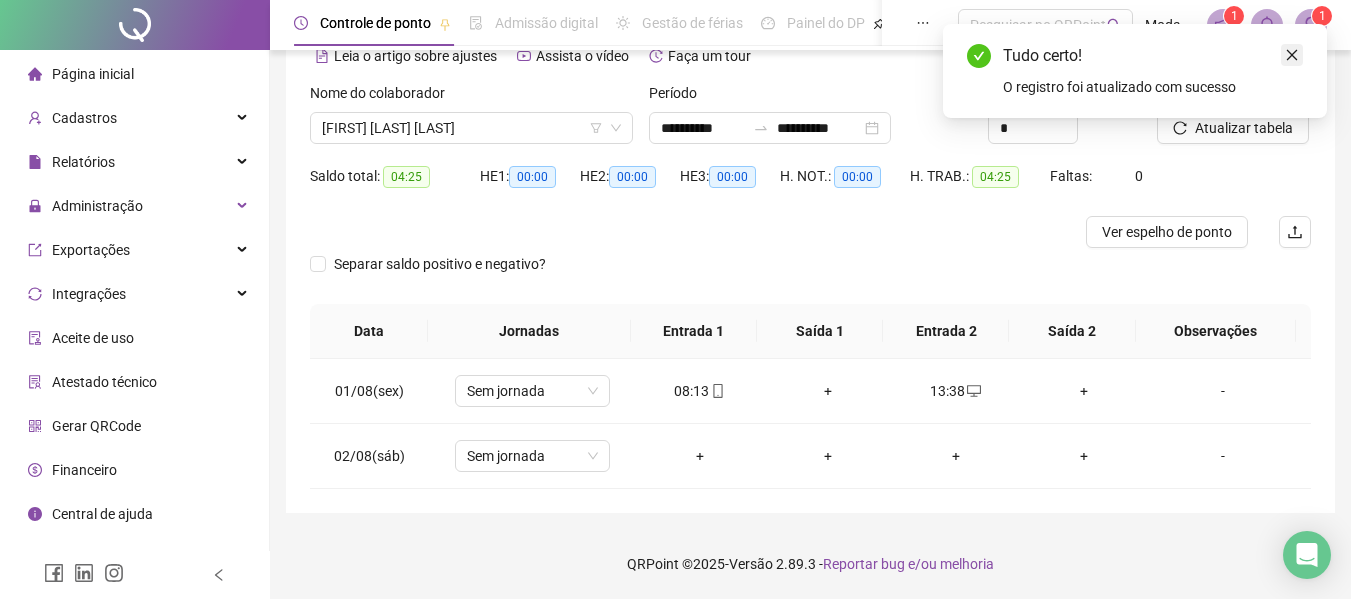 click 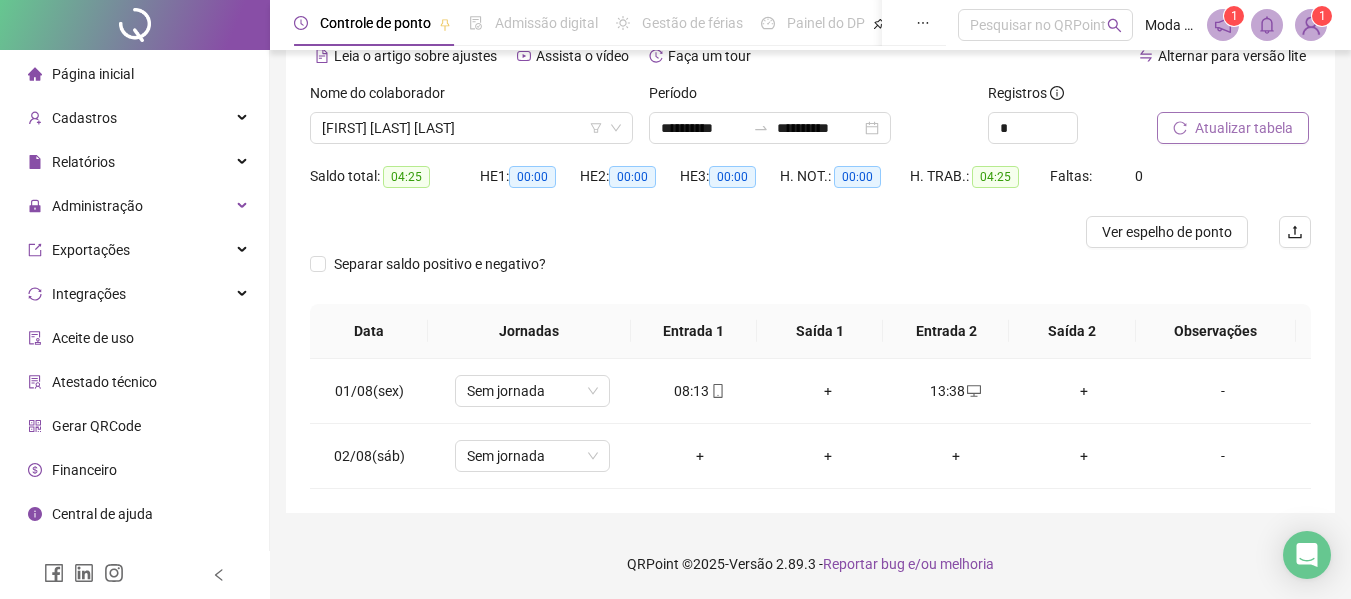 click on "Atualizar tabela" at bounding box center [1244, 128] 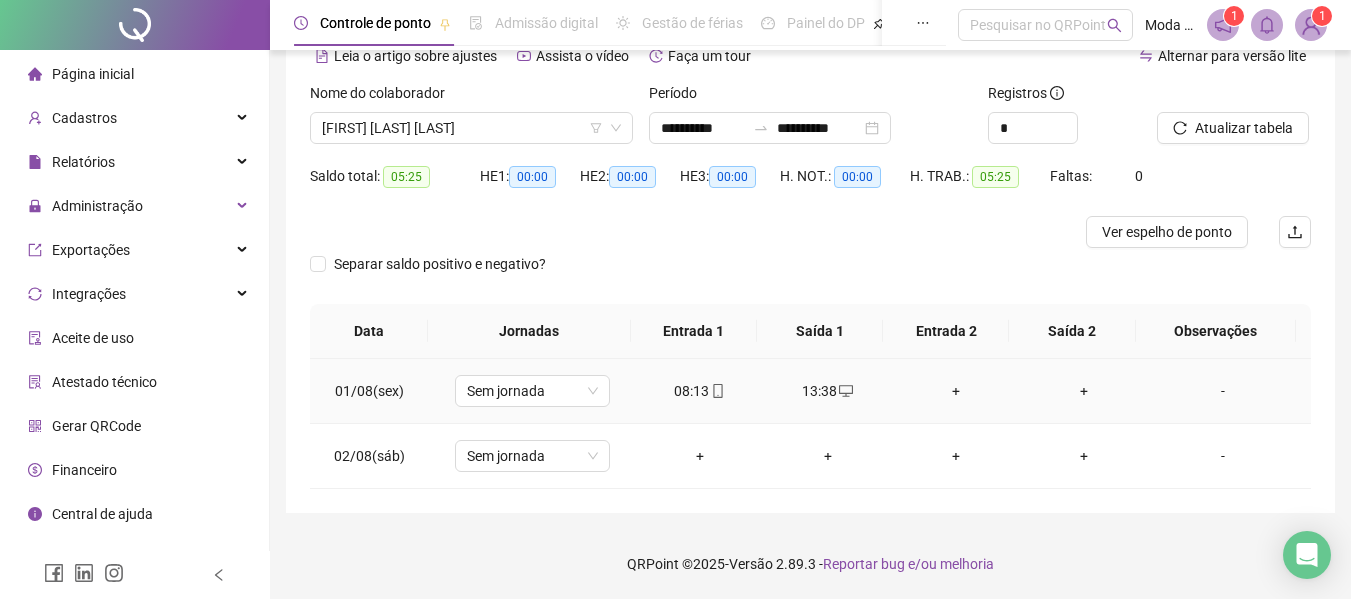 click on "+" at bounding box center (956, 391) 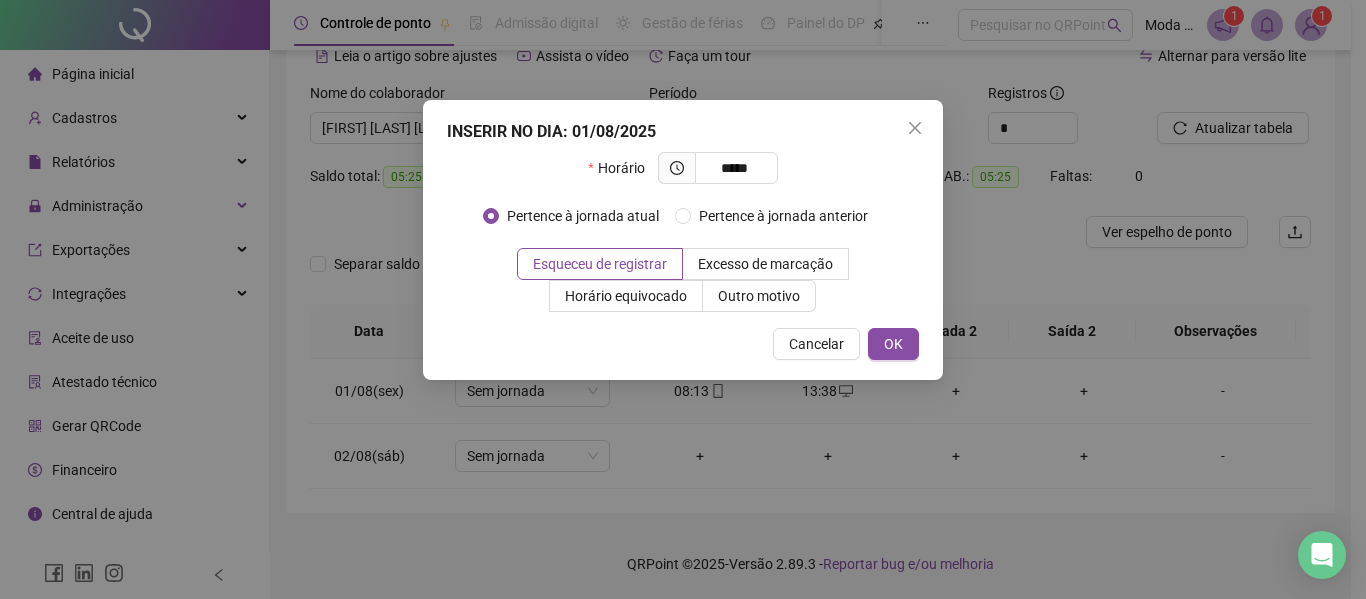 type on "*****" 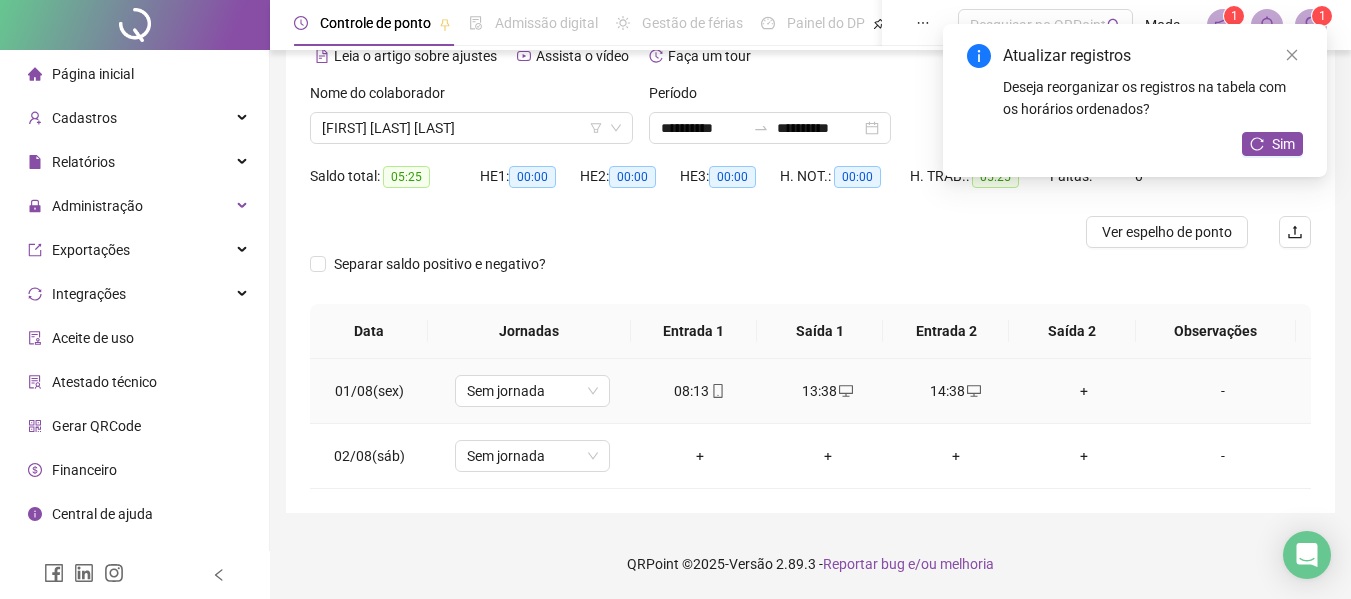 click on "+" at bounding box center [1084, 391] 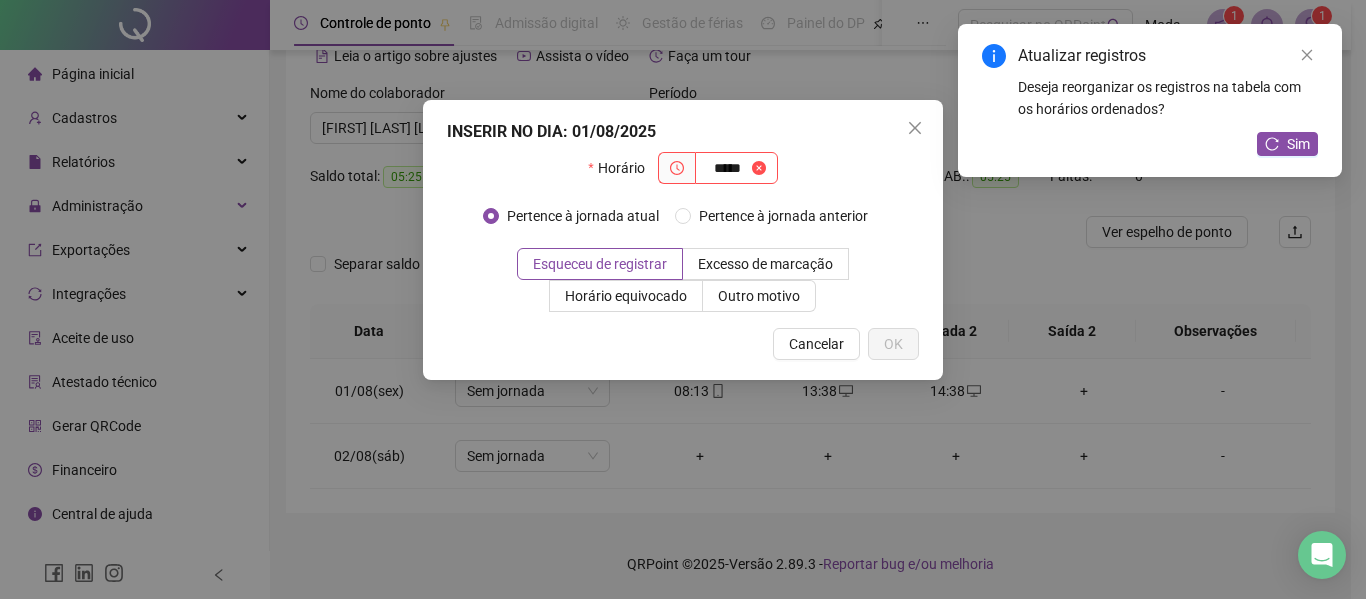 type on "*****" 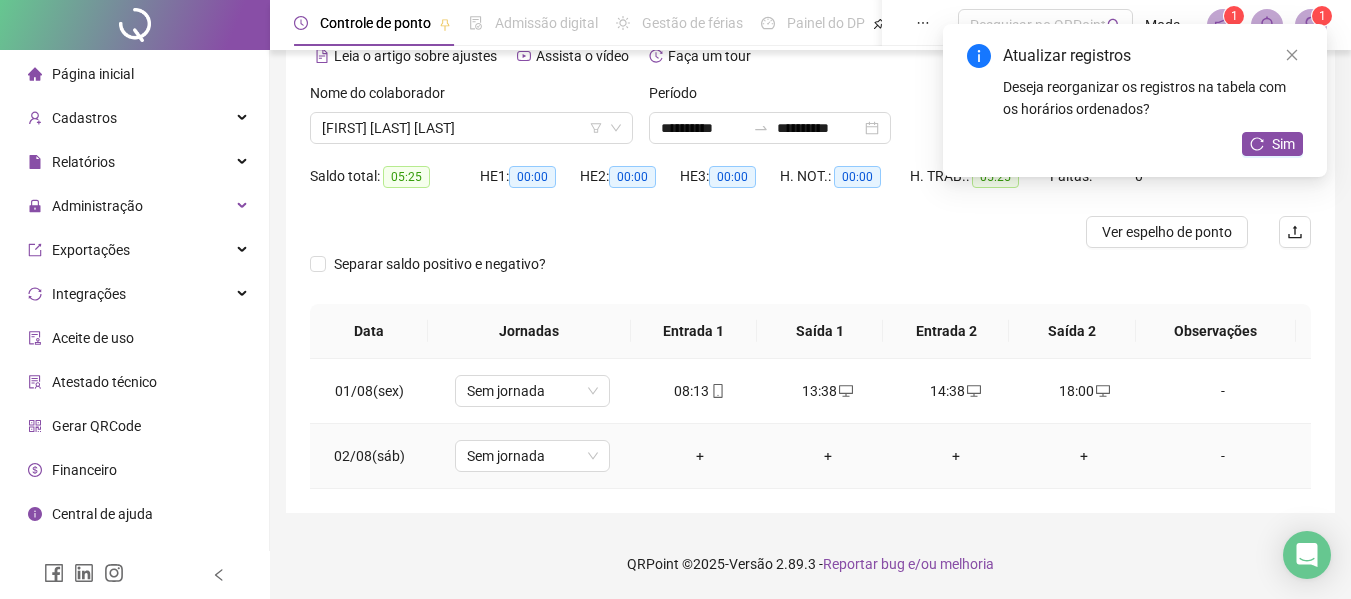 click on "+" at bounding box center [700, 456] 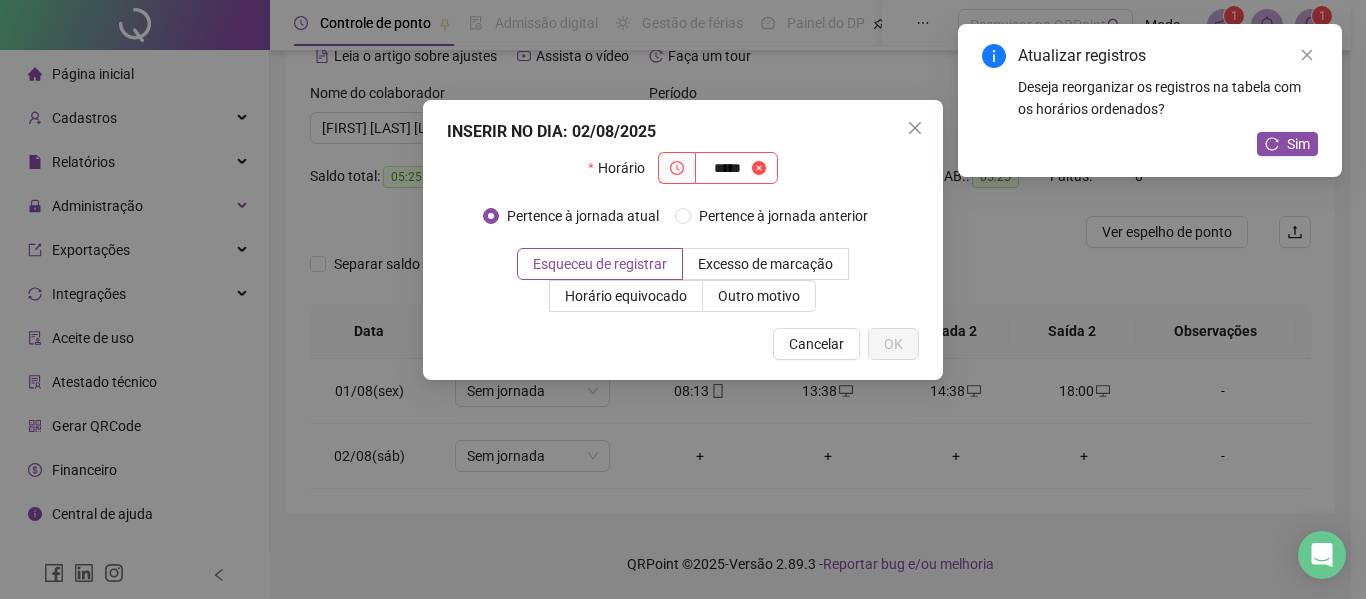 type on "*****" 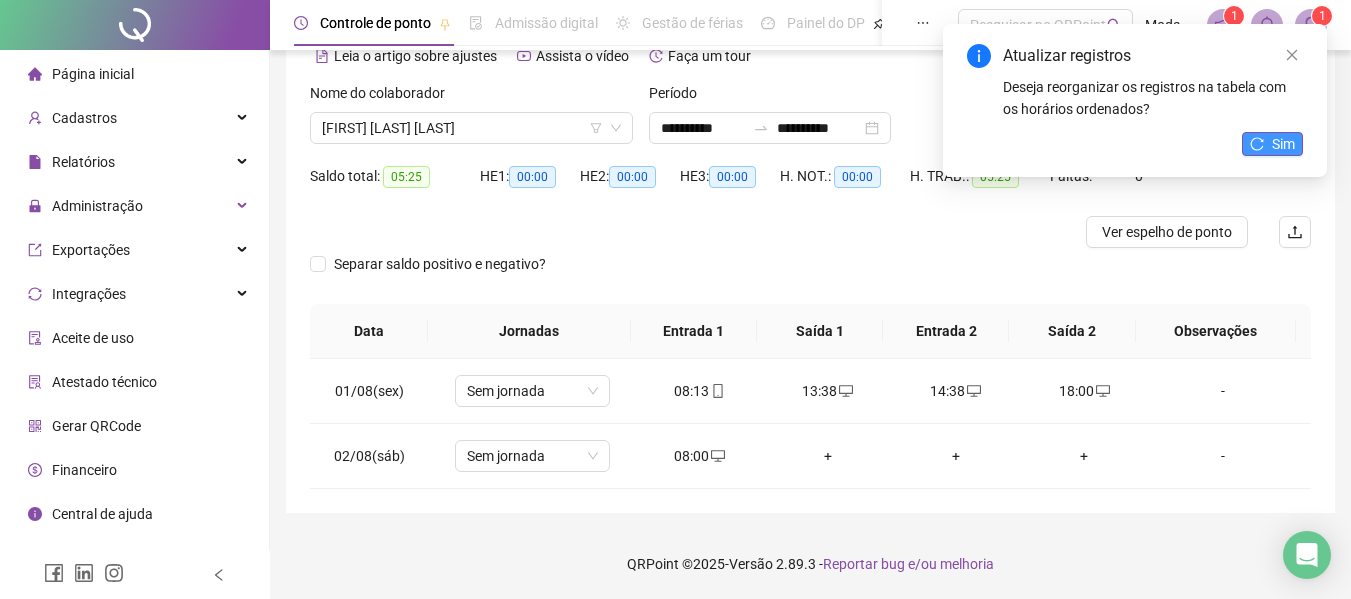 click on "Sim" at bounding box center (1283, 144) 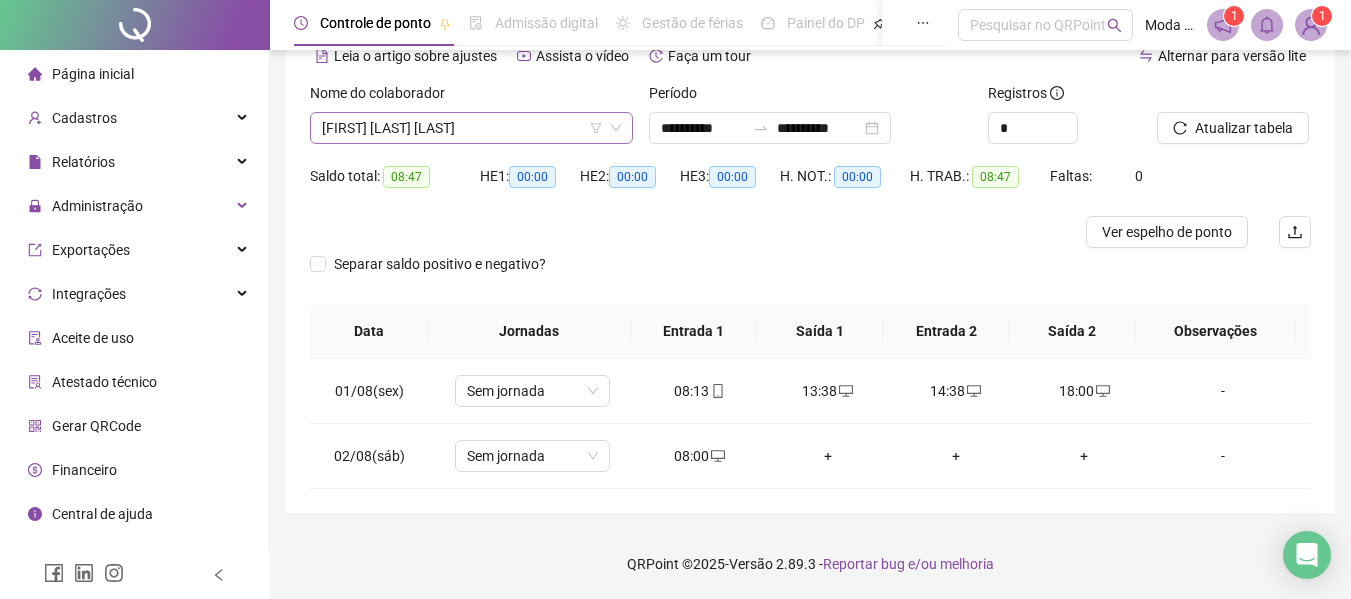 click on "[FIRST] [LAST] [LAST]" at bounding box center (471, 128) 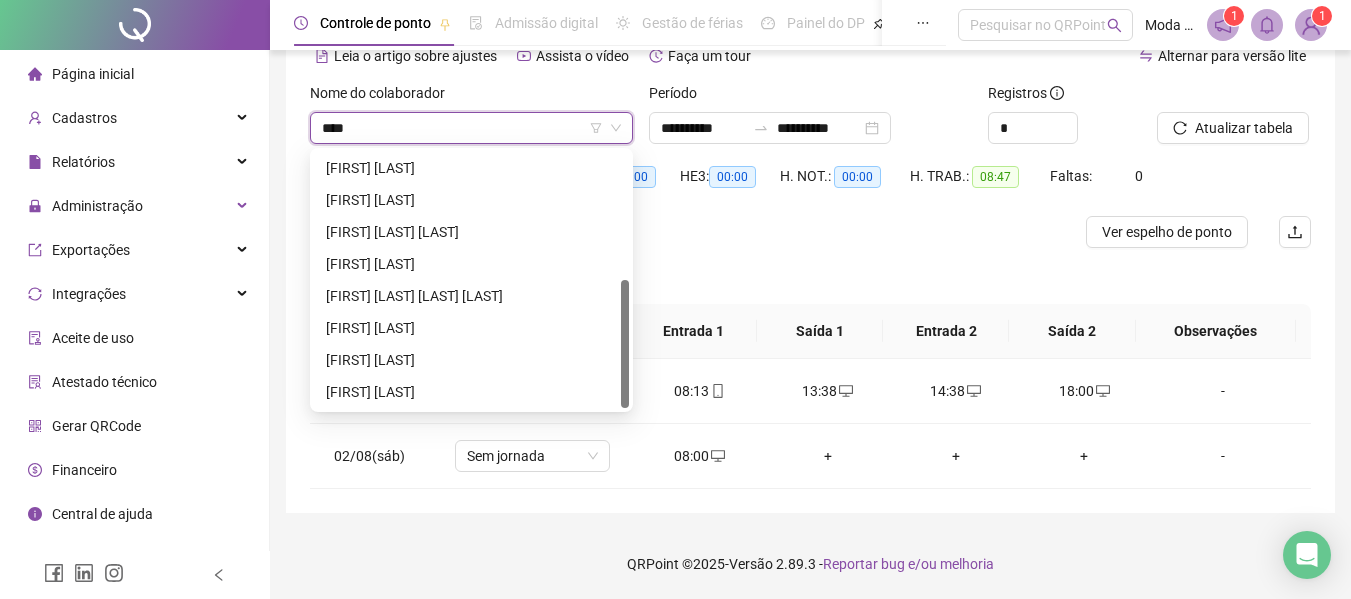 scroll, scrollTop: 0, scrollLeft: 0, axis: both 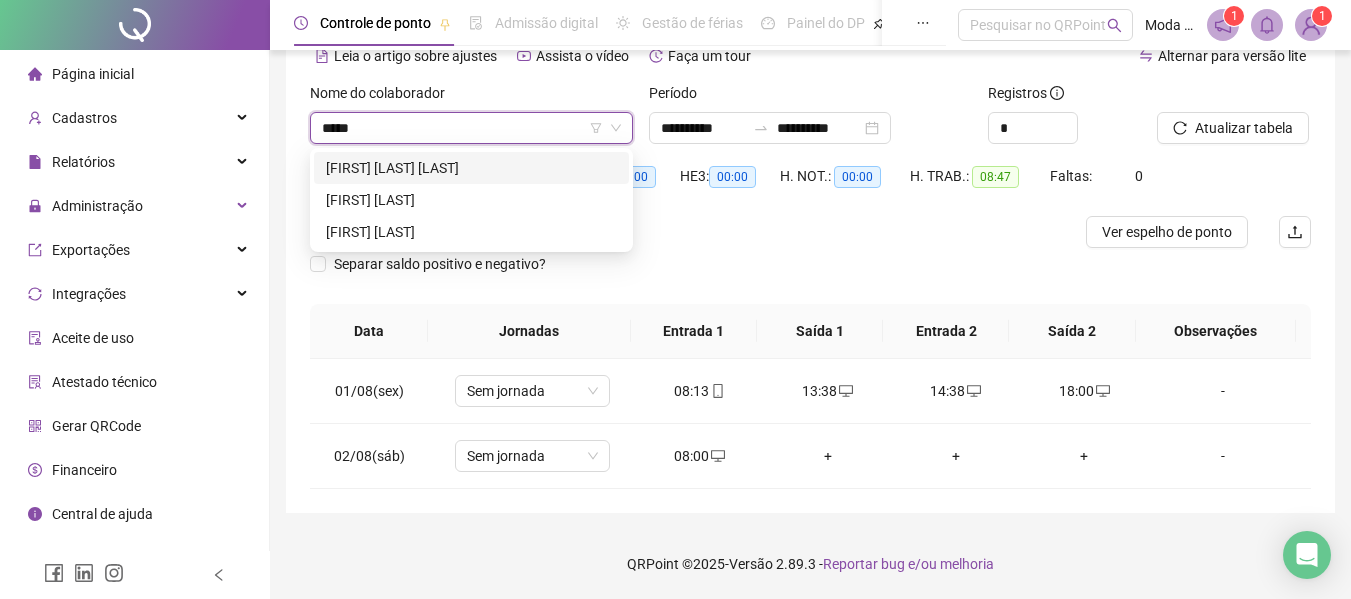 type on "******" 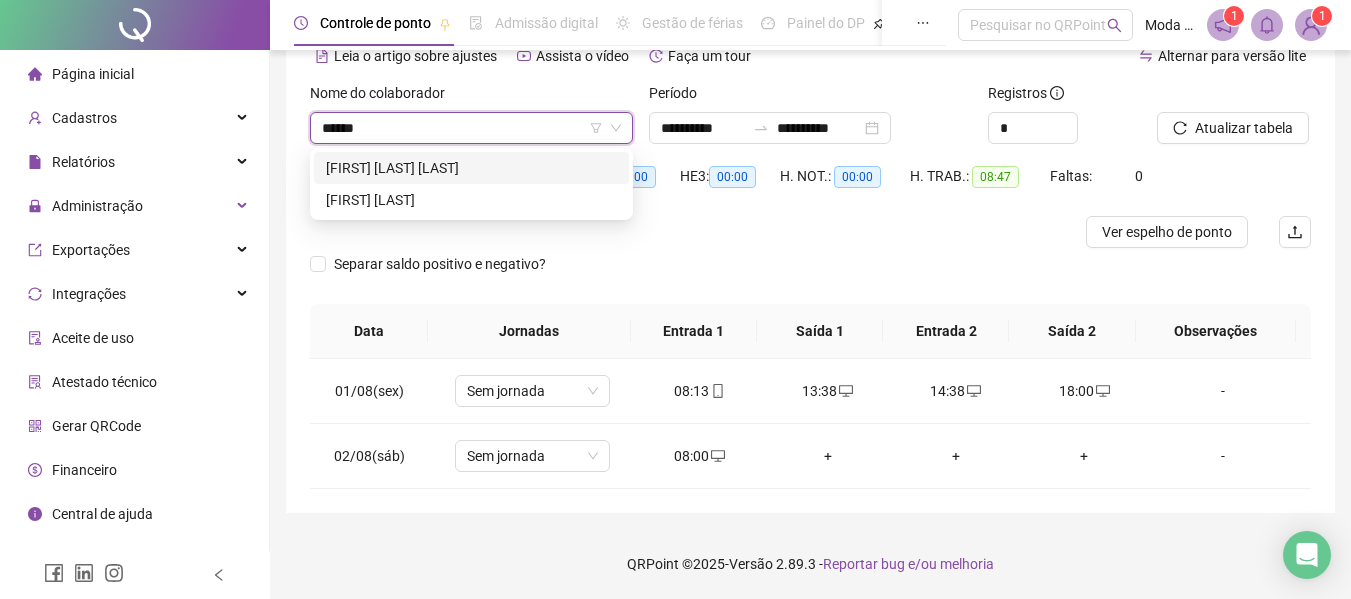 click on "[FIRST] [LAST] [LAST]" at bounding box center [471, 168] 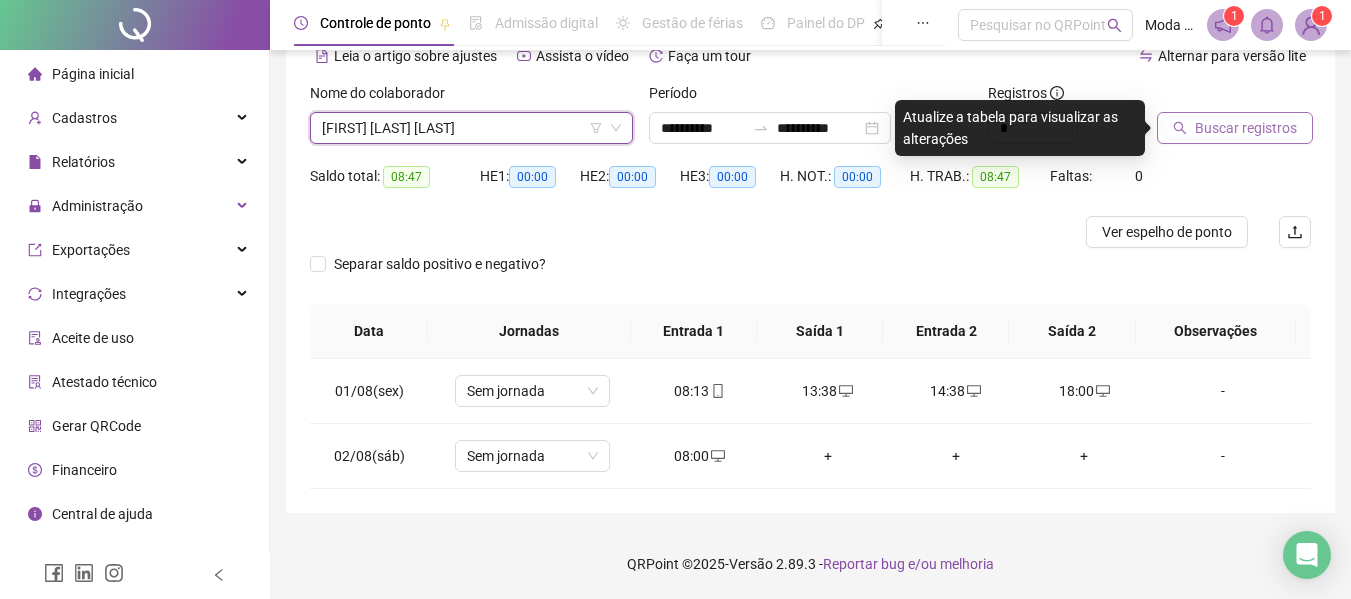 click 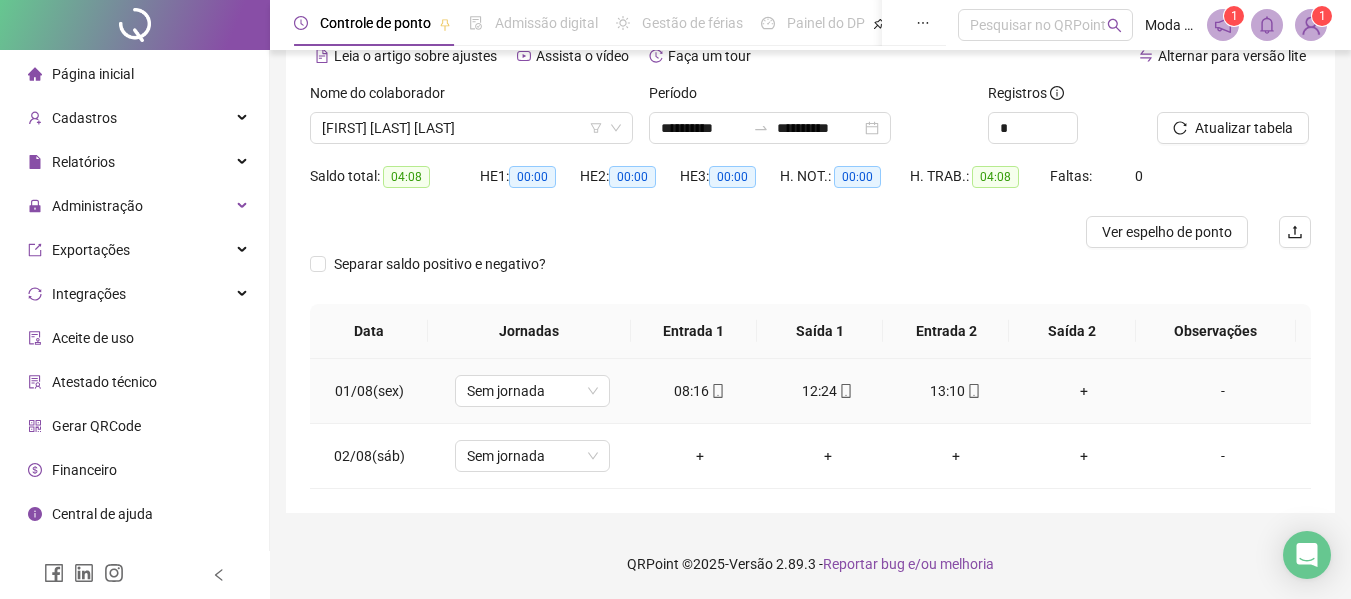 click on "+" at bounding box center (1084, 391) 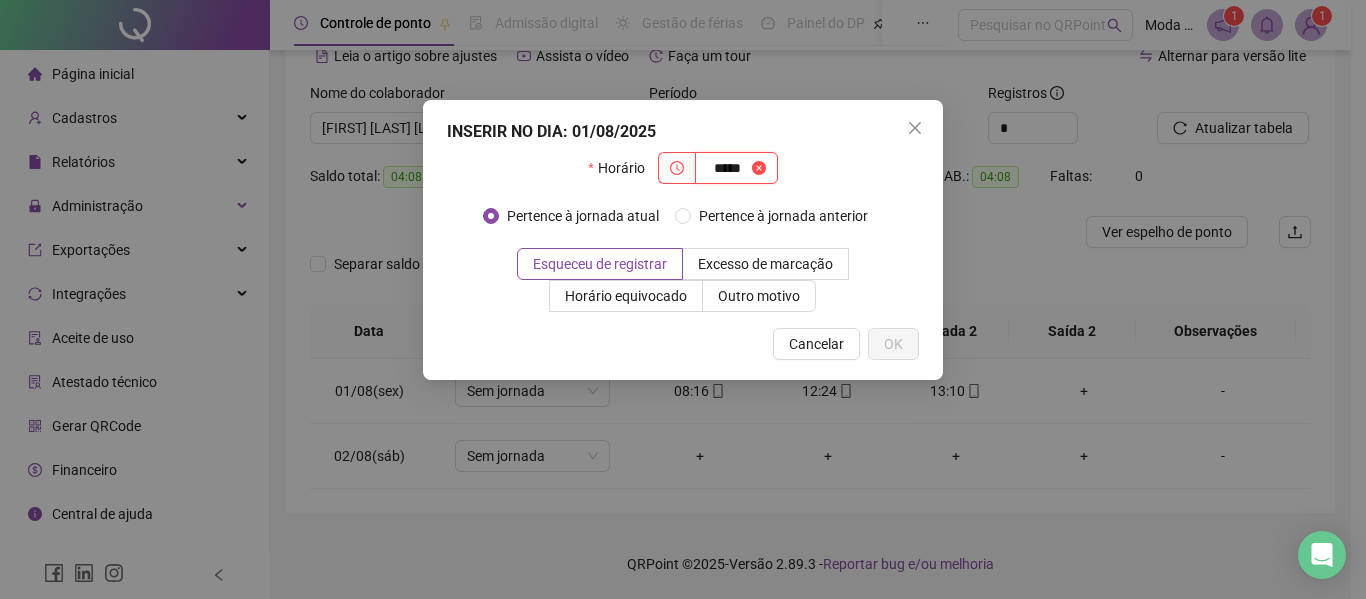 type on "*****" 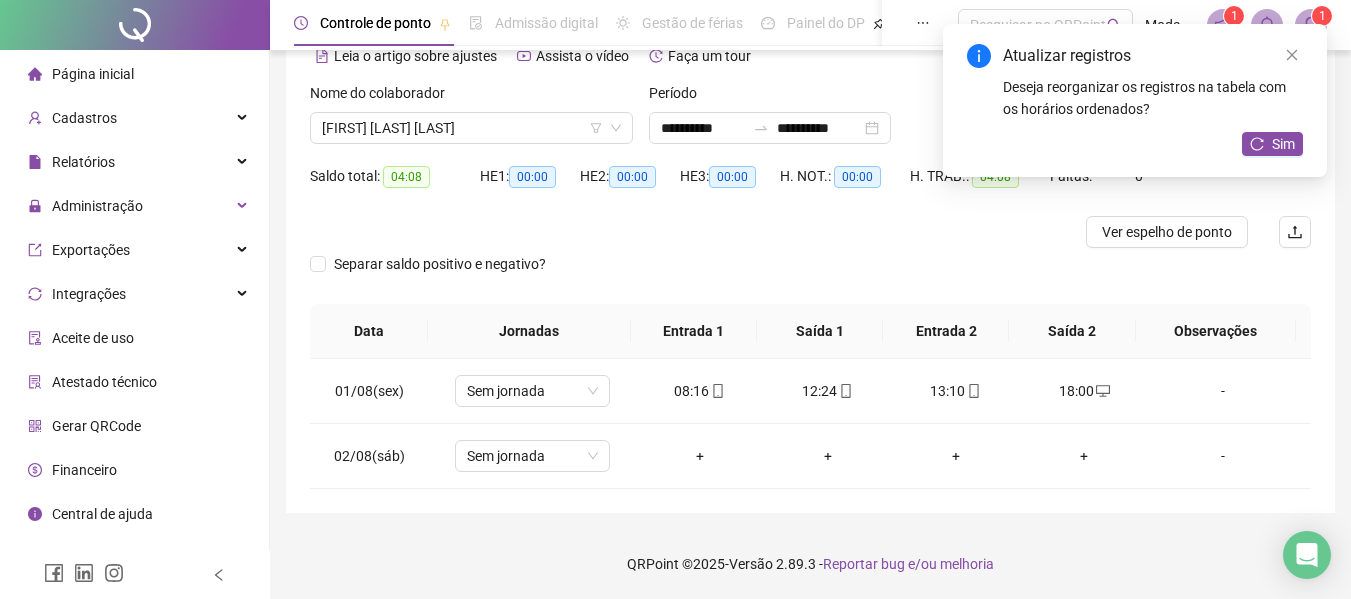 click on "Sim" at bounding box center [1283, 144] 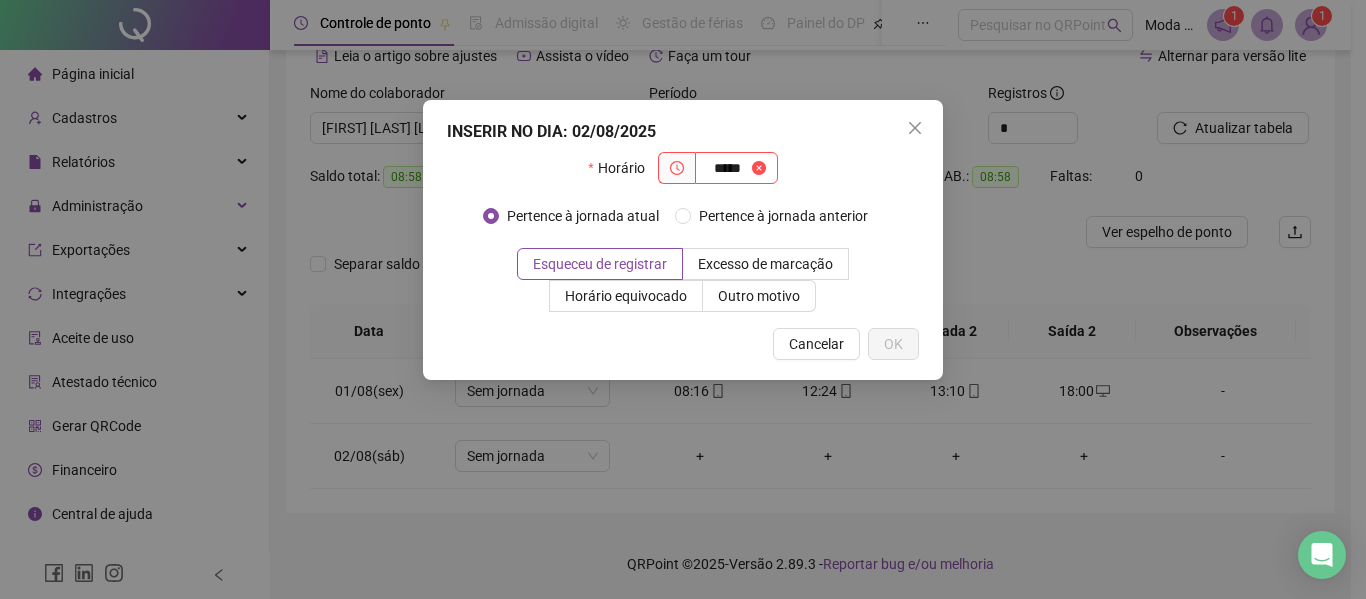 type on "*****" 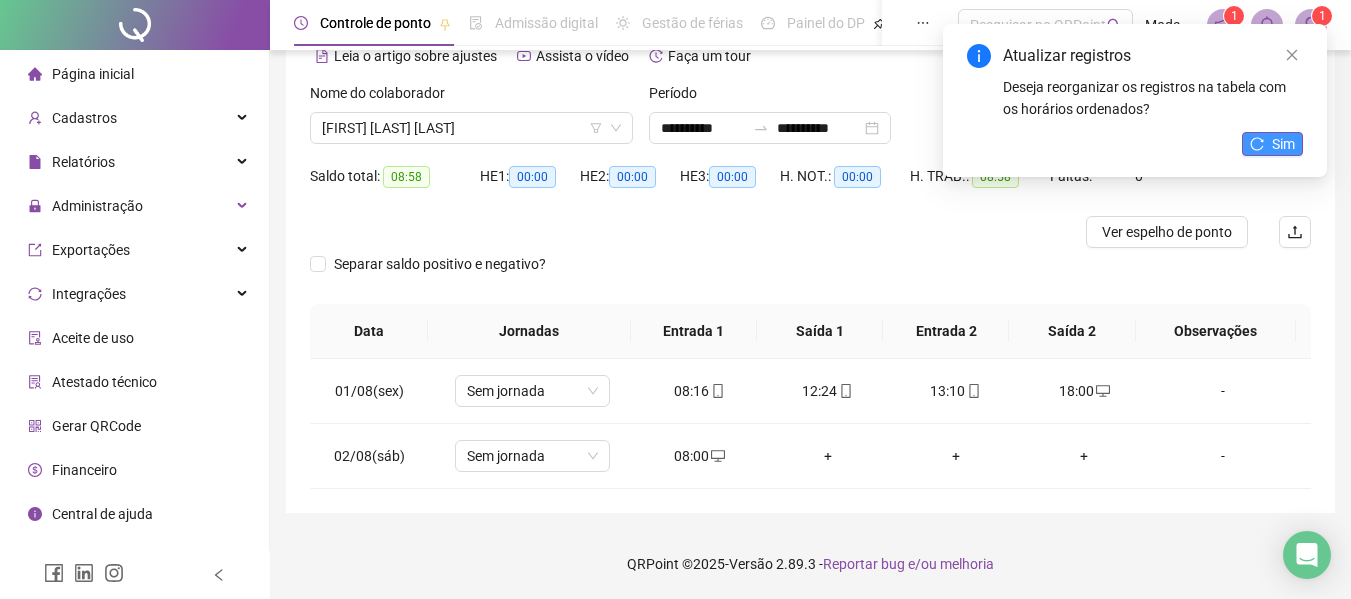 click on "Sim" at bounding box center [1272, 144] 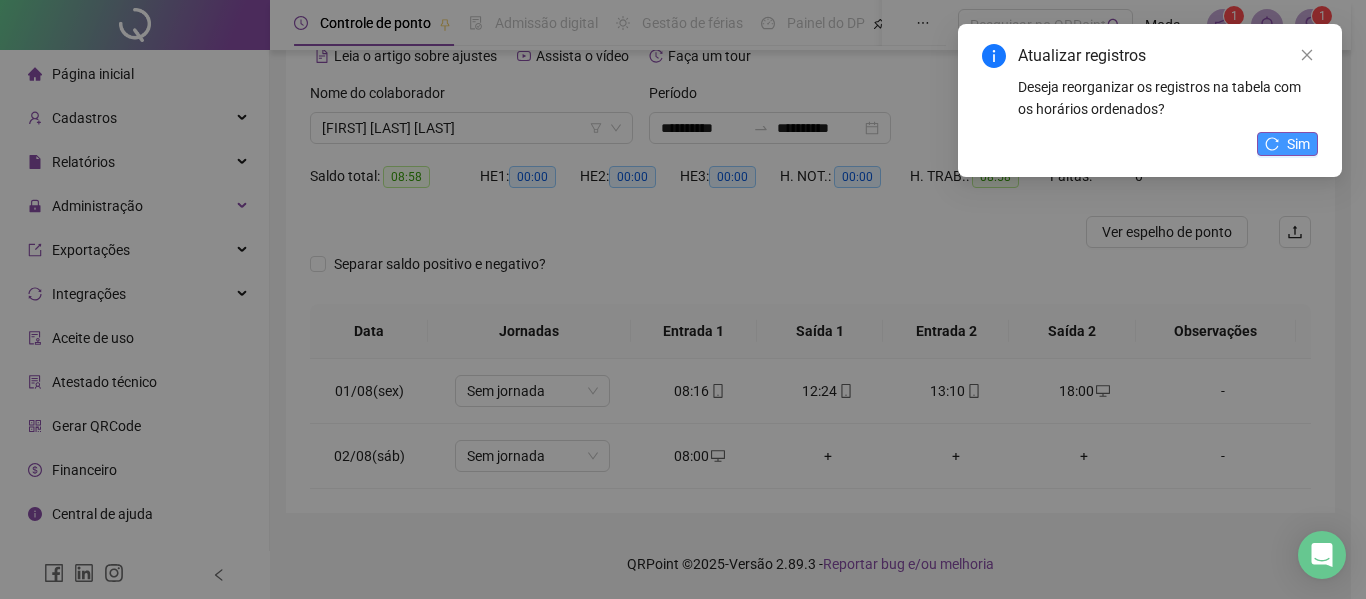 click on "Sim" at bounding box center (1287, 144) 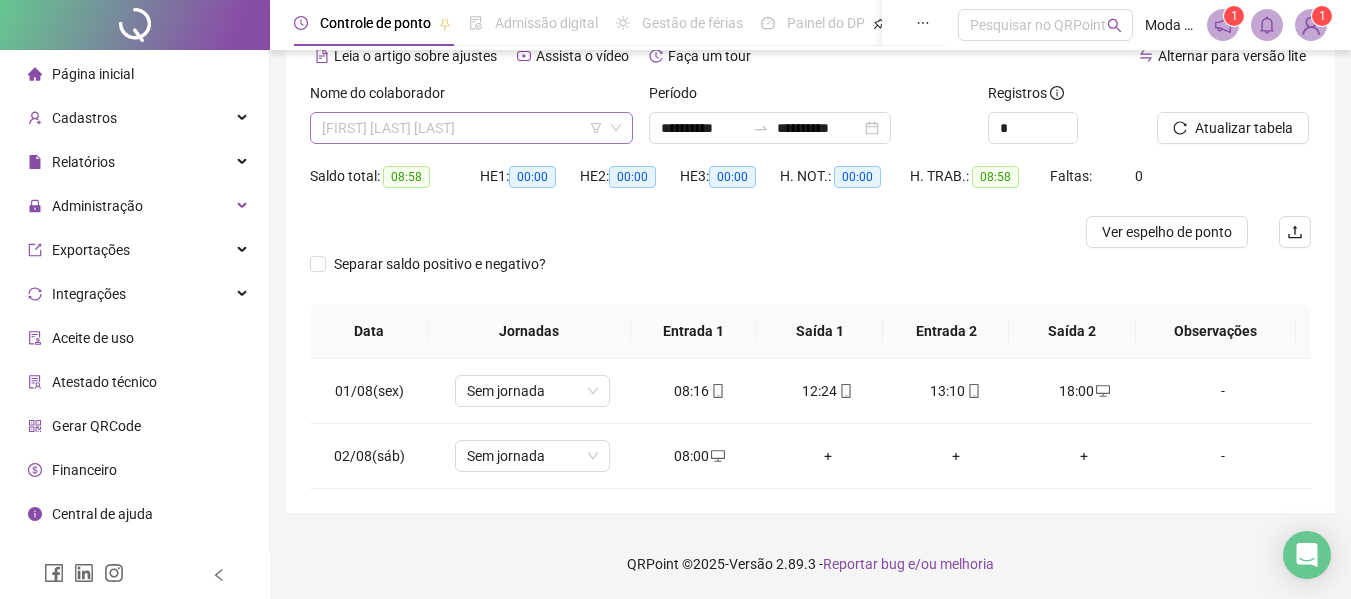 click on "[FIRST] [LAST] [LAST]" at bounding box center [471, 128] 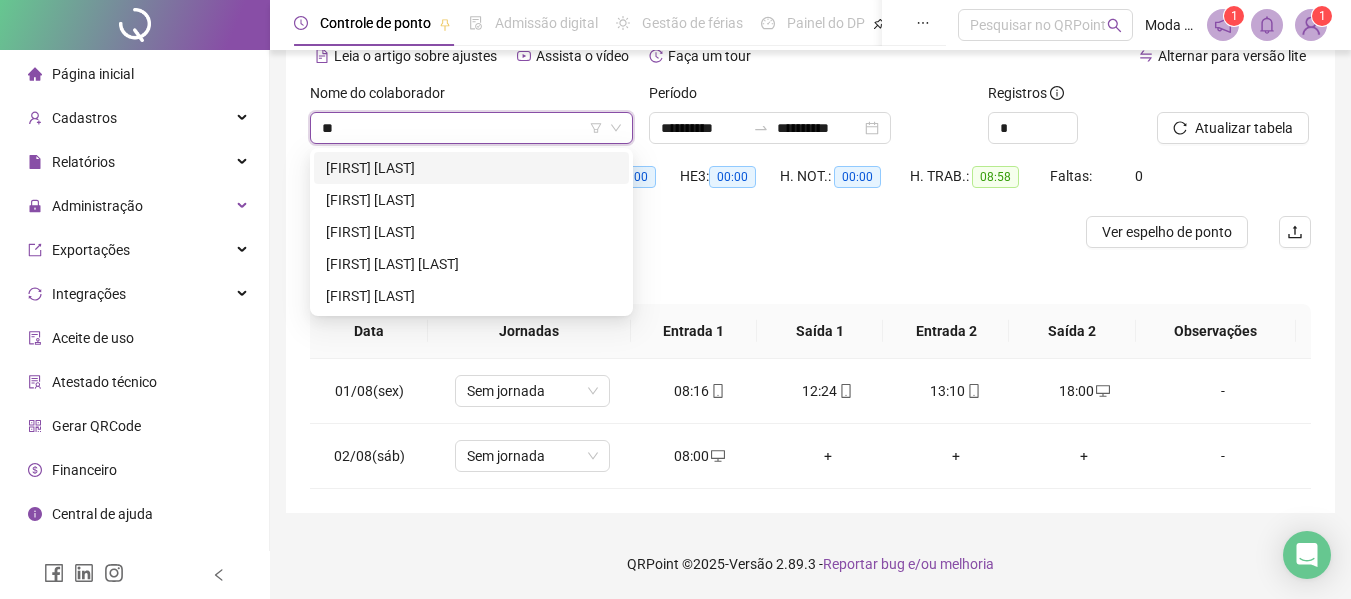 scroll, scrollTop: 0, scrollLeft: 0, axis: both 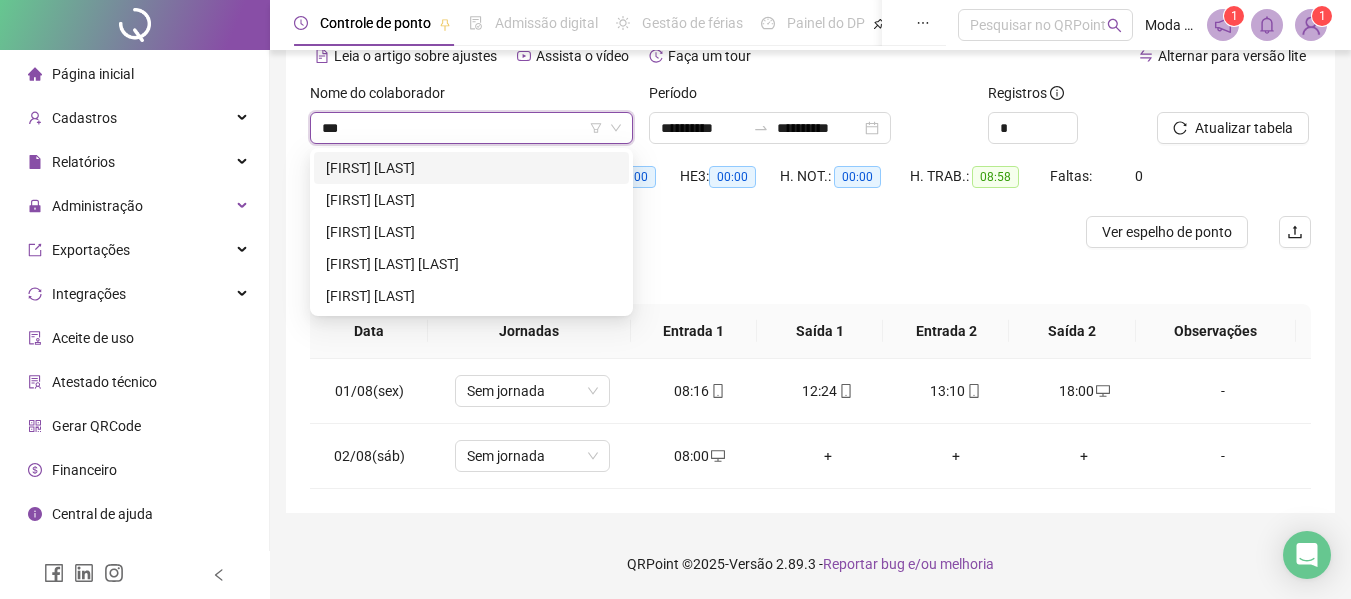 type on "****" 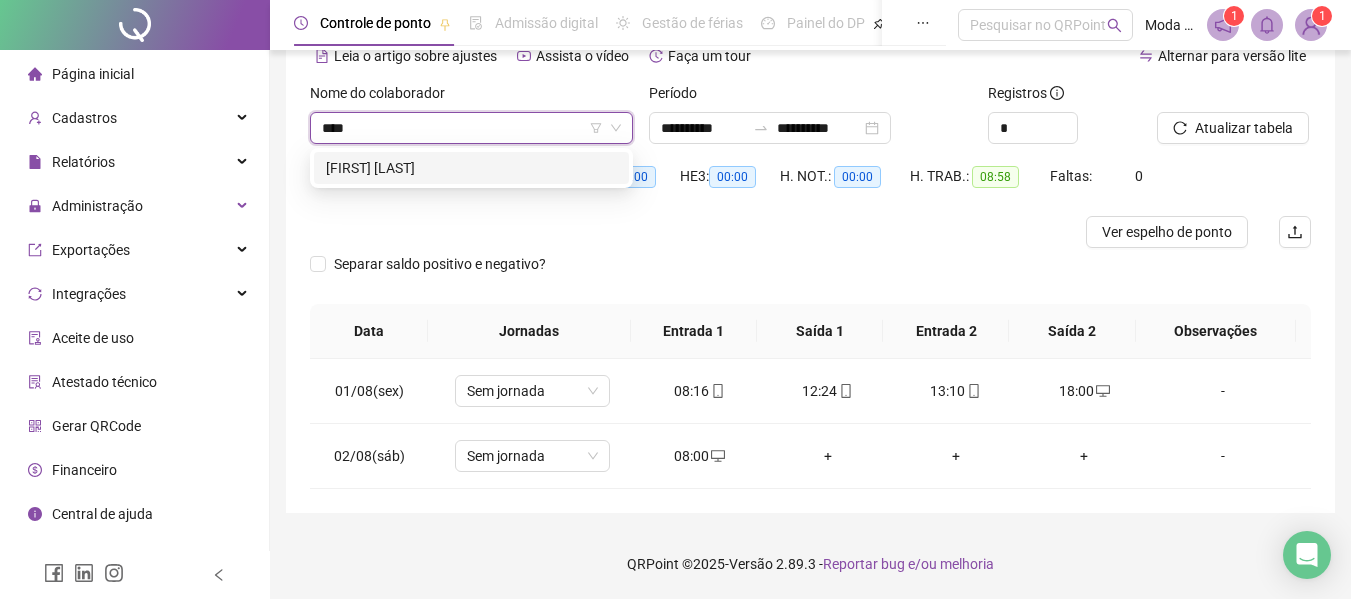 click on "[FIRST] [LAST]" at bounding box center [471, 168] 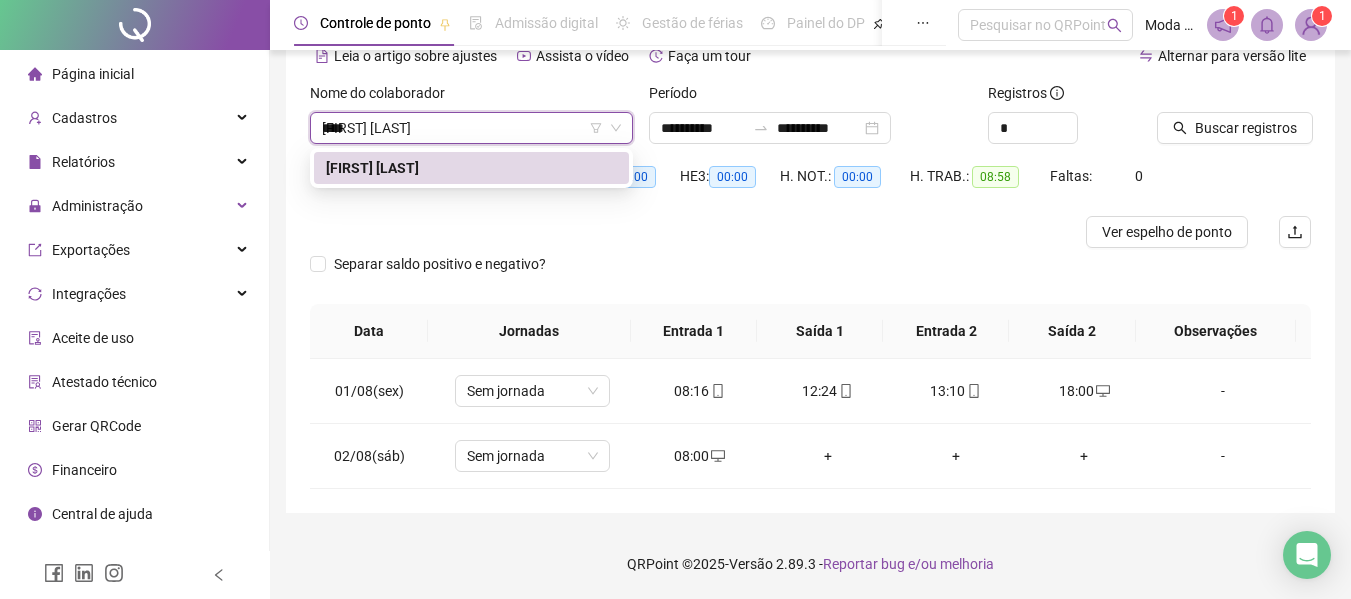 type 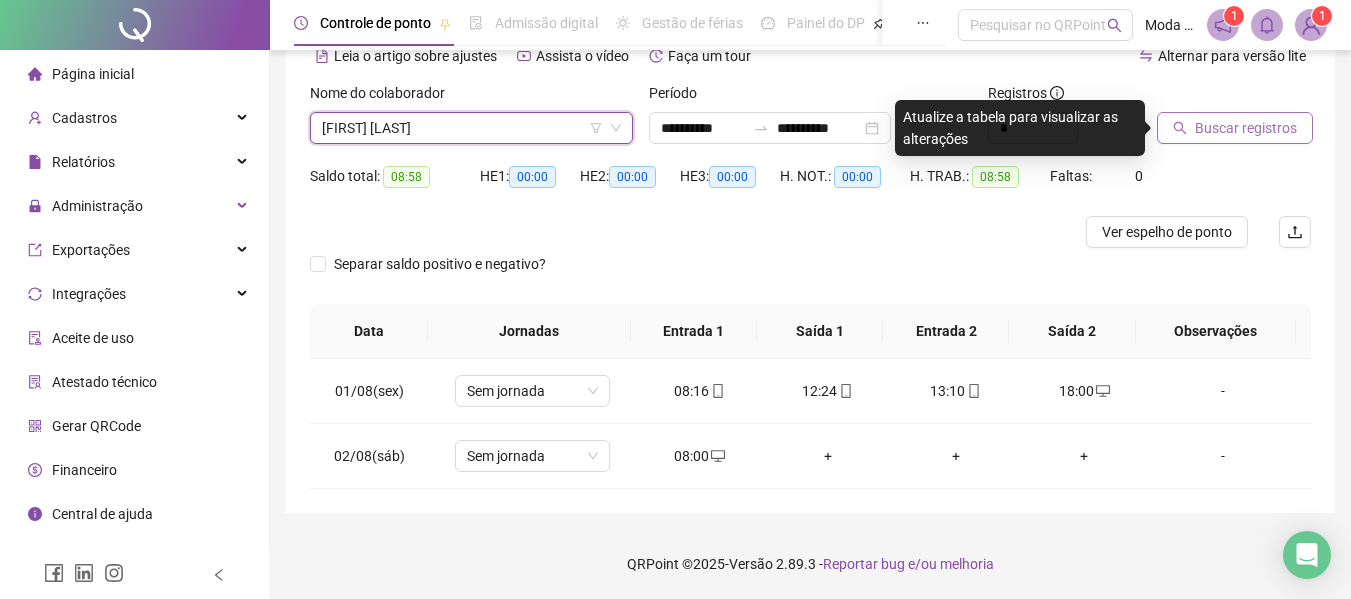 click on "Buscar registros" at bounding box center [1246, 128] 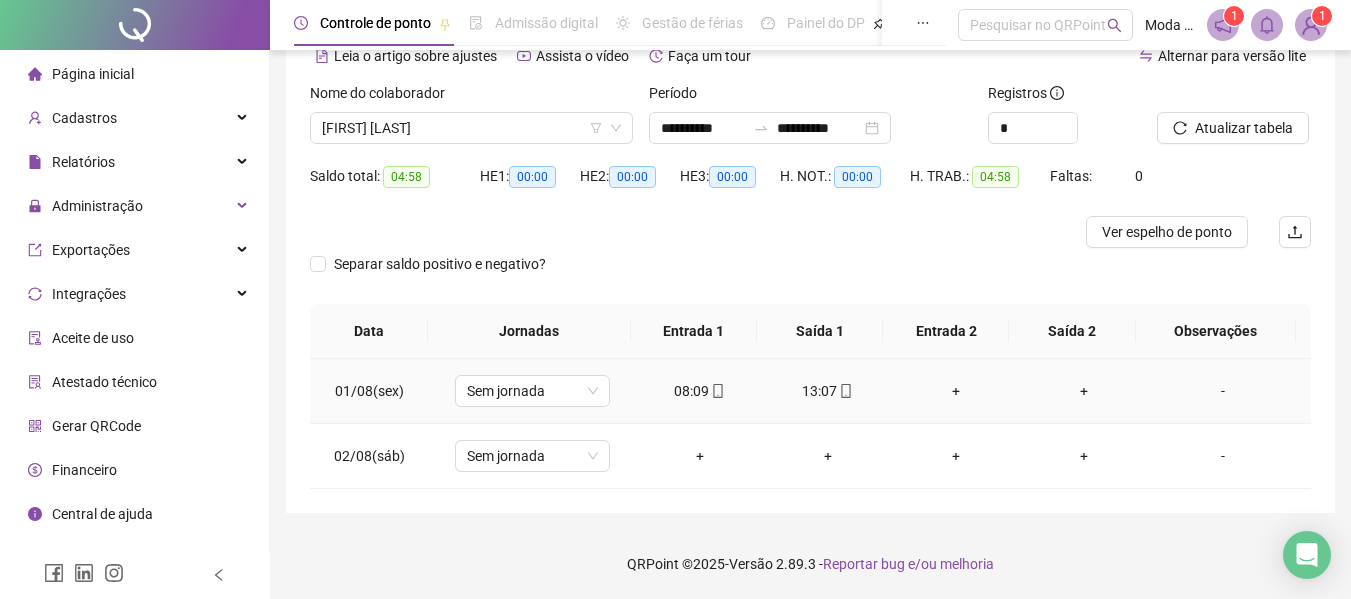 click on "+" at bounding box center [956, 391] 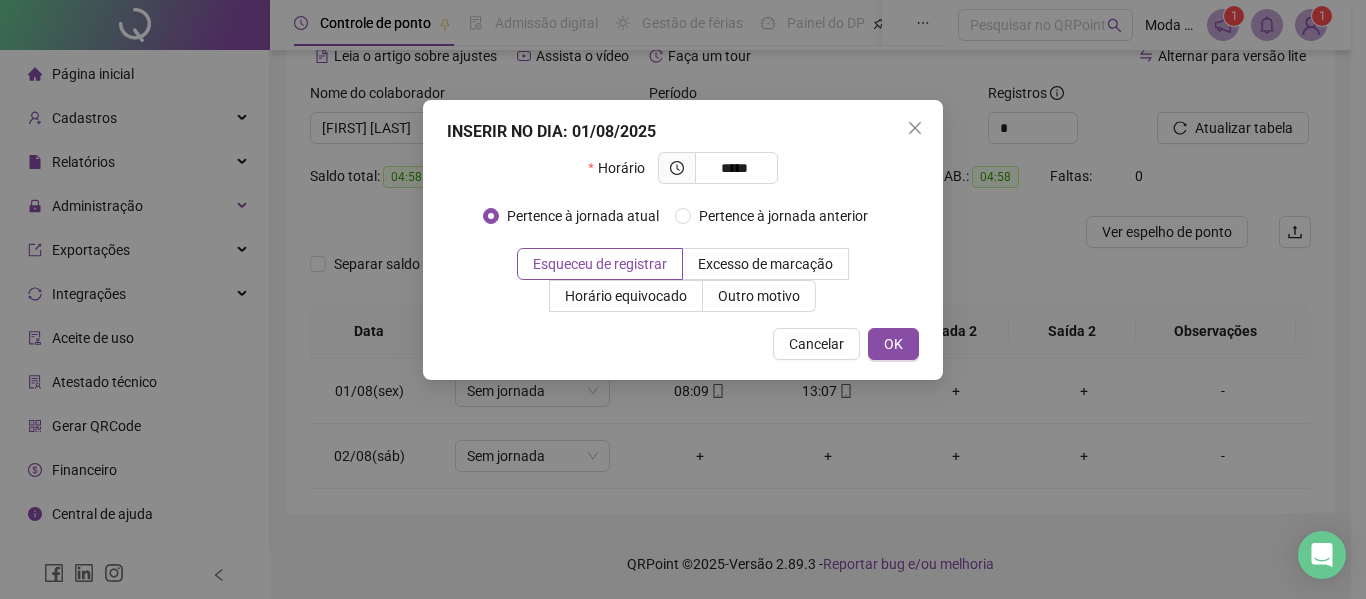type on "*****" 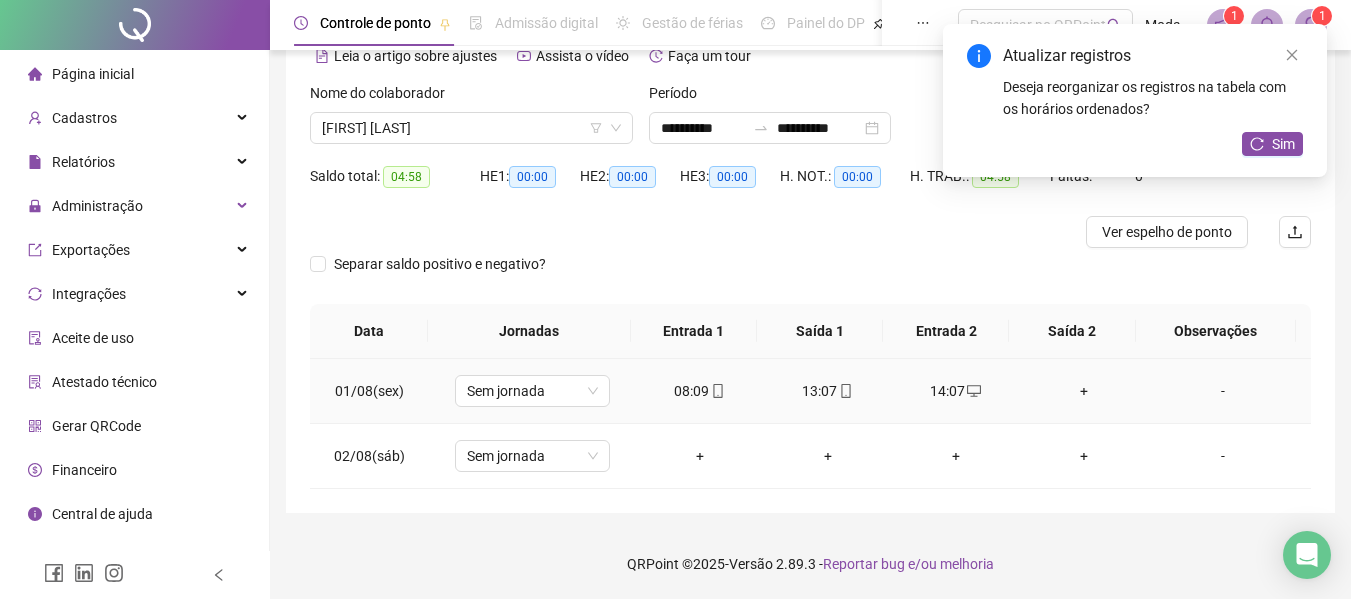 click on "+" at bounding box center [1084, 391] 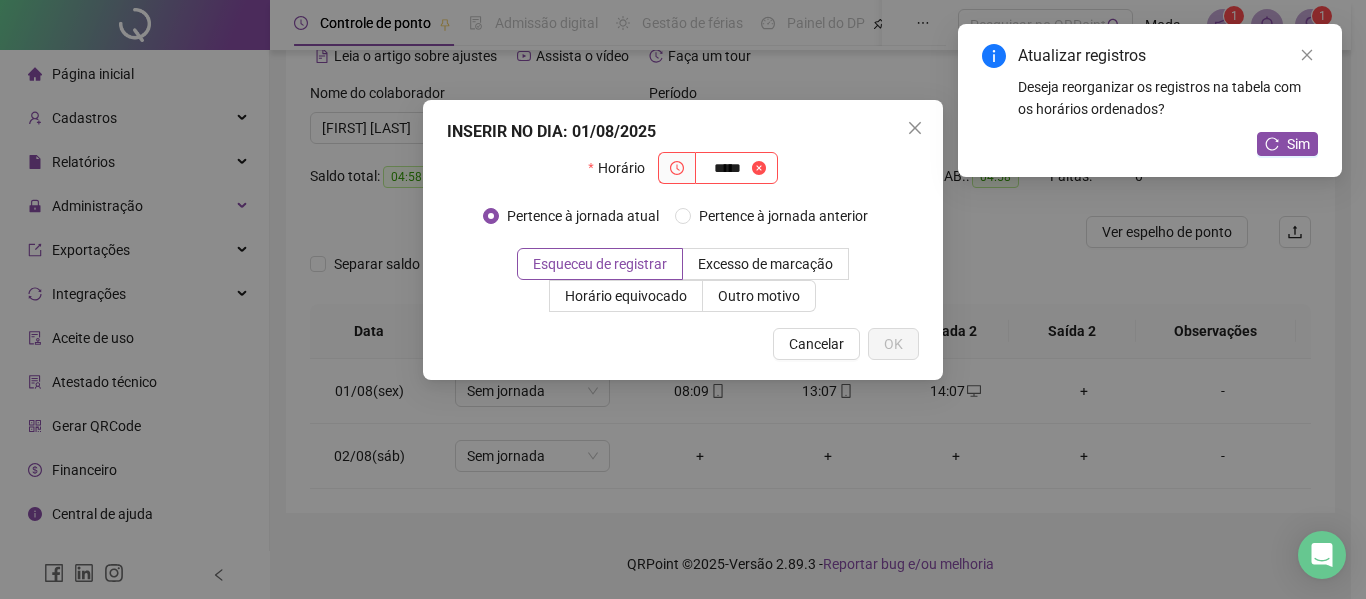 type on "*****" 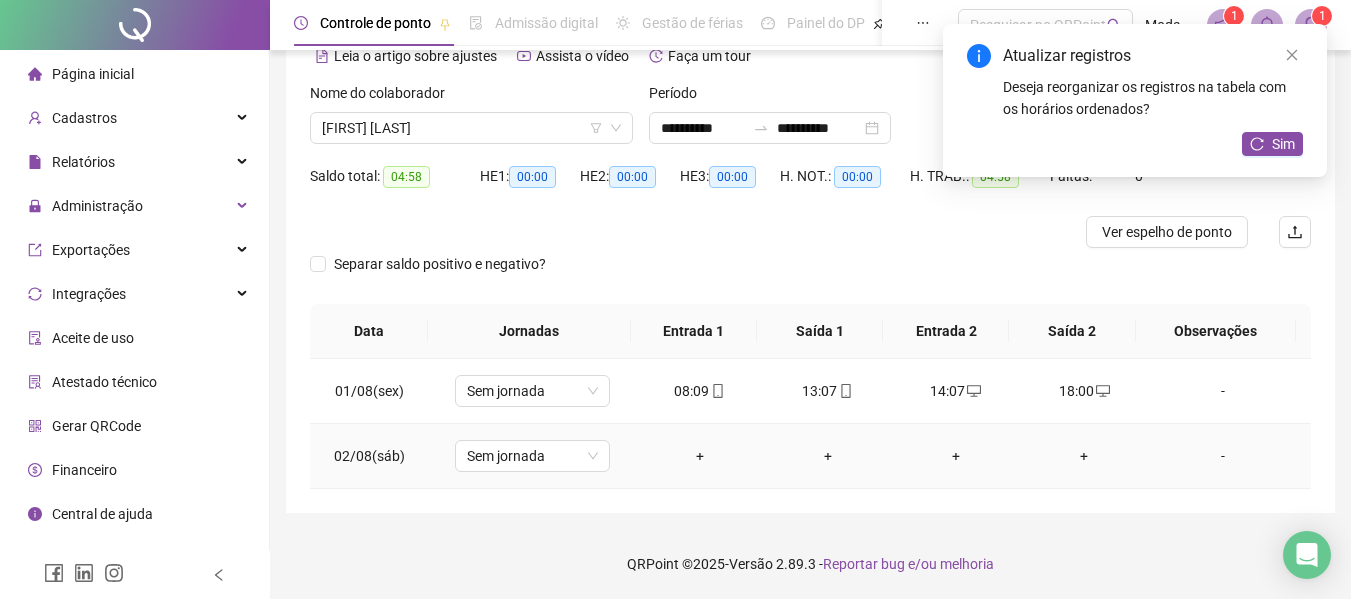 click on "+" at bounding box center (700, 456) 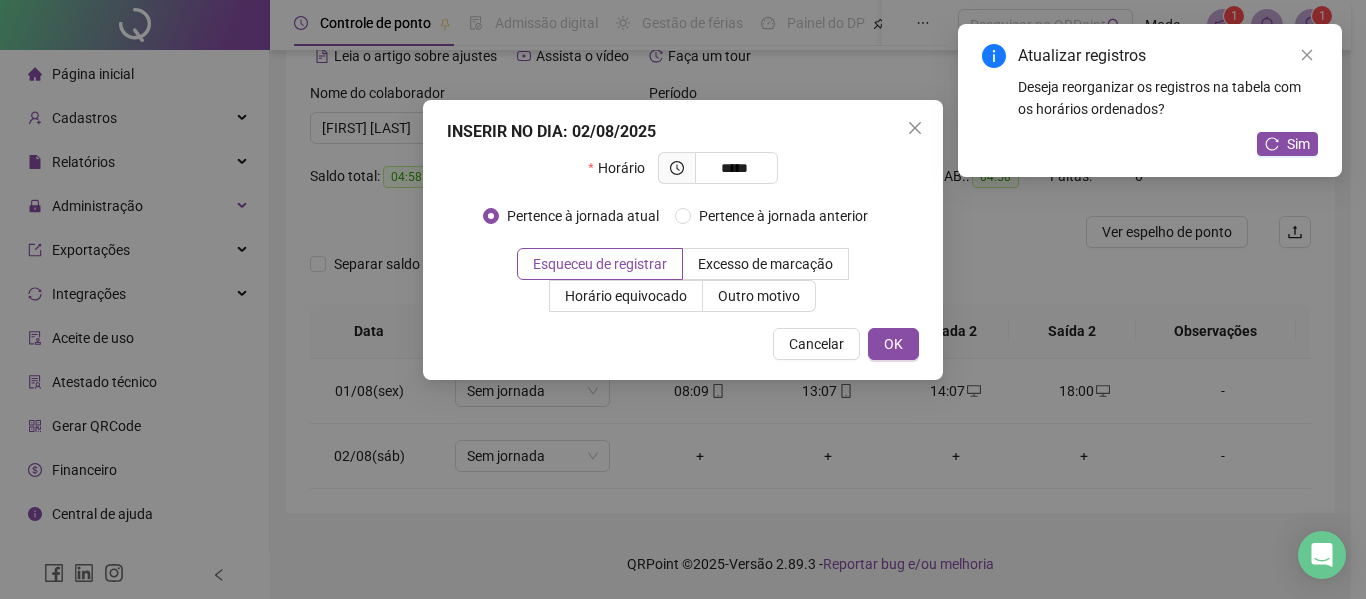 type on "*****" 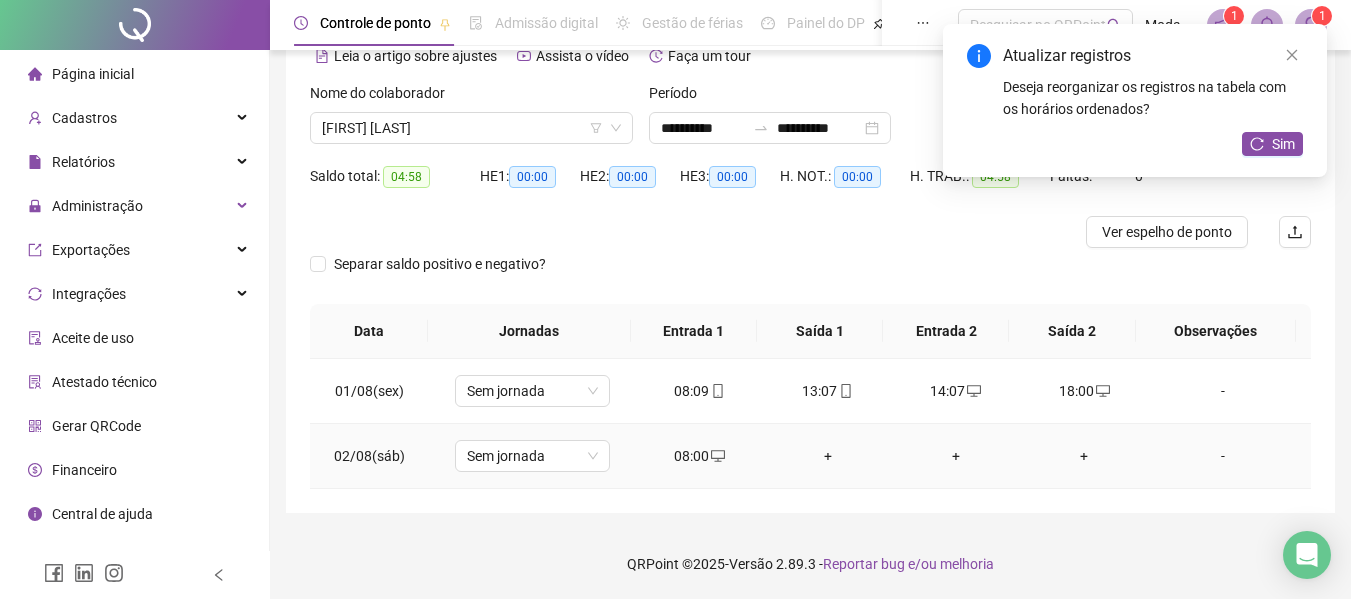click on "+" at bounding box center (828, 456) 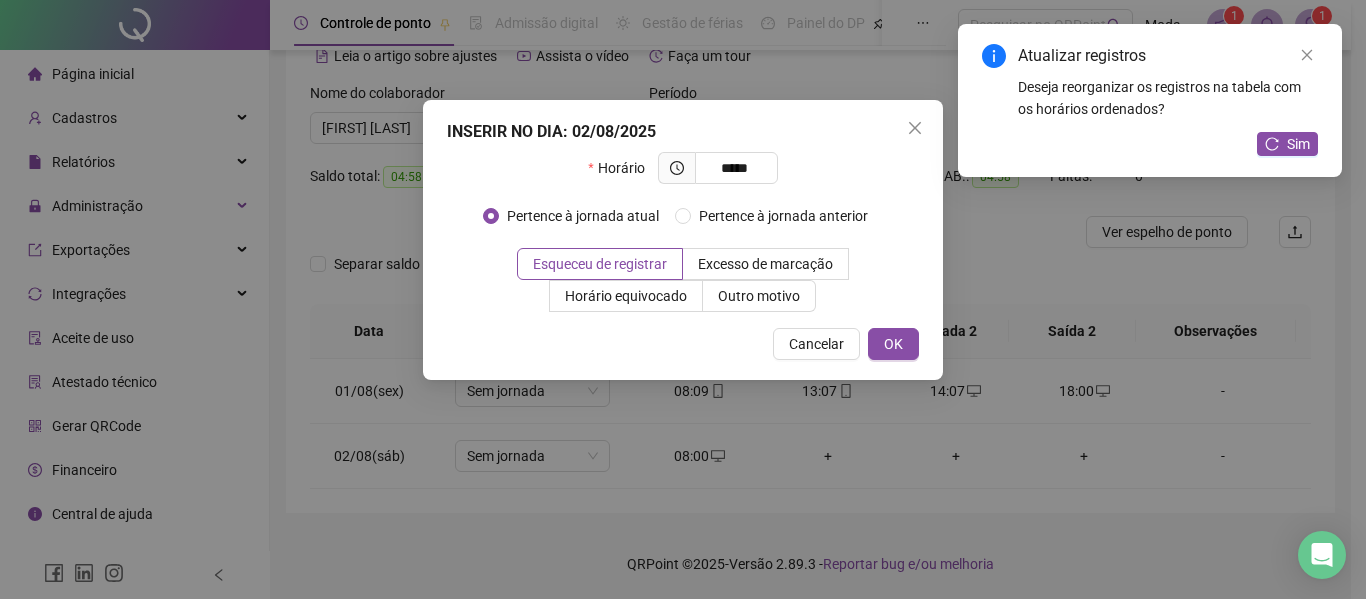 type on "*****" 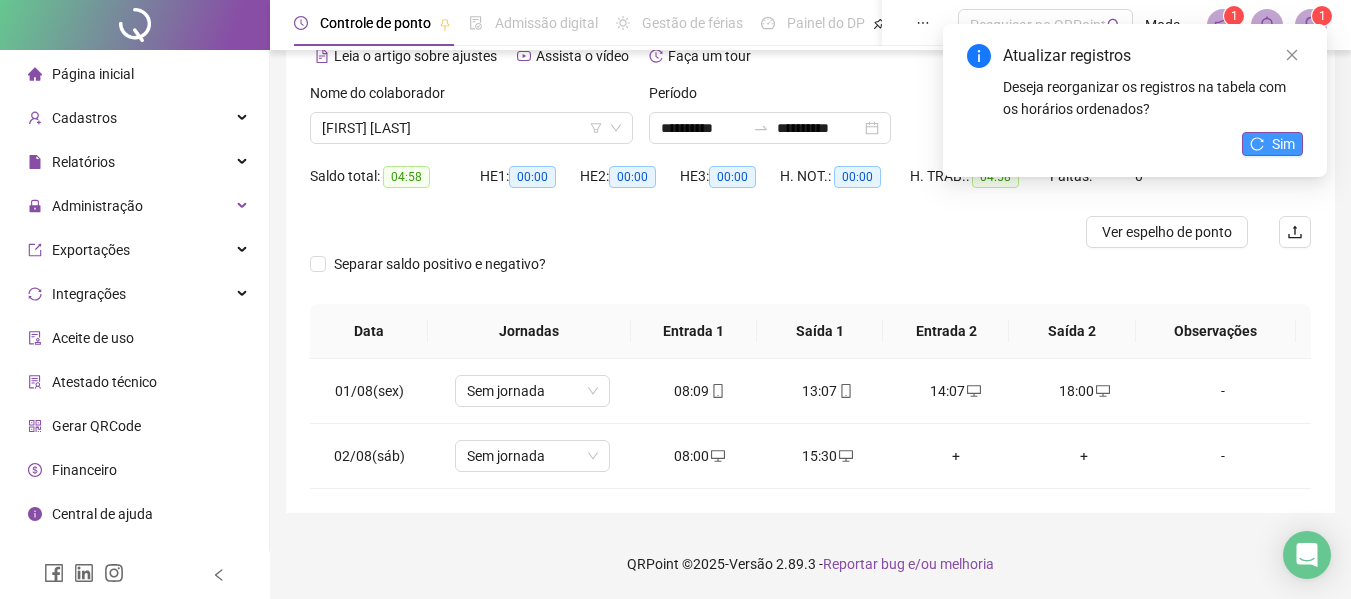 click 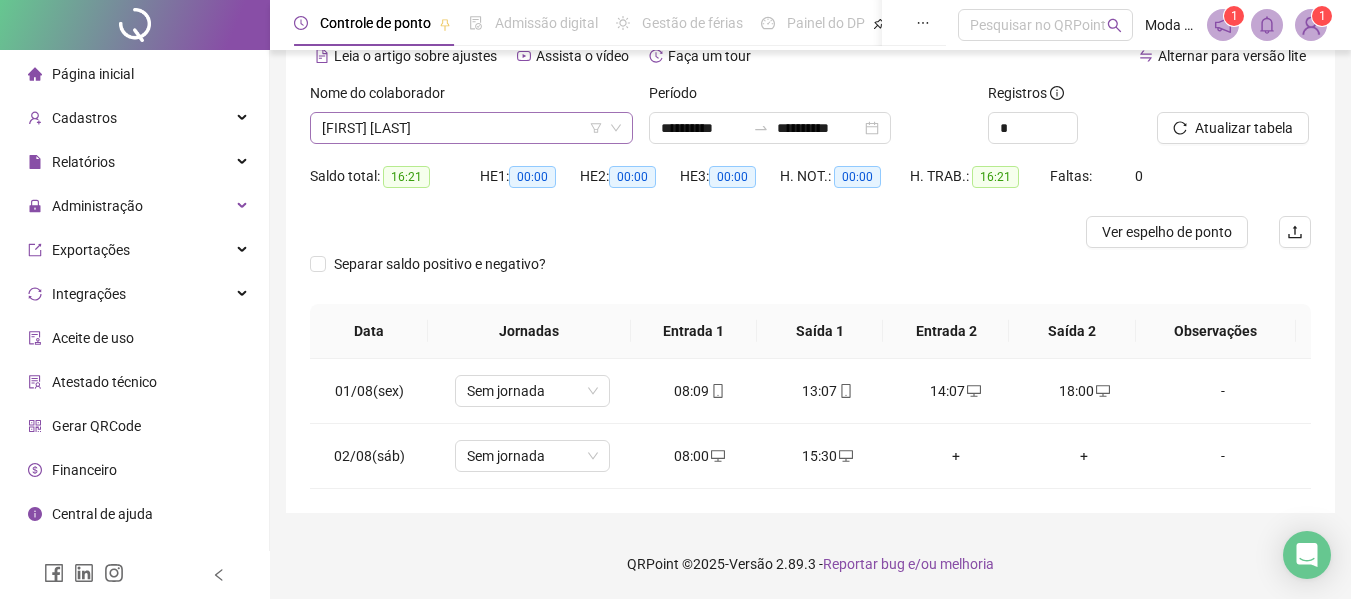 click on "[FIRST] [LAST]" at bounding box center [471, 128] 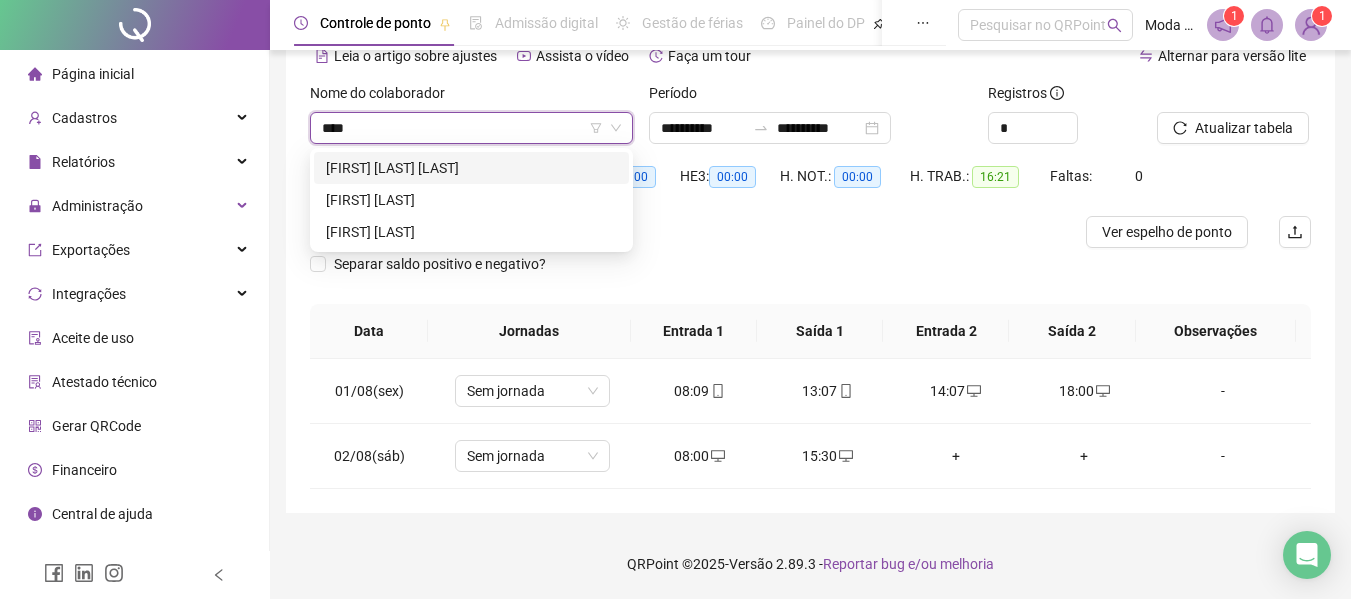 scroll, scrollTop: 0, scrollLeft: 0, axis: both 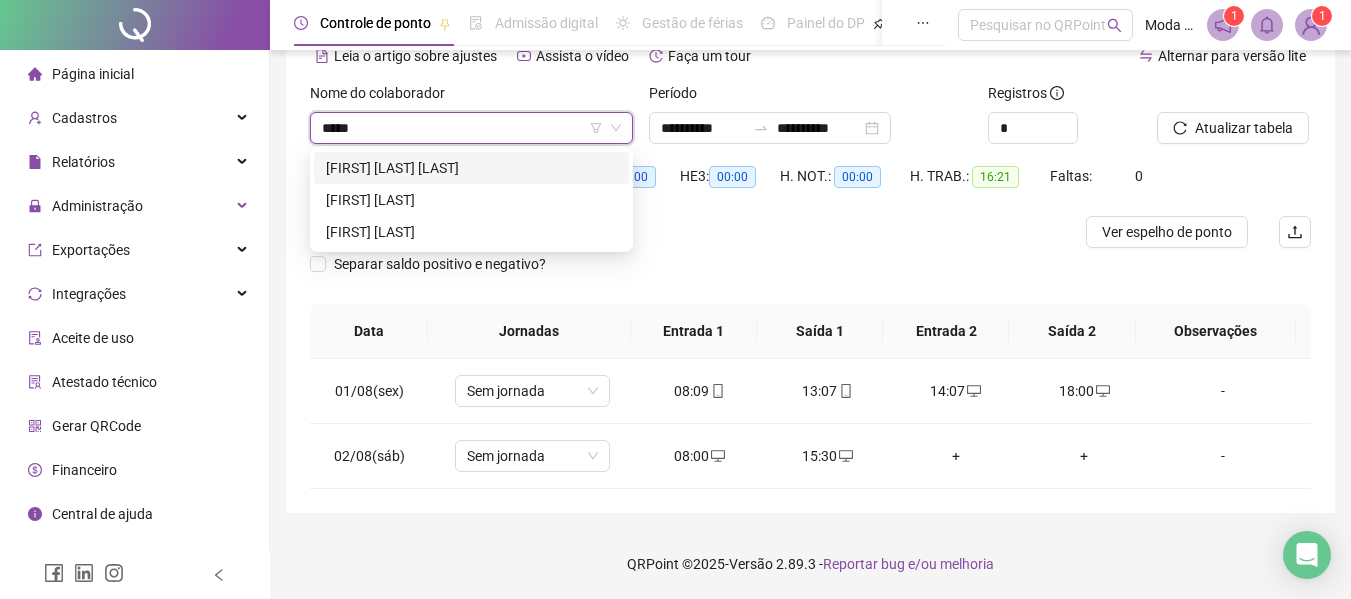 type on "******" 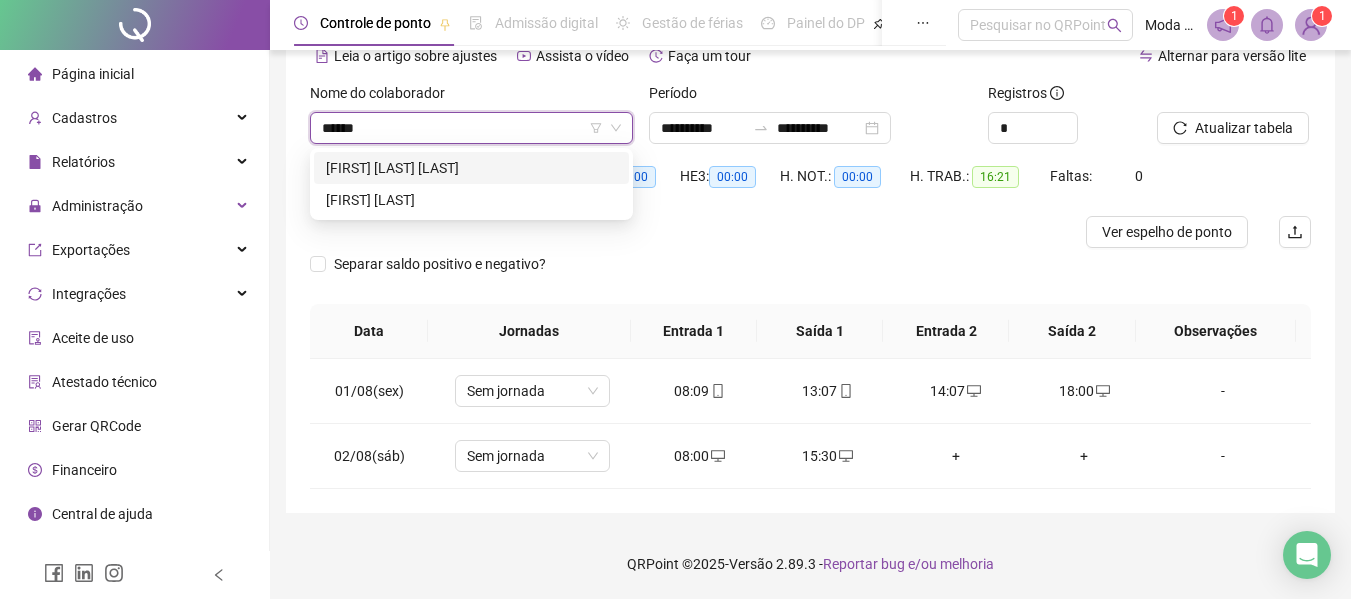click on "[FIRST] [LAST] [LAST]" at bounding box center (471, 168) 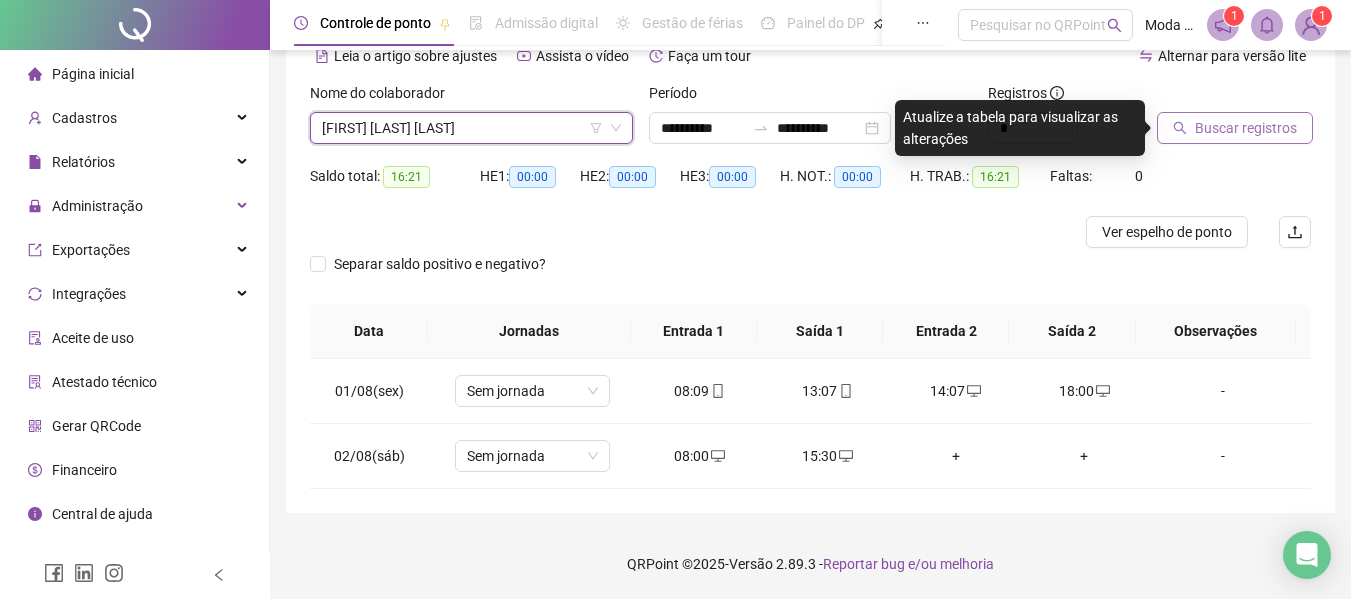 click on "Buscar registros" at bounding box center (1246, 128) 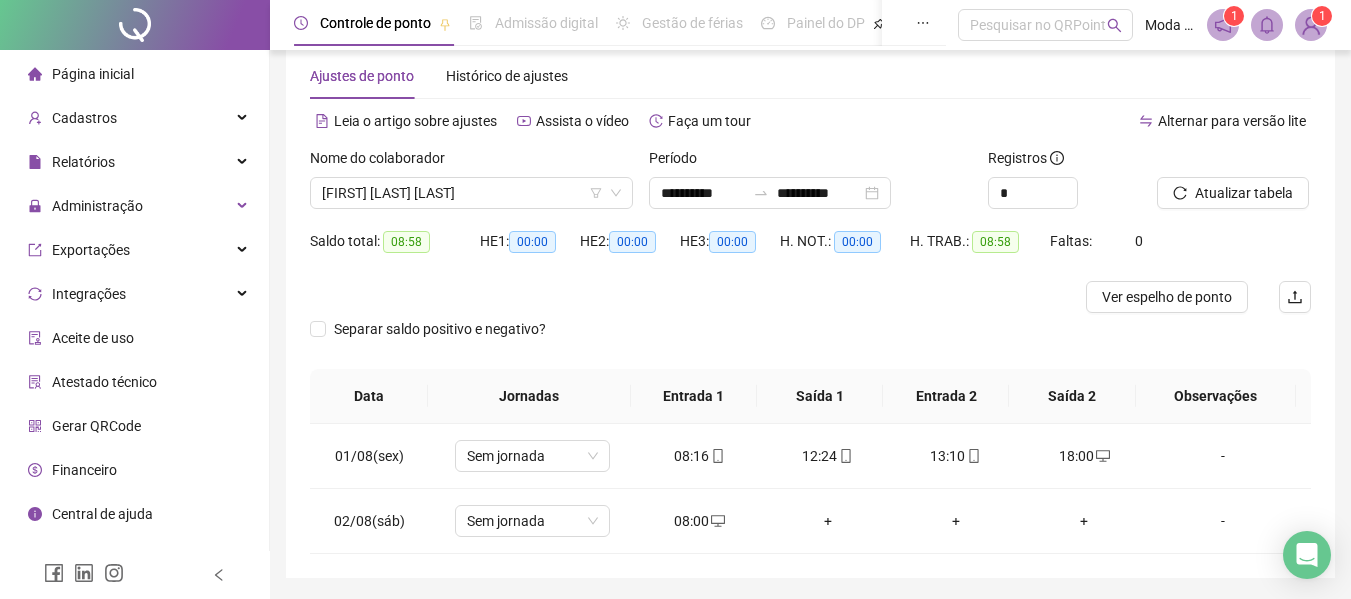 scroll, scrollTop: 2, scrollLeft: 0, axis: vertical 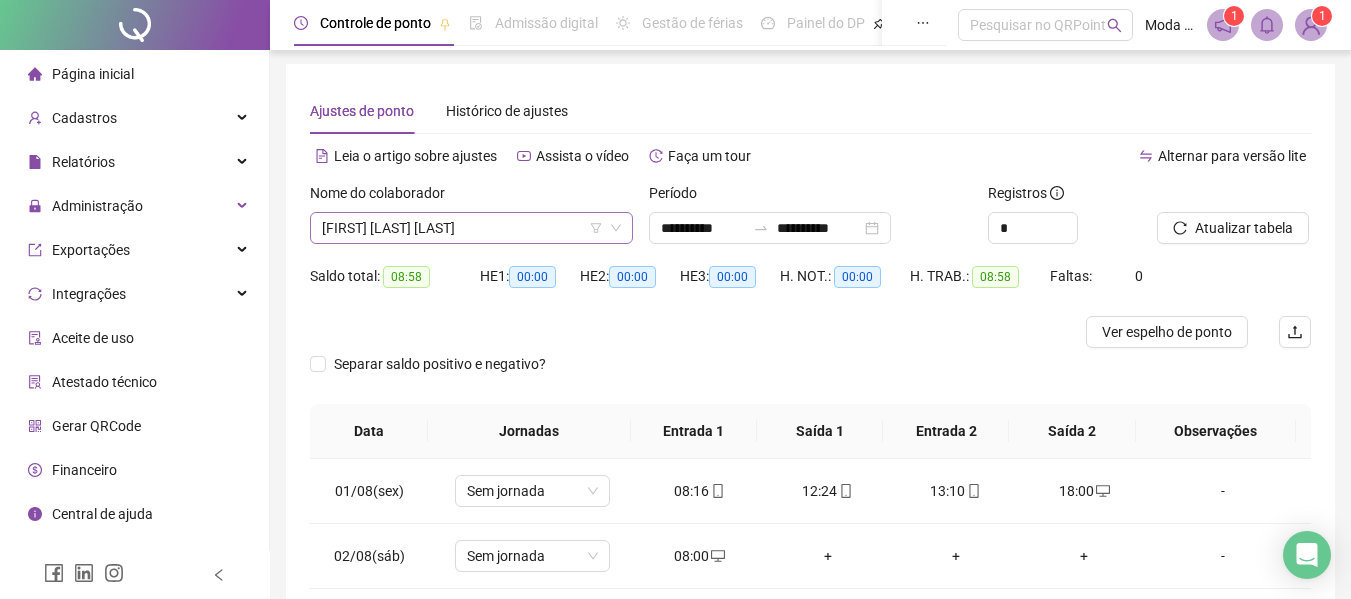 click on "[FIRST] [LAST] [LAST]" at bounding box center [471, 228] 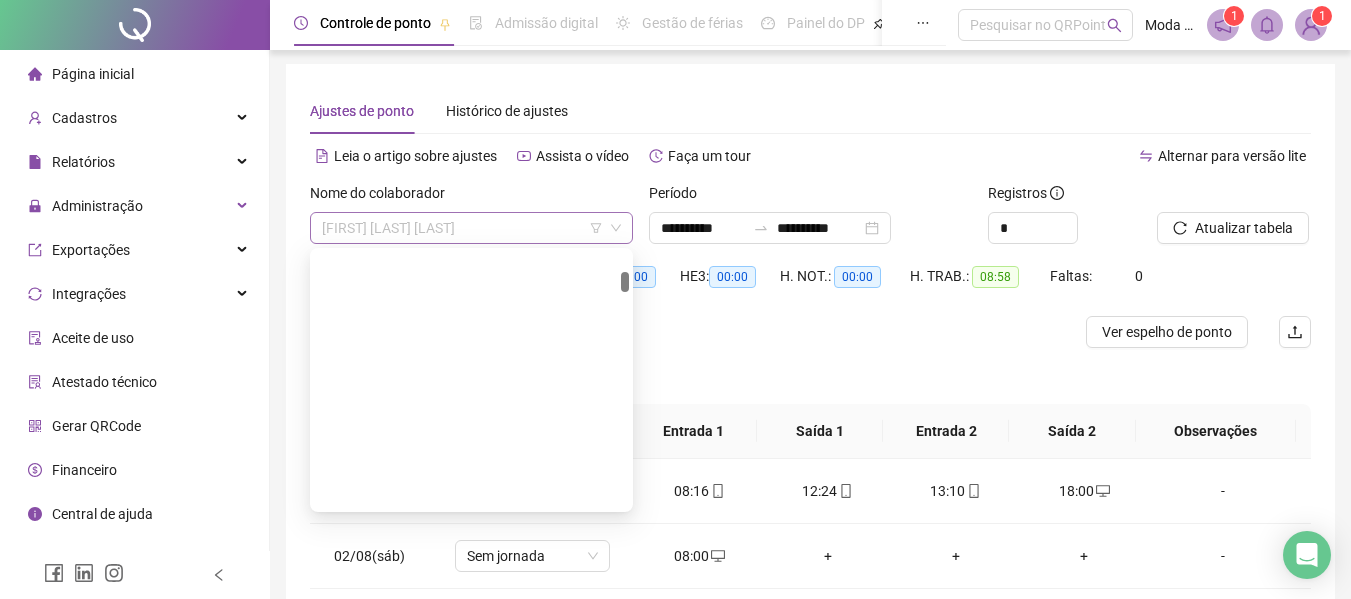 scroll, scrollTop: 480, scrollLeft: 0, axis: vertical 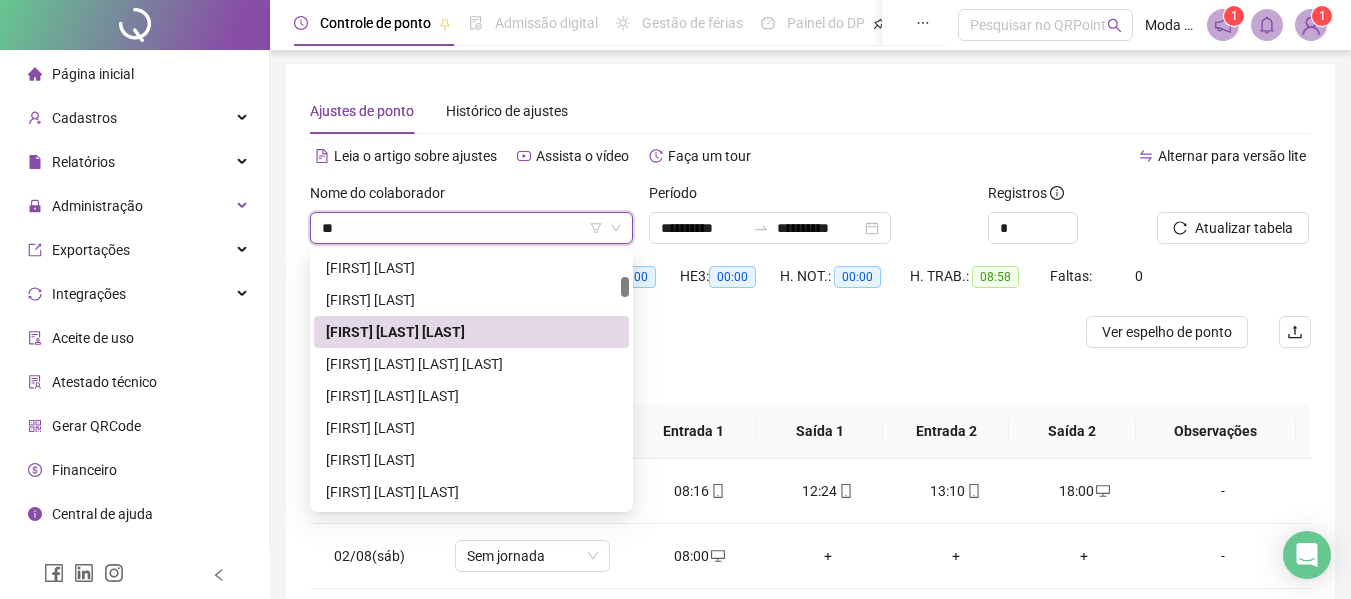 type on "***" 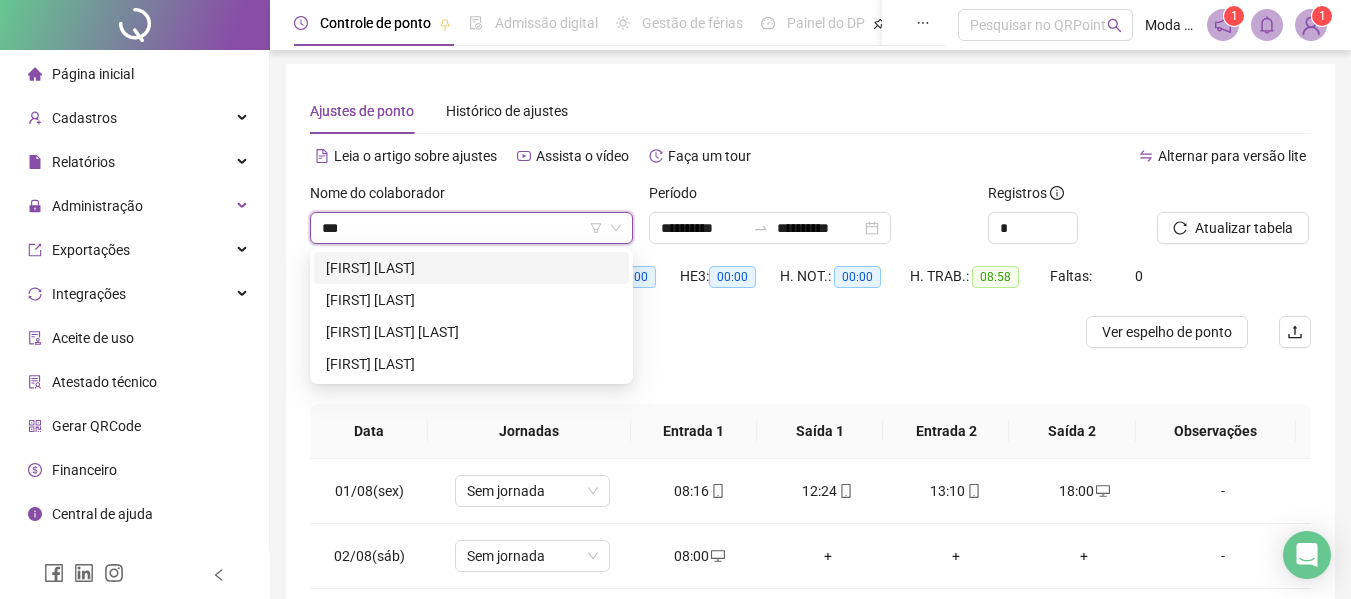 scroll, scrollTop: 0, scrollLeft: 0, axis: both 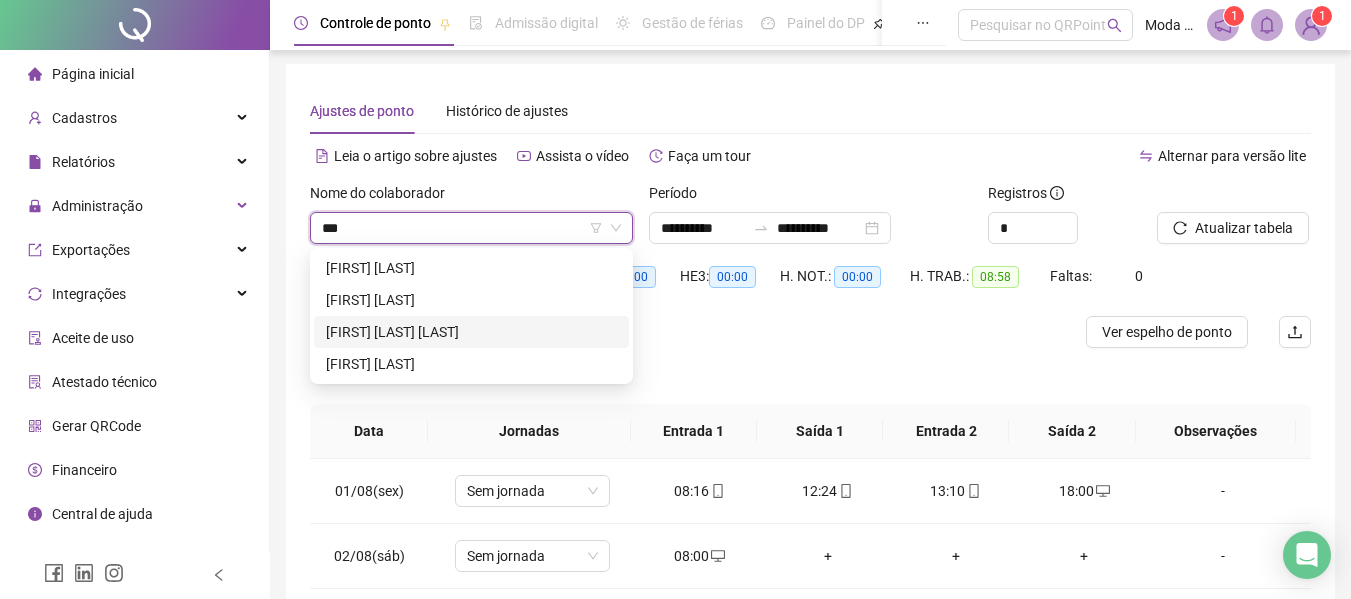 click on "[FIRST] [LAST] [LAST]" at bounding box center (471, 332) 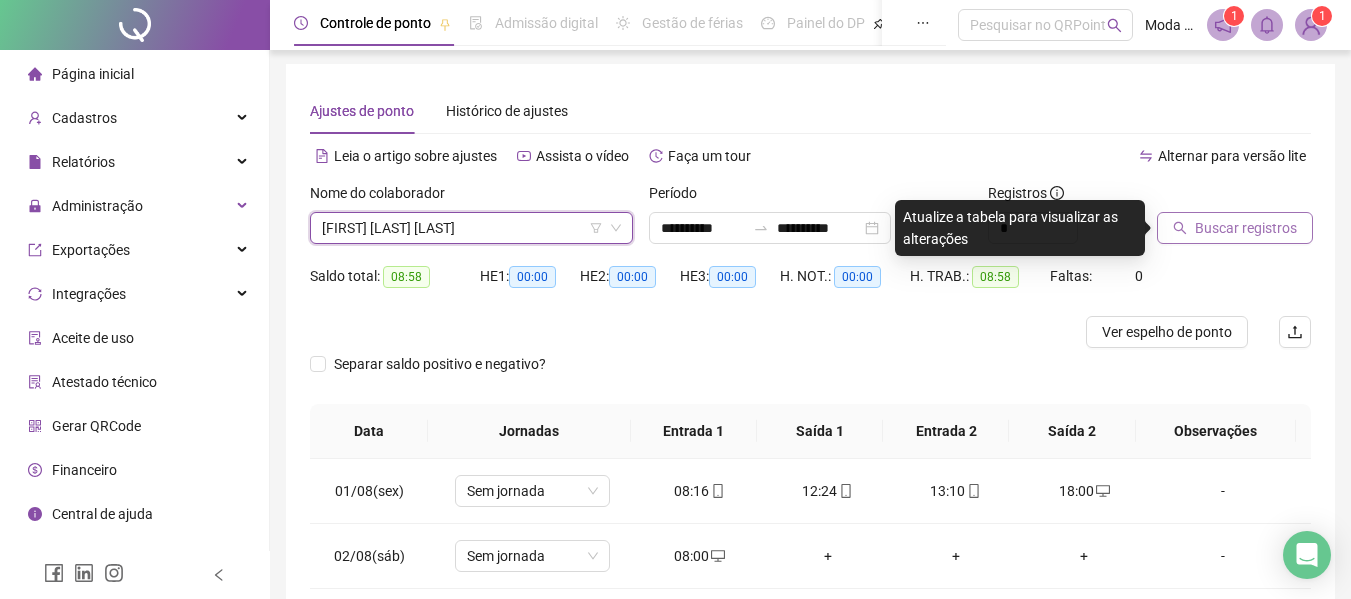 click on "Buscar registros" at bounding box center (1246, 228) 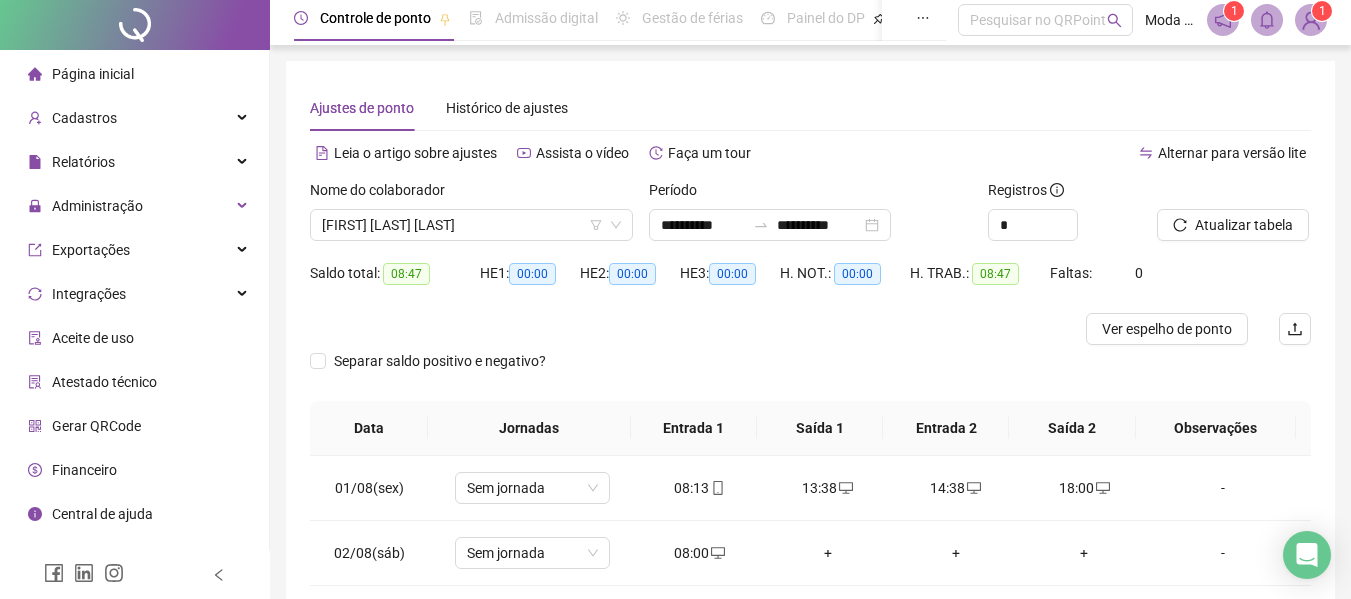 scroll, scrollTop: 0, scrollLeft: 0, axis: both 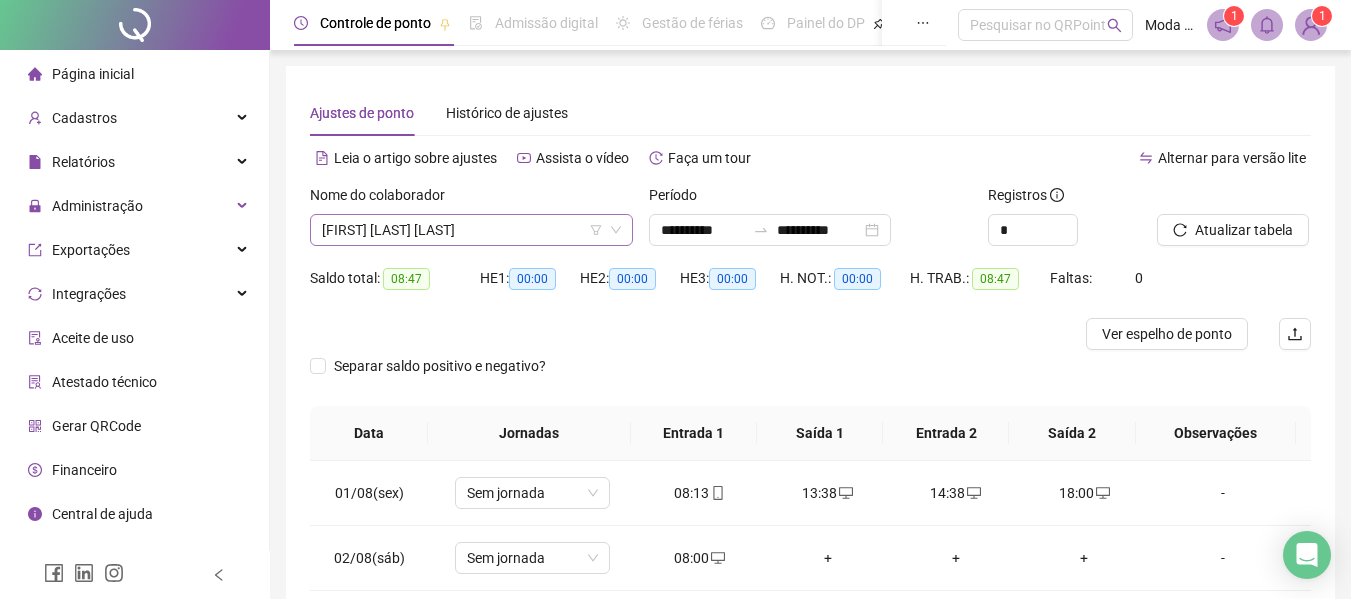 click on "[FIRST] [LAST] [LAST]" at bounding box center (471, 230) 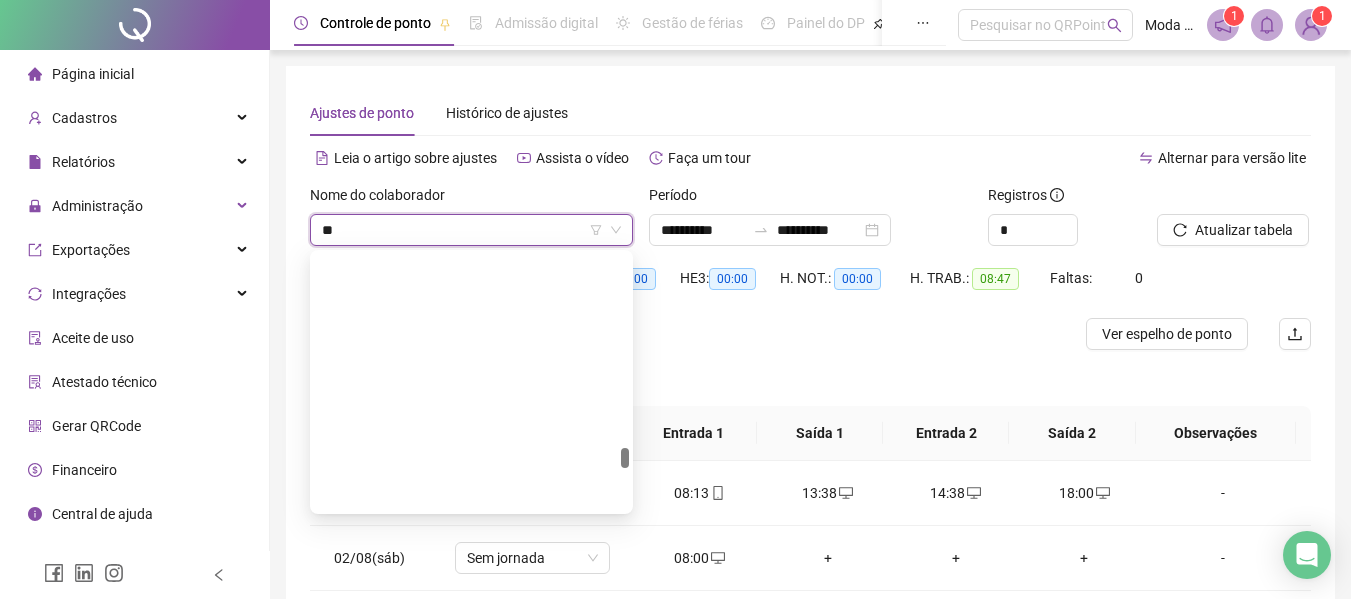 scroll, scrollTop: 0, scrollLeft: 0, axis: both 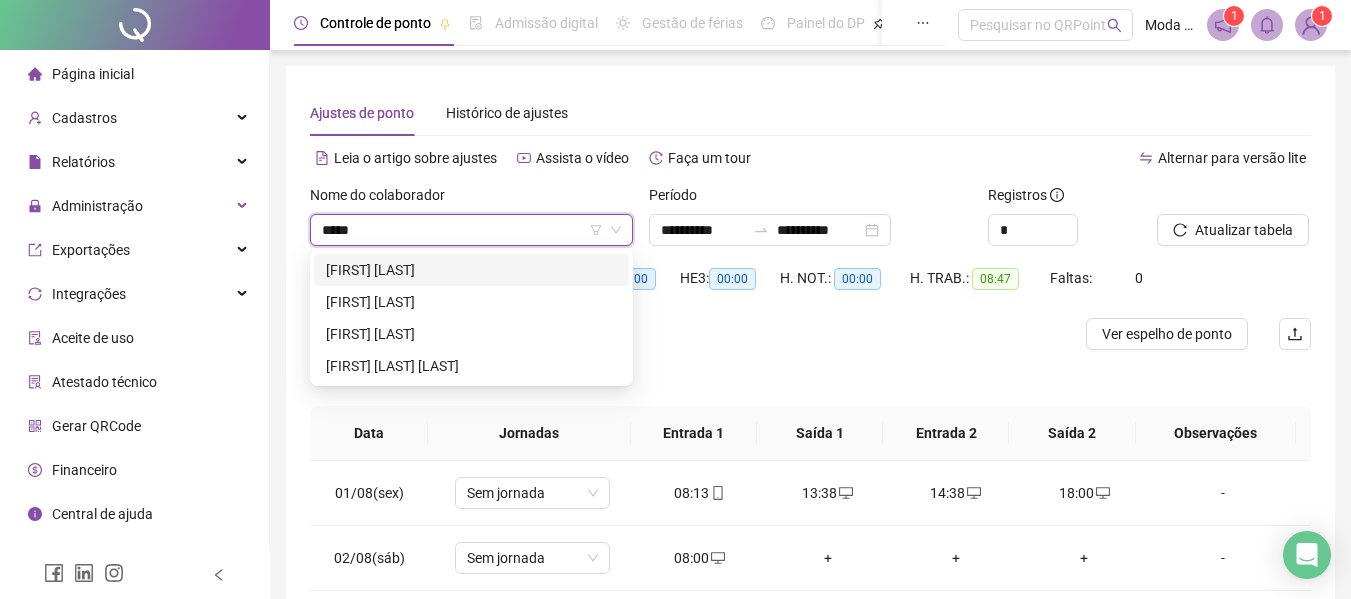 type on "******" 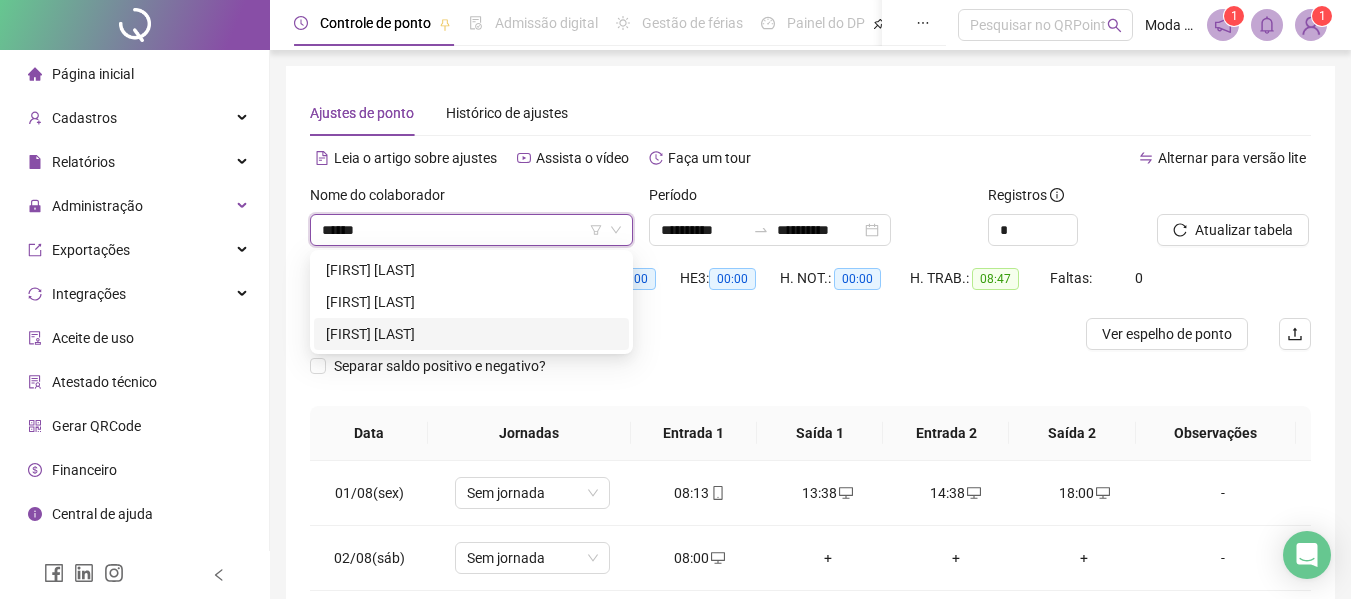 click on "[FIRST] [LAST]" at bounding box center [471, 334] 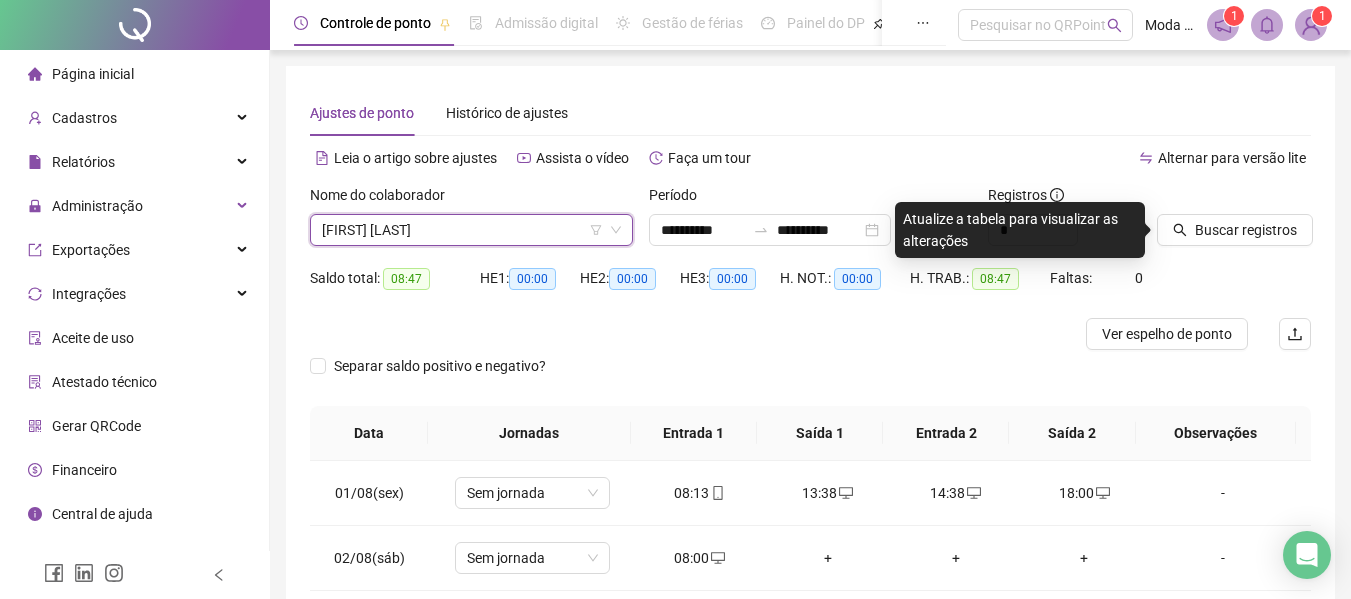 click on "Buscar registros" at bounding box center (1234, 215) 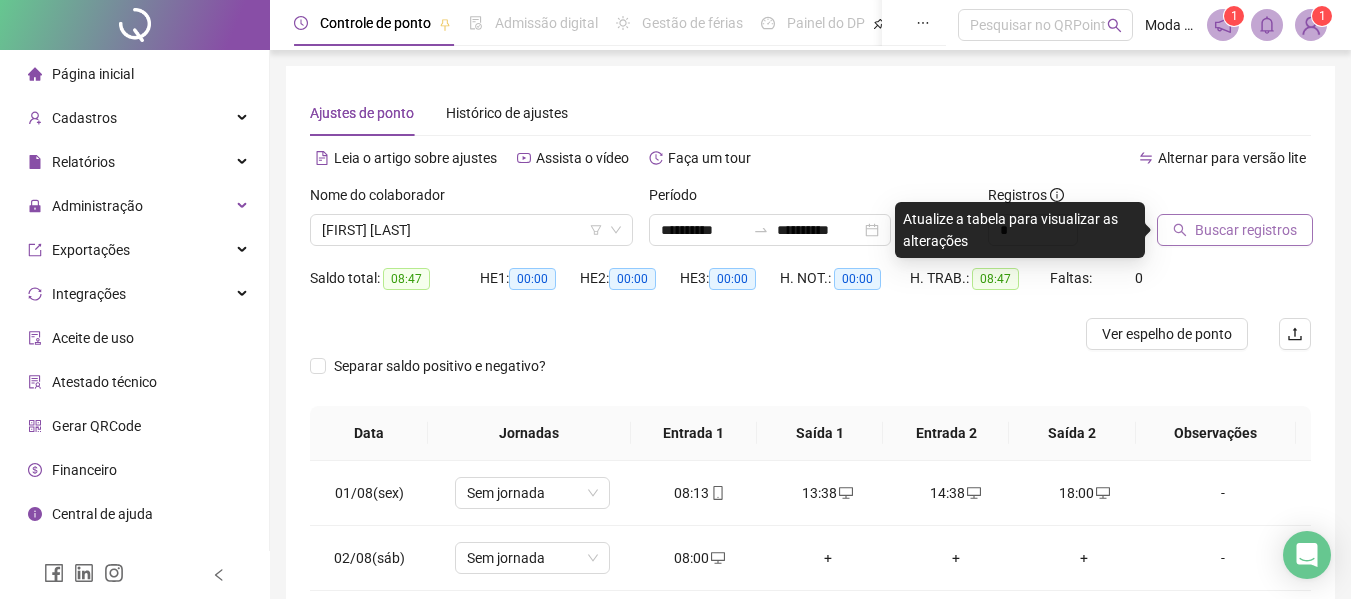 click on "Buscar registros" at bounding box center (1246, 230) 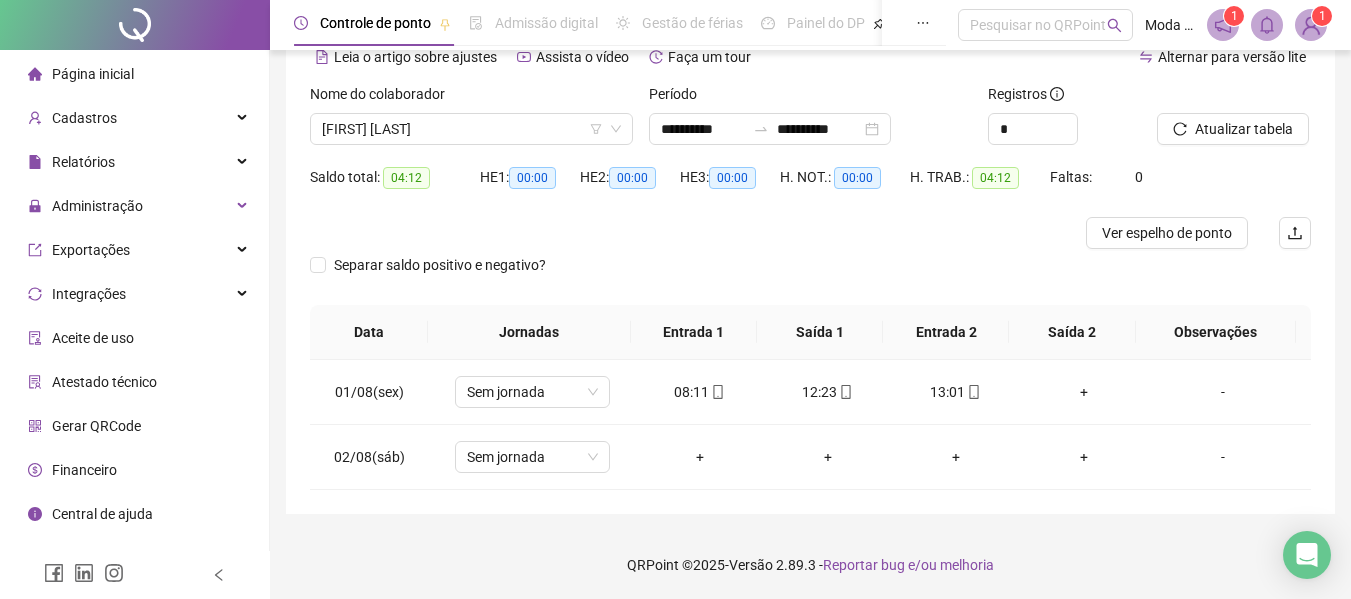 scroll, scrollTop: 102, scrollLeft: 0, axis: vertical 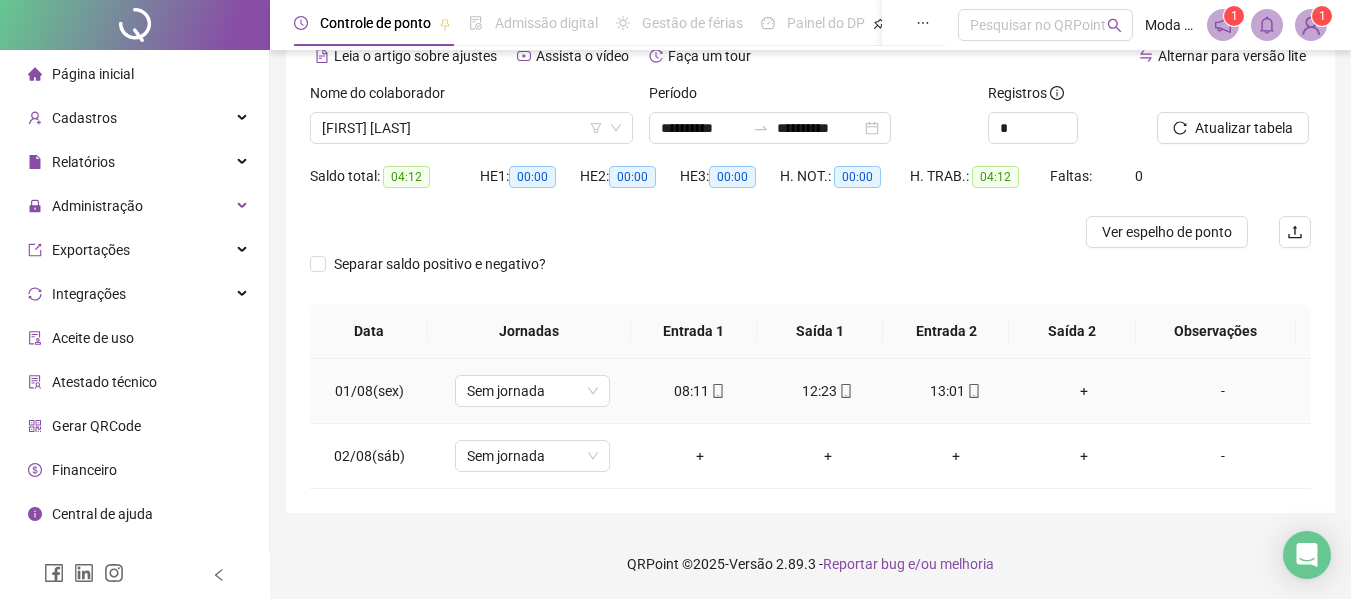click on "+" at bounding box center [1084, 391] 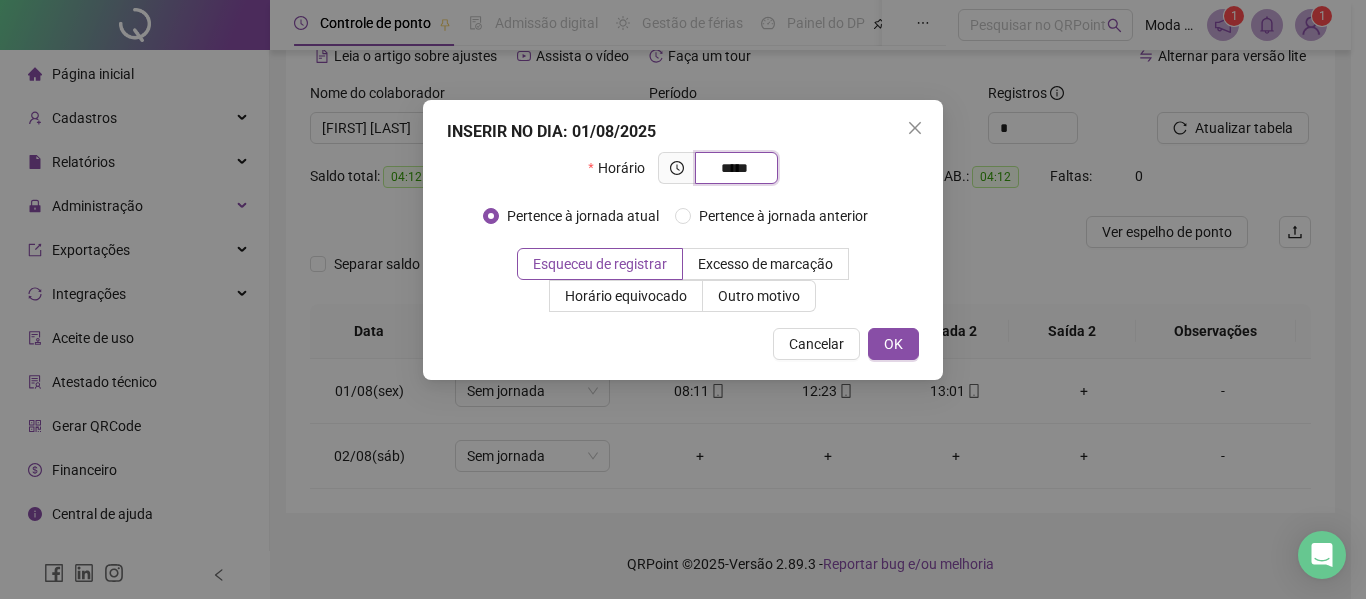 type on "*****" 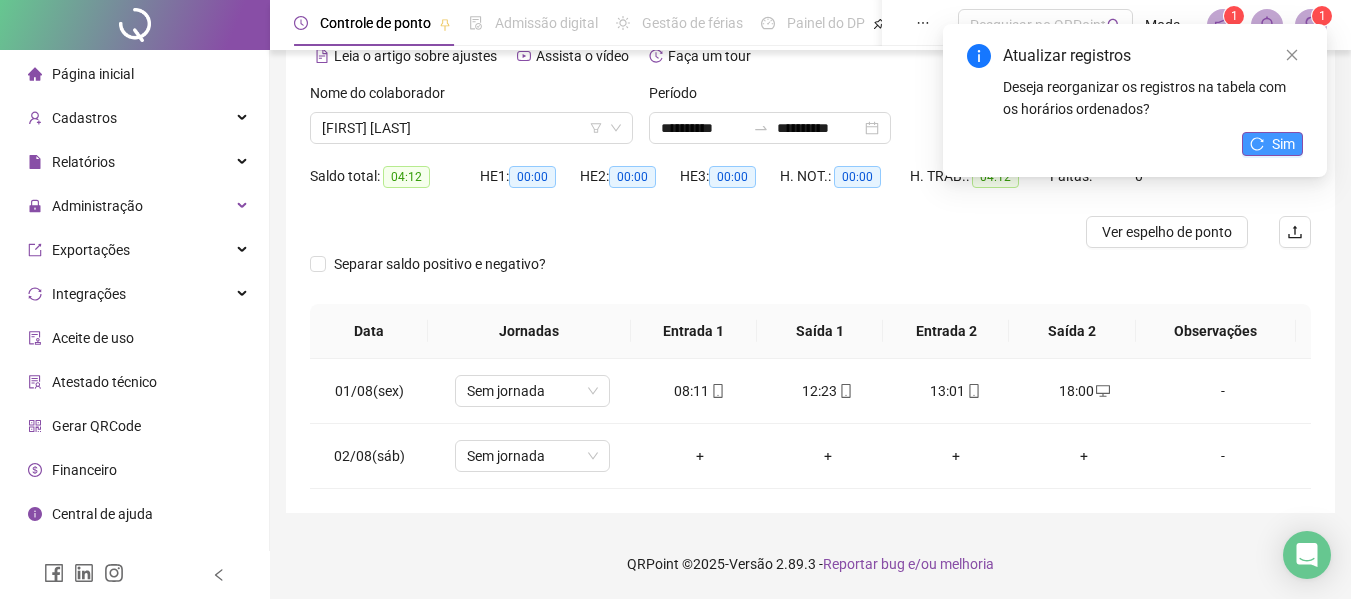 click on "Sim" at bounding box center [1272, 144] 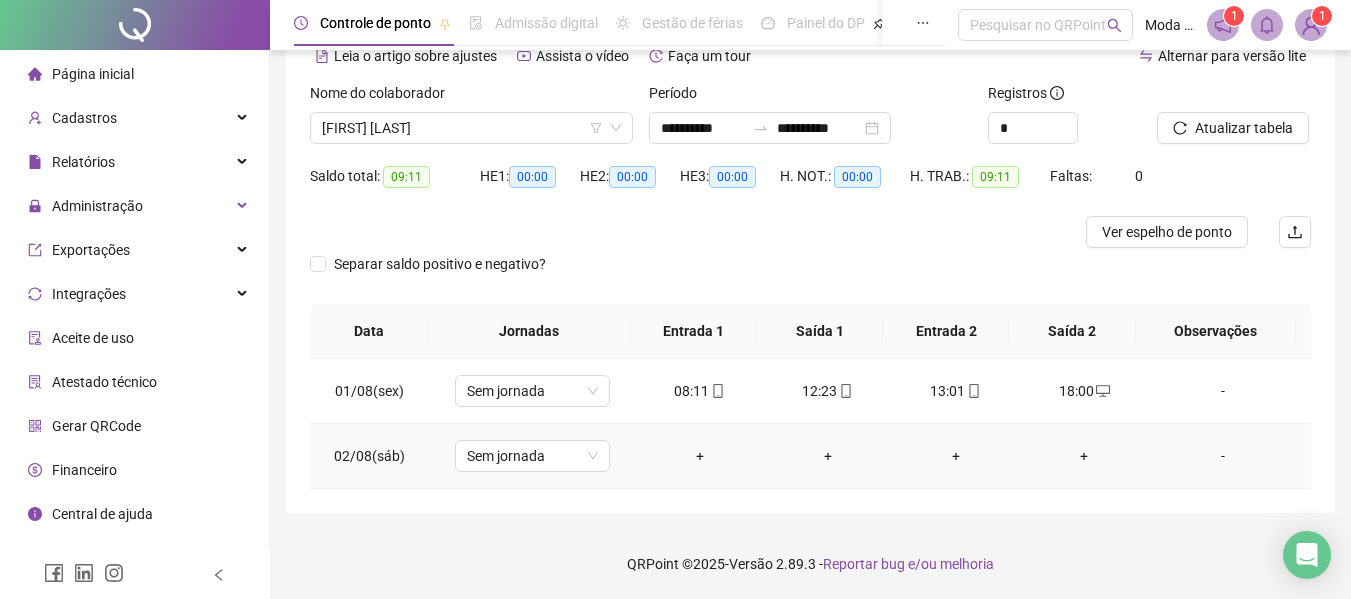 click on "+" at bounding box center [700, 456] 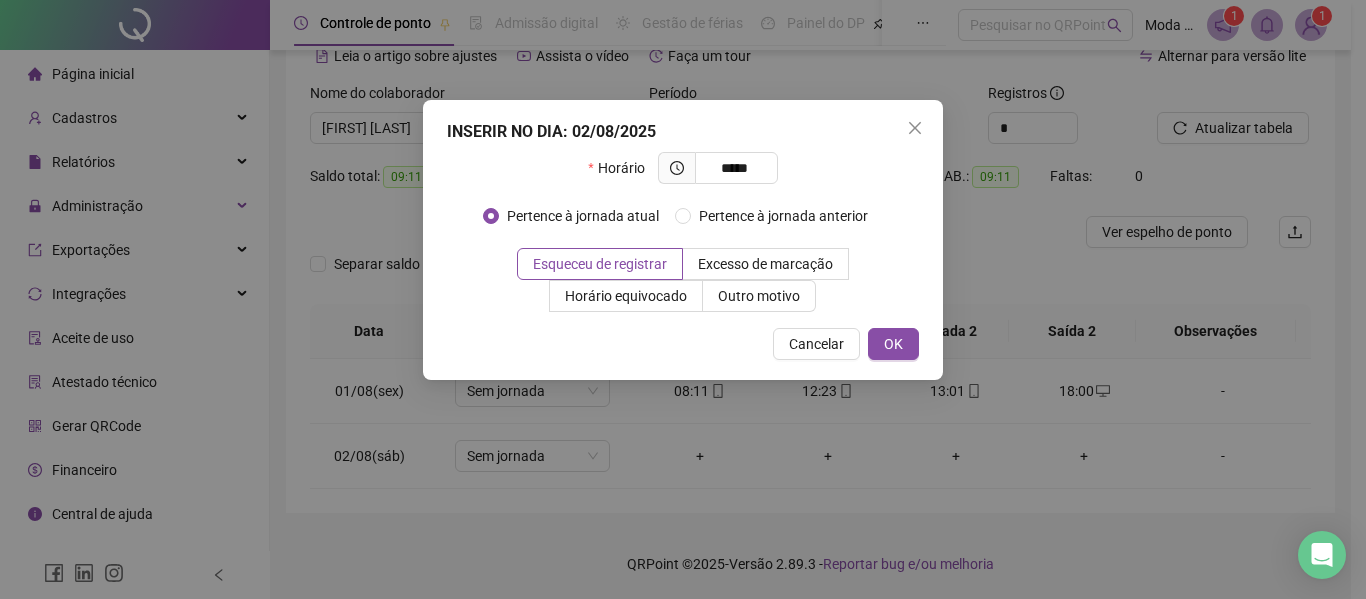 type on "*****" 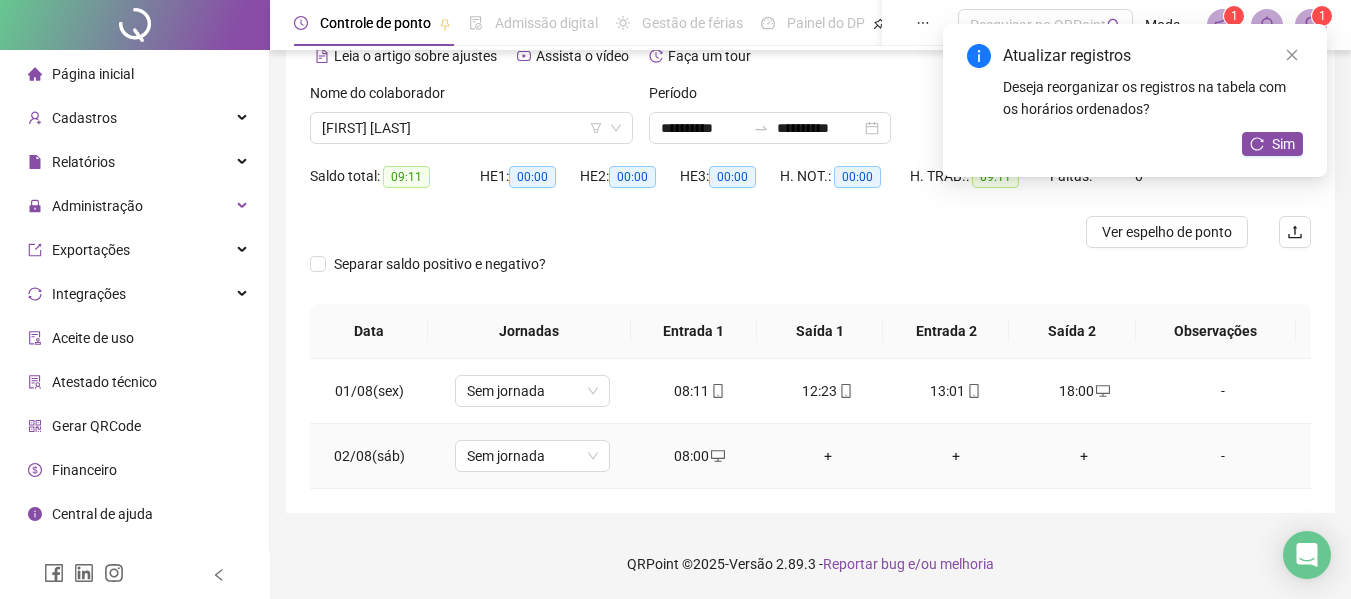 click on "+" at bounding box center (828, 456) 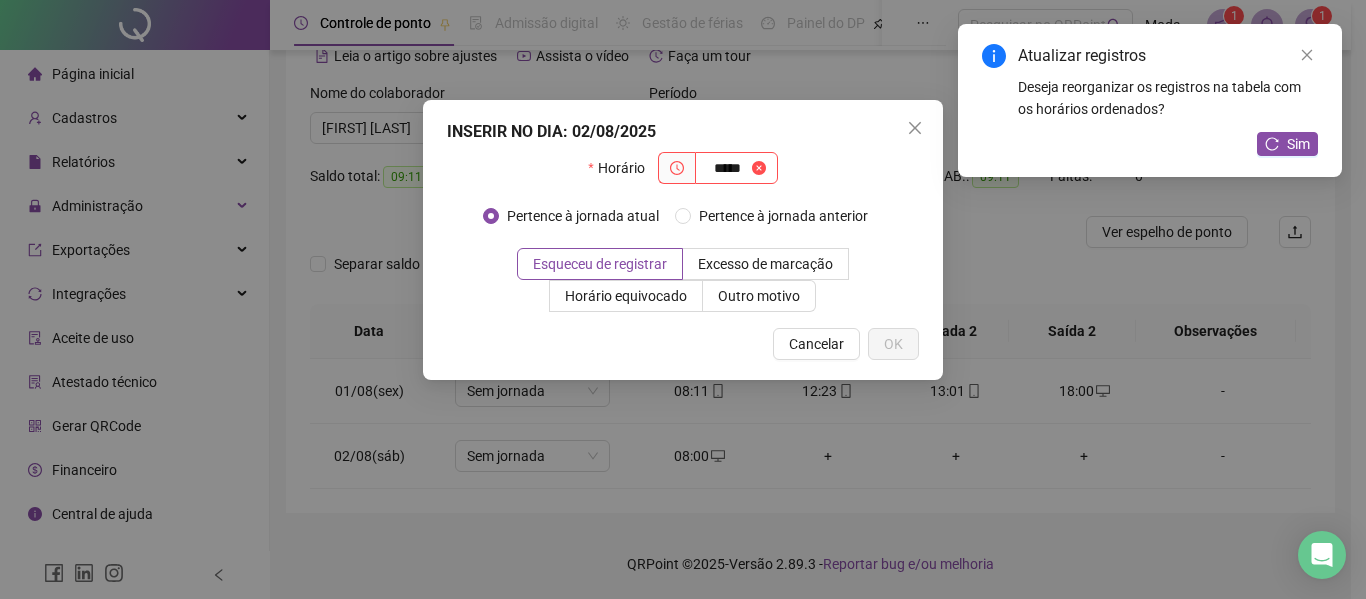 type on "*****" 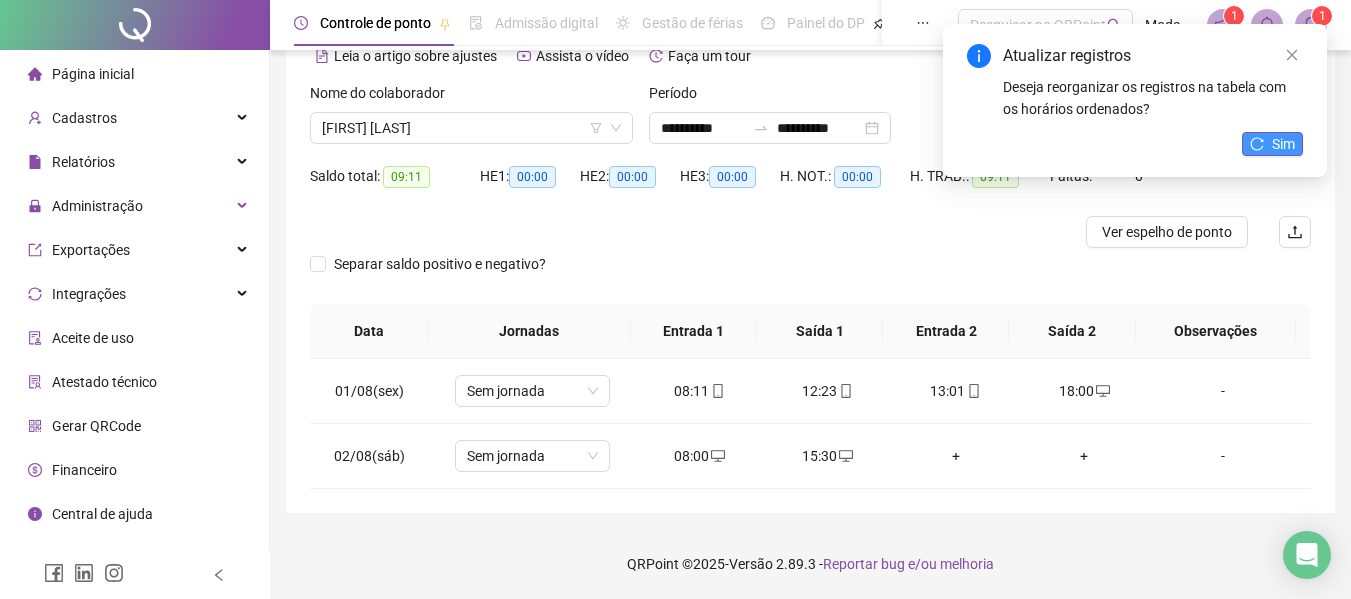 click on "Sim" at bounding box center [1283, 144] 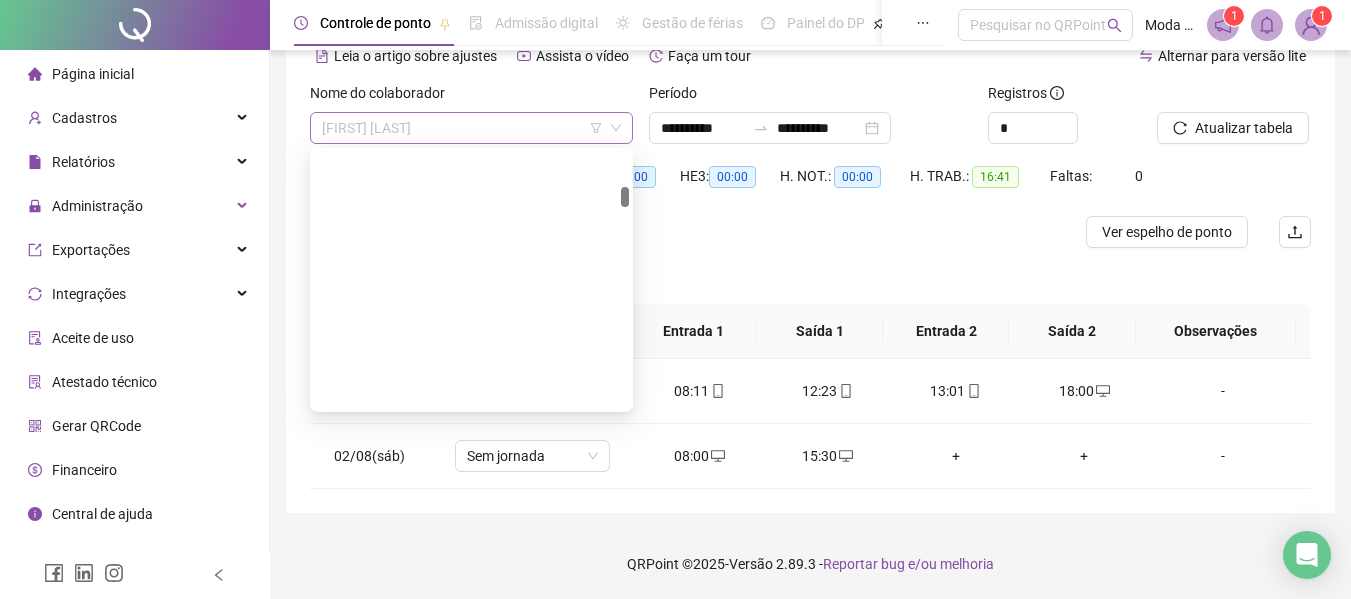 click on "[FIRST] [LAST]" at bounding box center [471, 128] 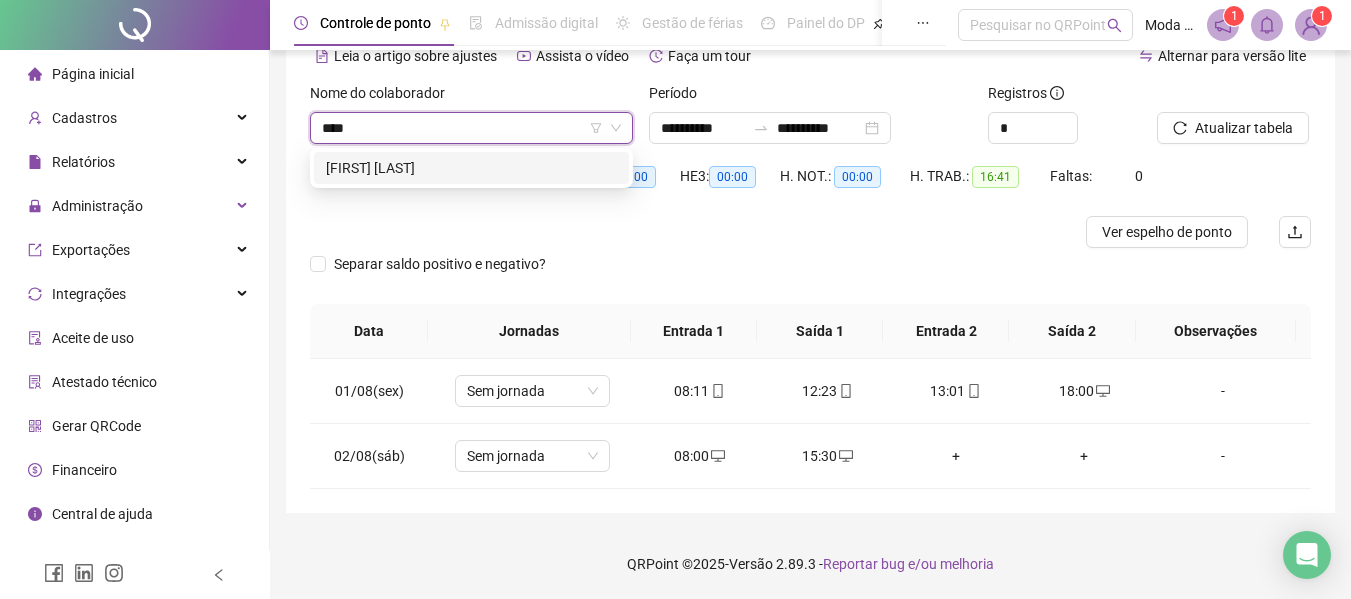 scroll, scrollTop: 0, scrollLeft: 0, axis: both 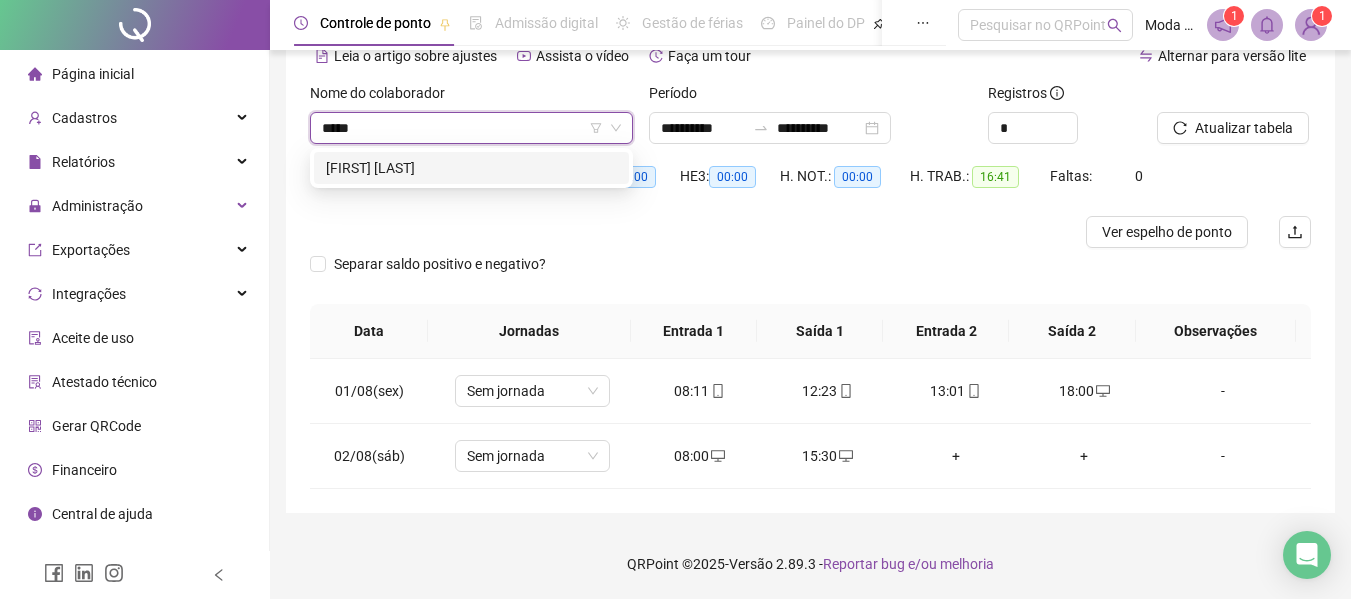 type on "******" 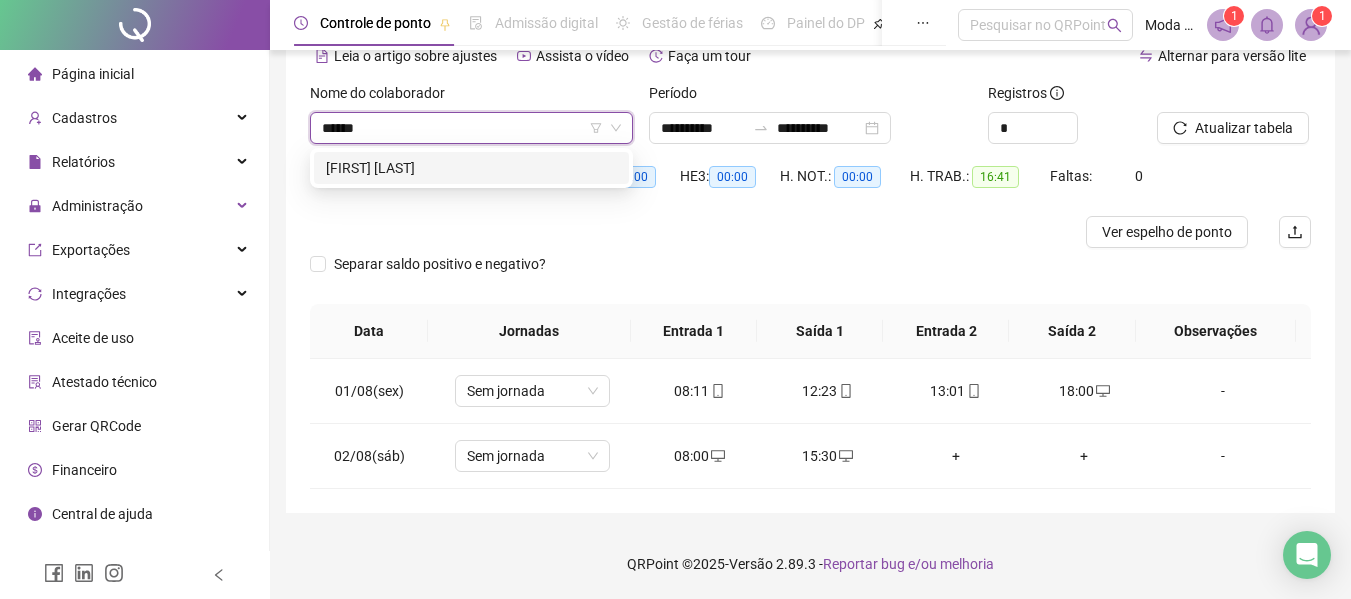 click on "[FIRST] [LAST]" at bounding box center (471, 168) 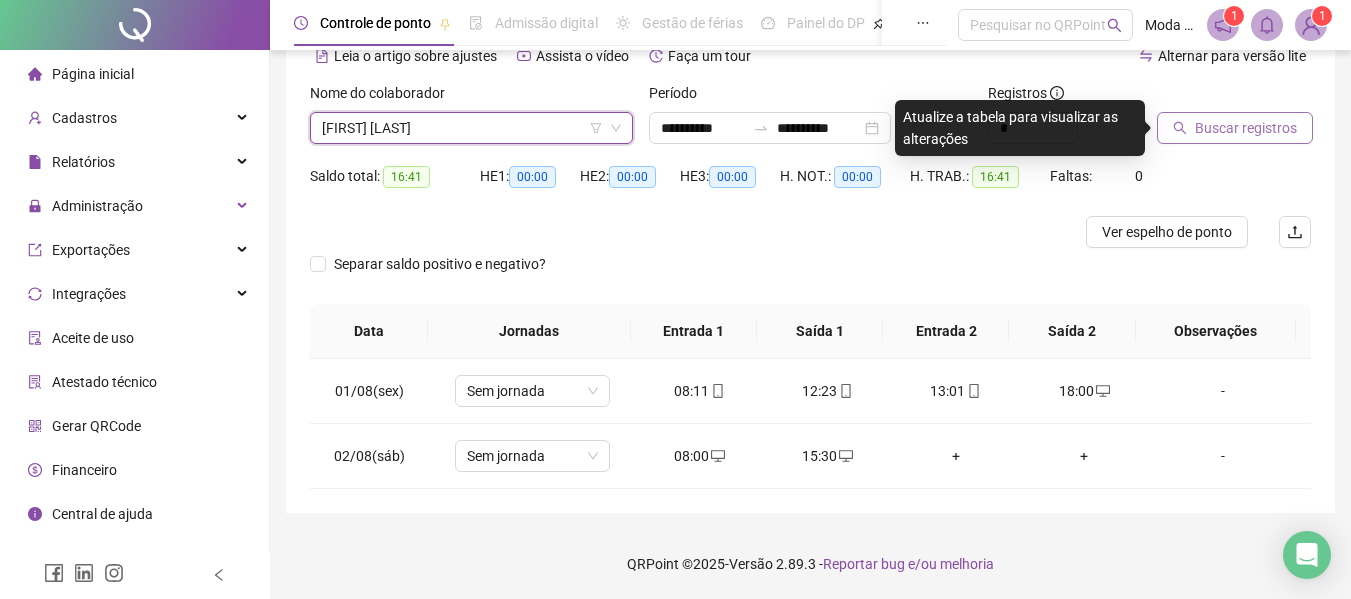 click on "Buscar registros" at bounding box center (1235, 128) 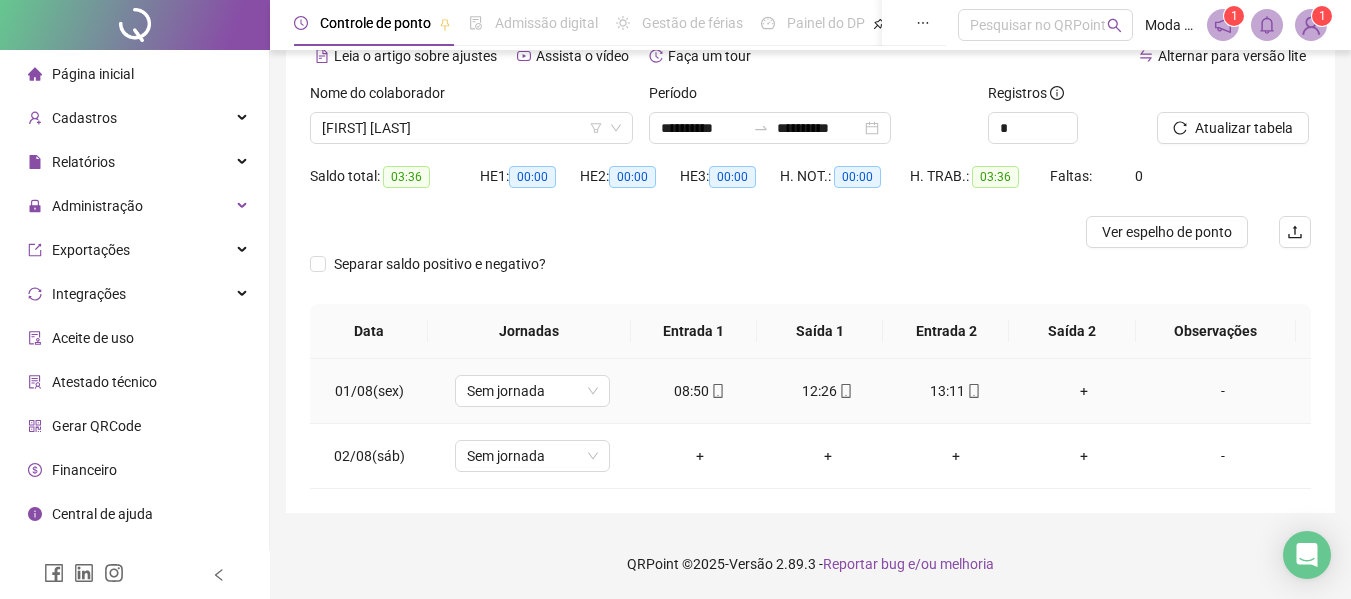click on "+" at bounding box center (1084, 391) 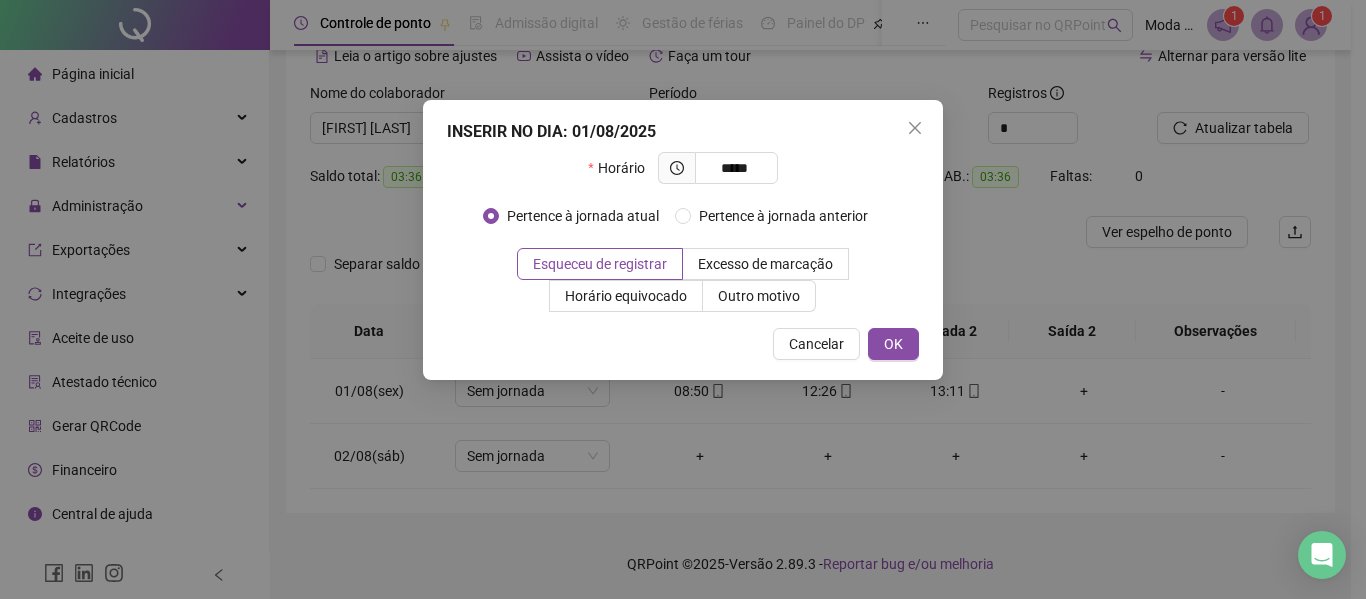 type on "*****" 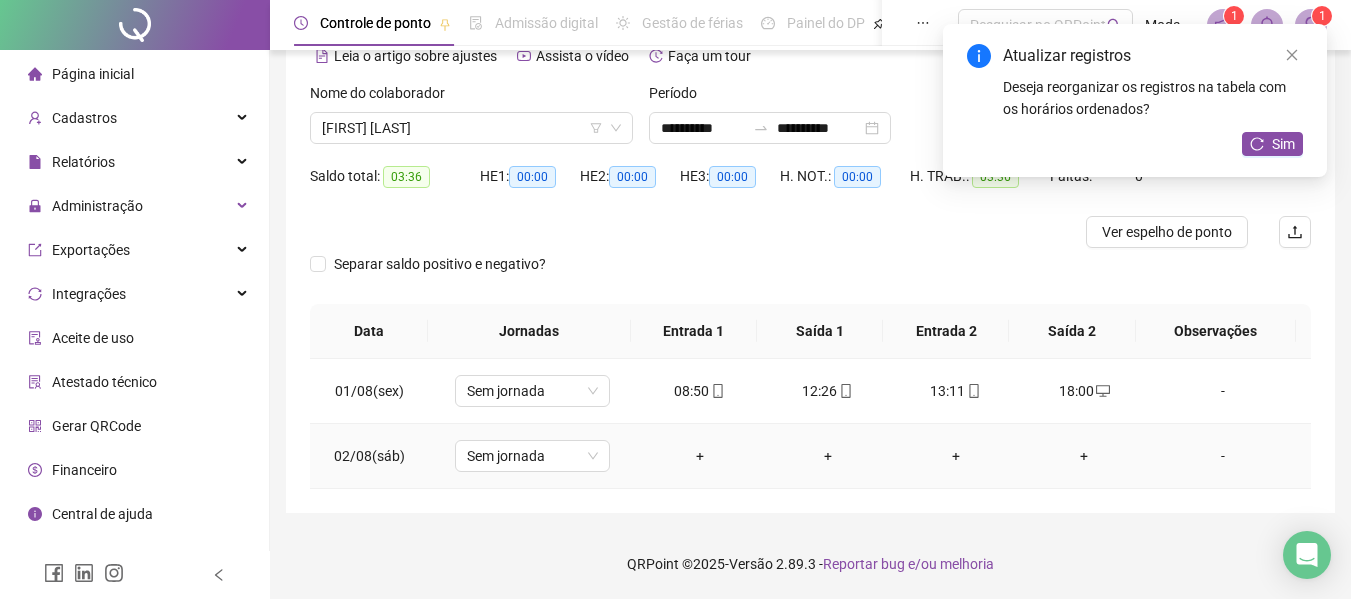 click on "+" at bounding box center [700, 456] 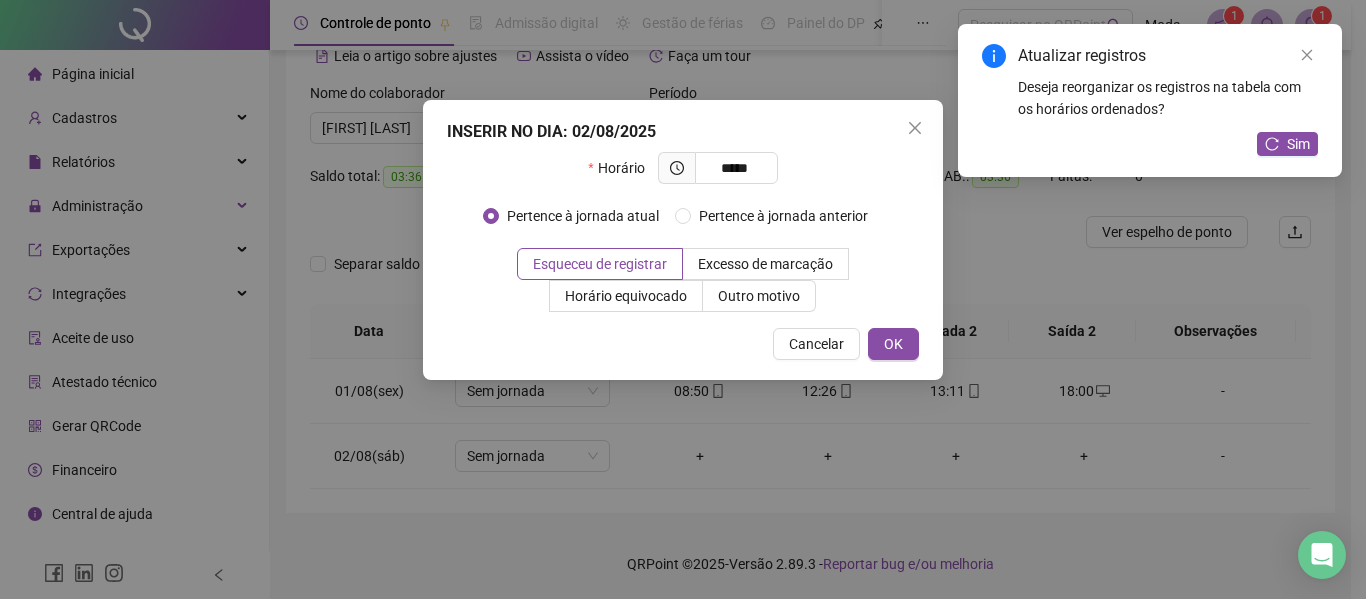 type on "*****" 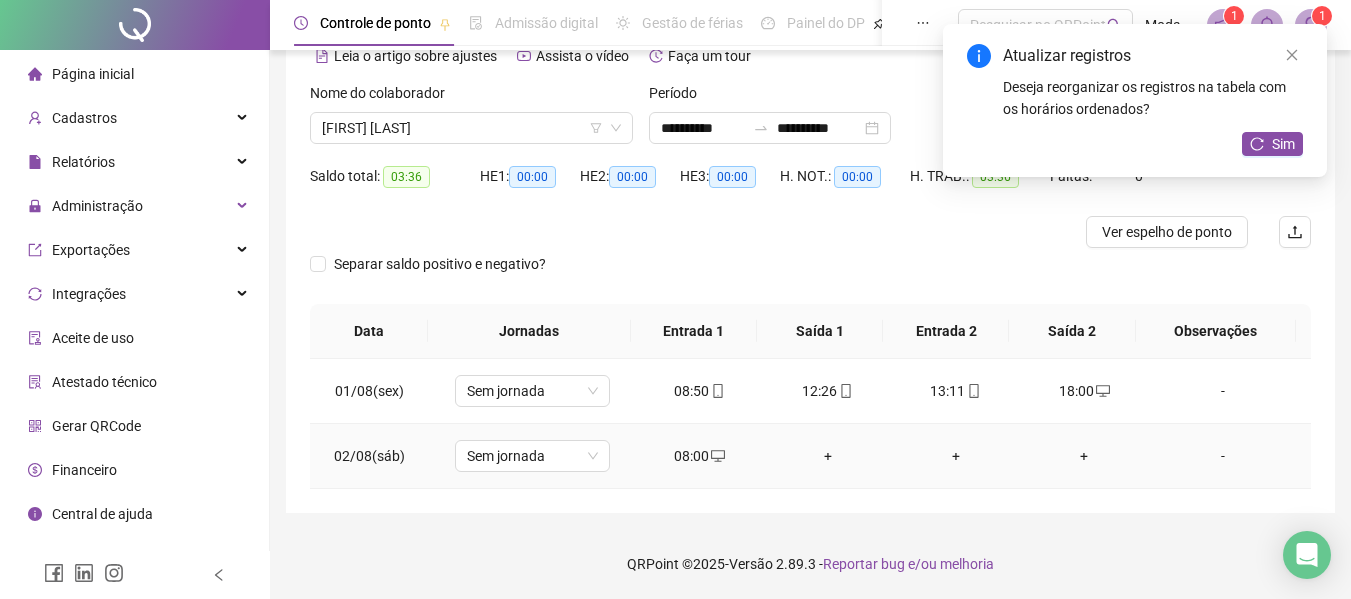 click on "+" at bounding box center [828, 456] 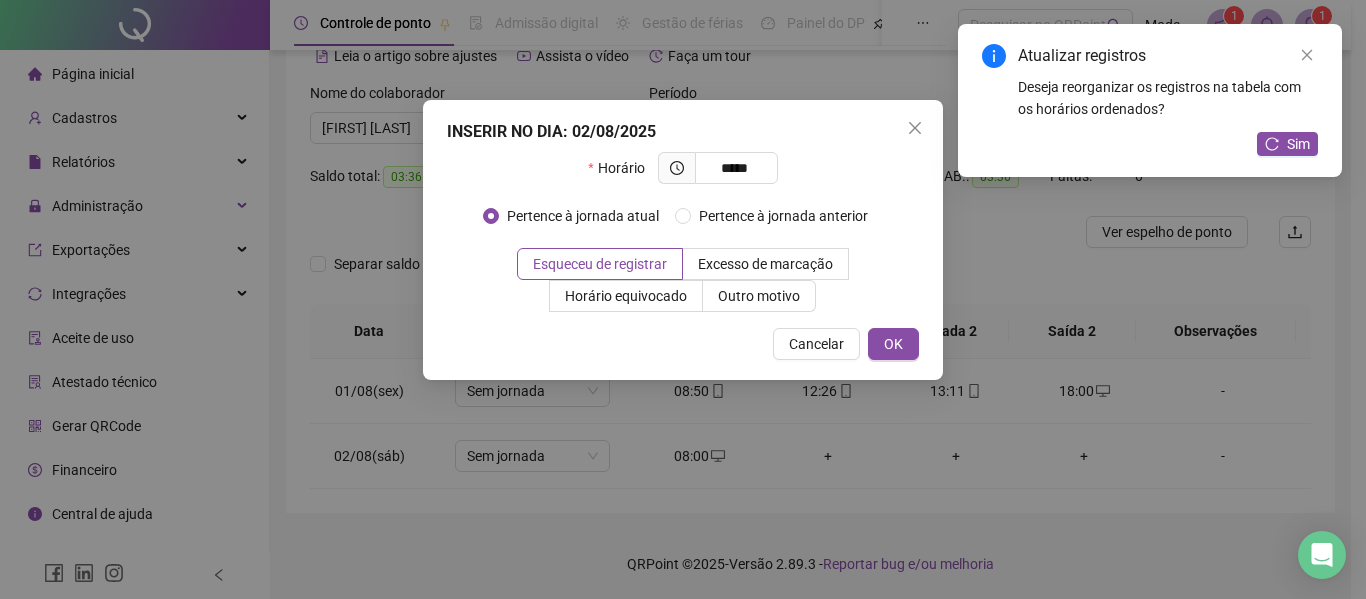 type on "*****" 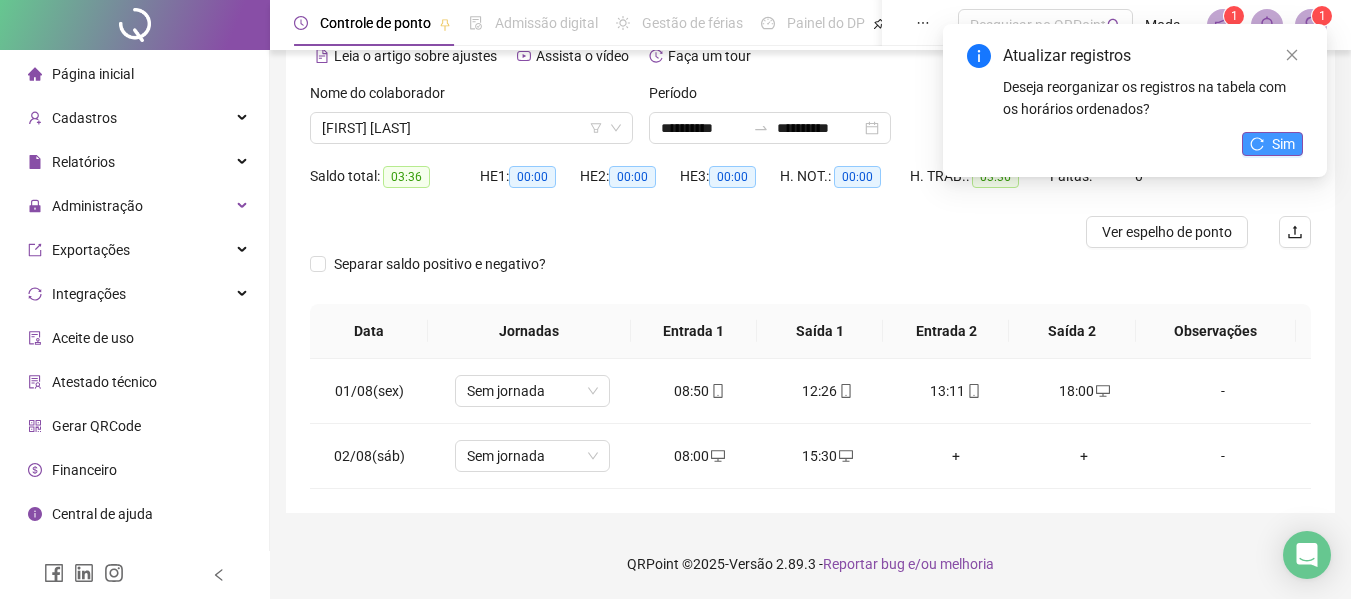 click on "Sim" at bounding box center (1283, 144) 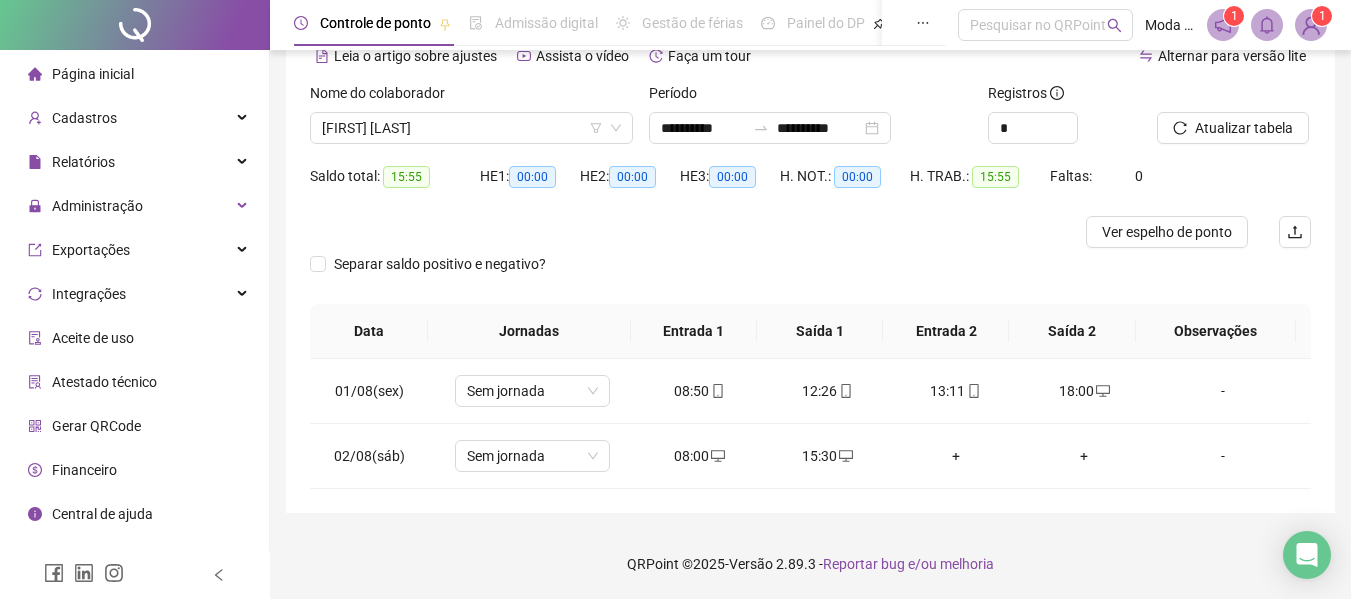 scroll, scrollTop: 0, scrollLeft: 0, axis: both 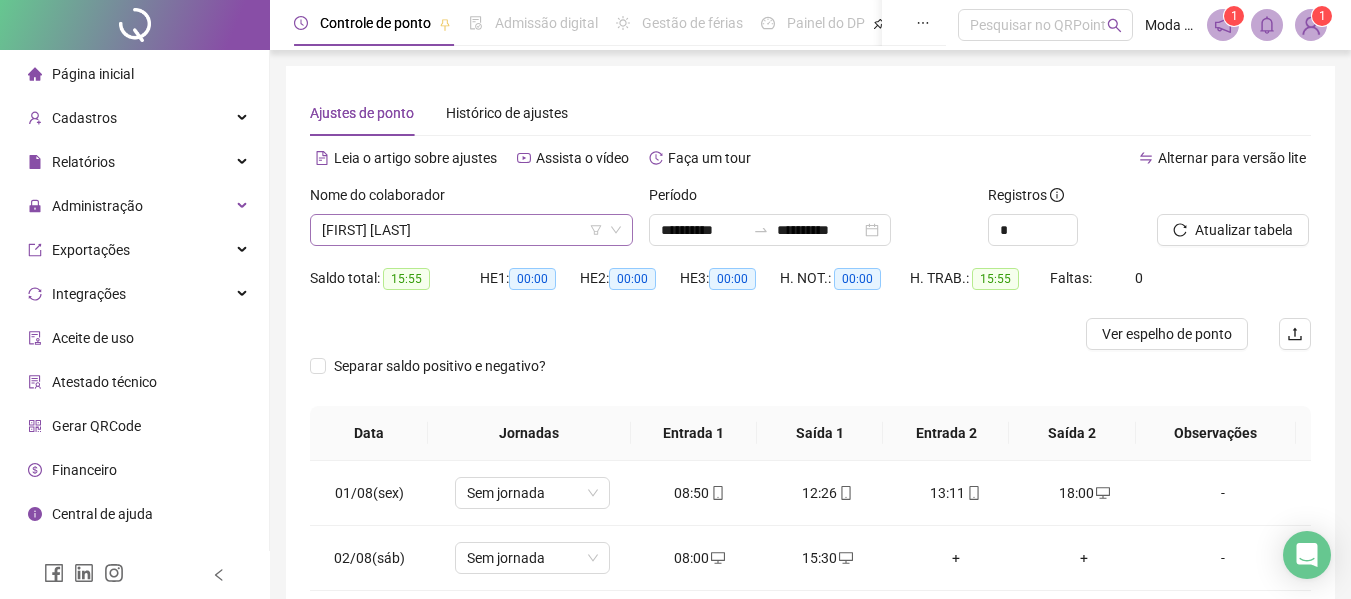 click on "[FIRST] [LAST]" at bounding box center (471, 230) 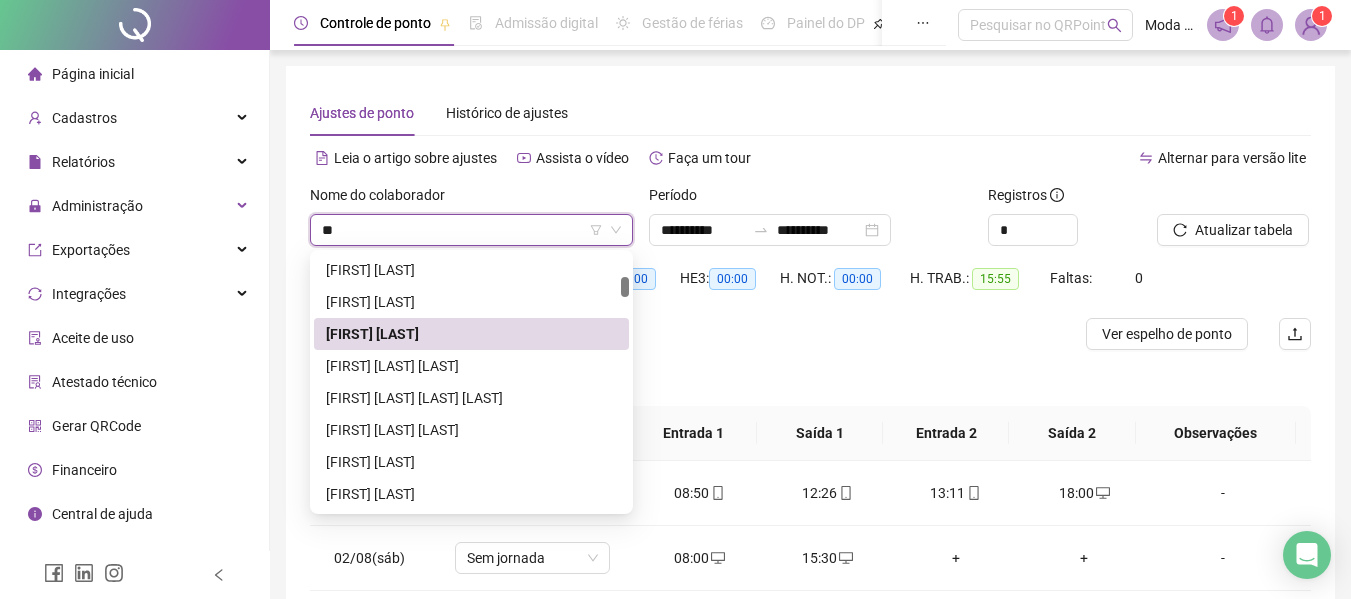 scroll, scrollTop: 0, scrollLeft: 0, axis: both 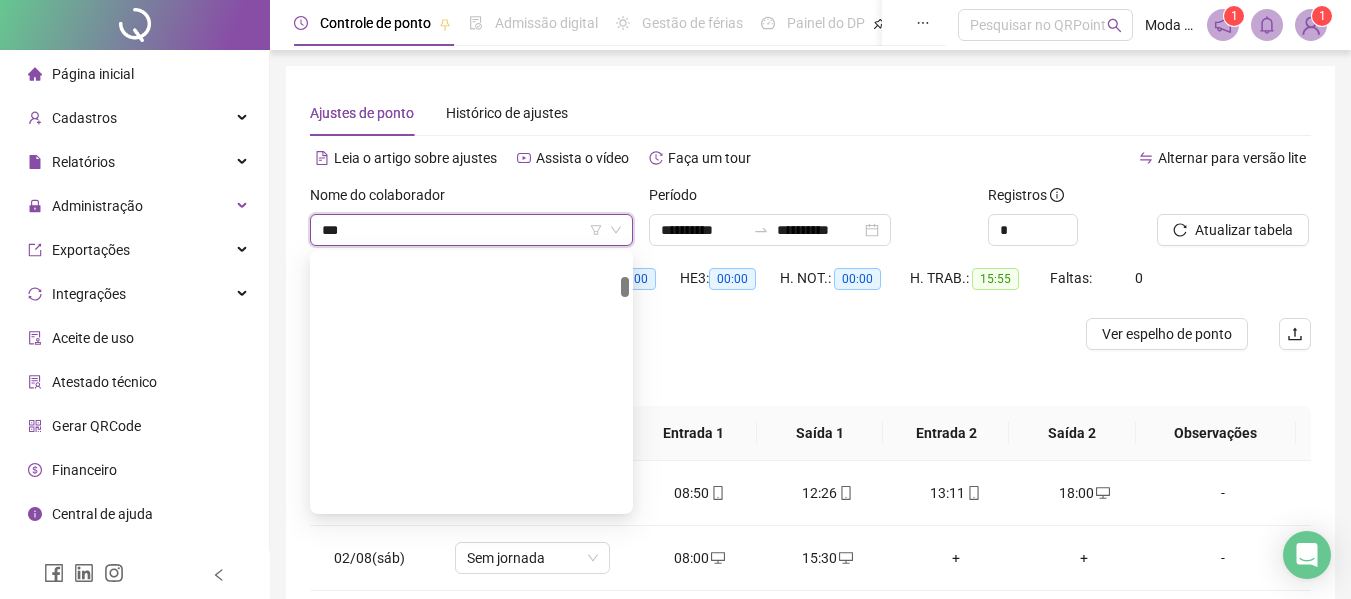 type on "****" 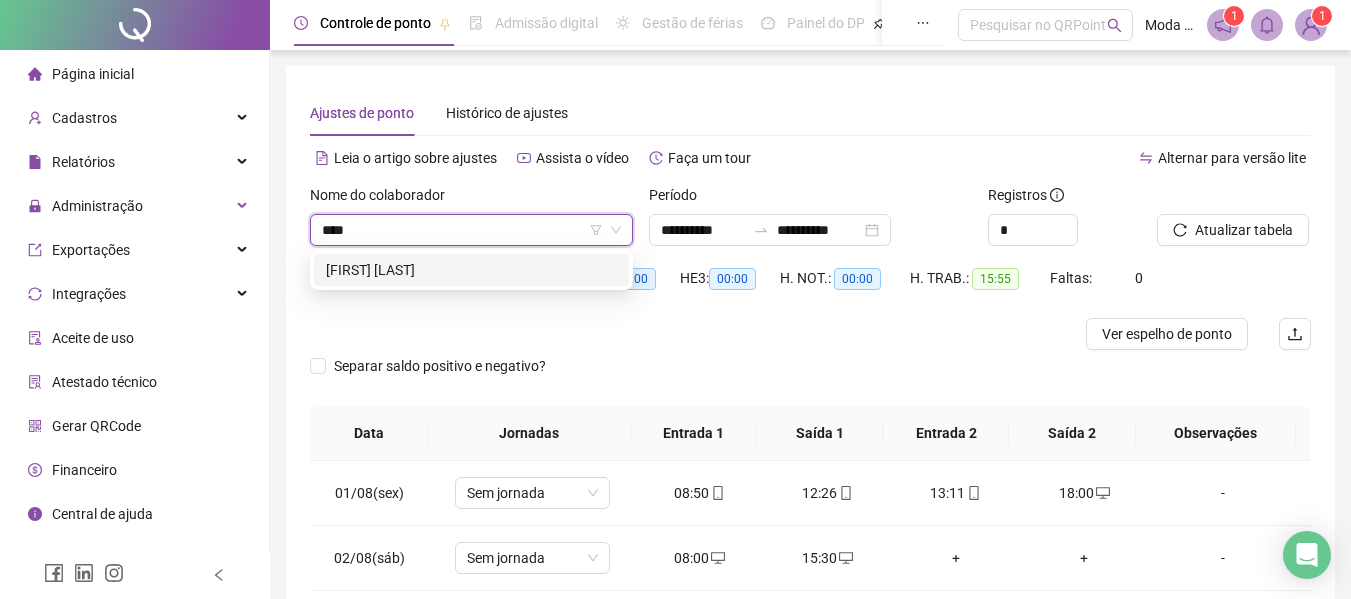 click on "[FIRST] [LAST]" at bounding box center (471, 270) 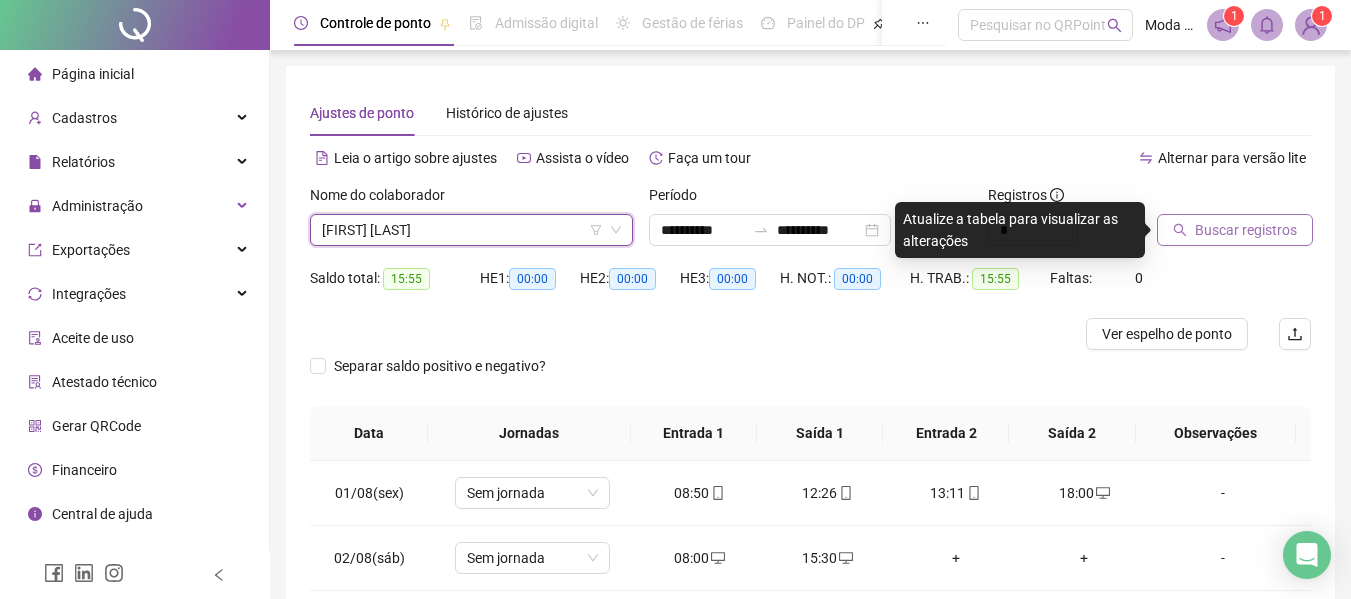 click on "Buscar registros" at bounding box center [1246, 230] 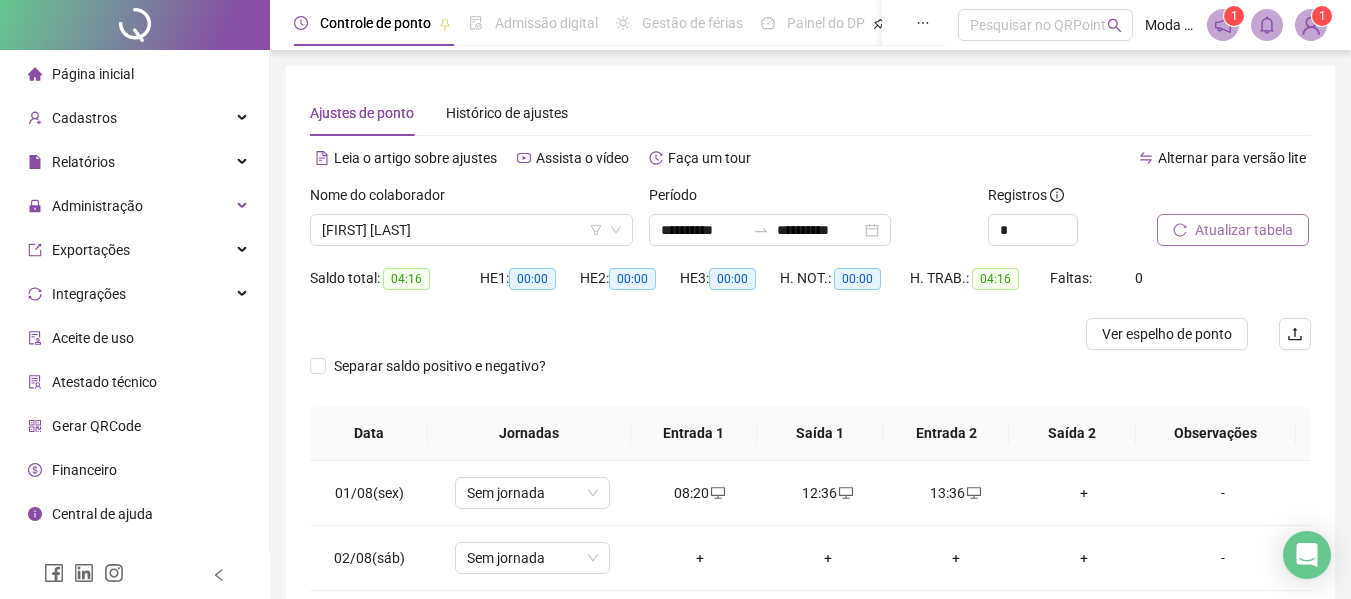 click on "Atualizar tabela" at bounding box center [1244, 230] 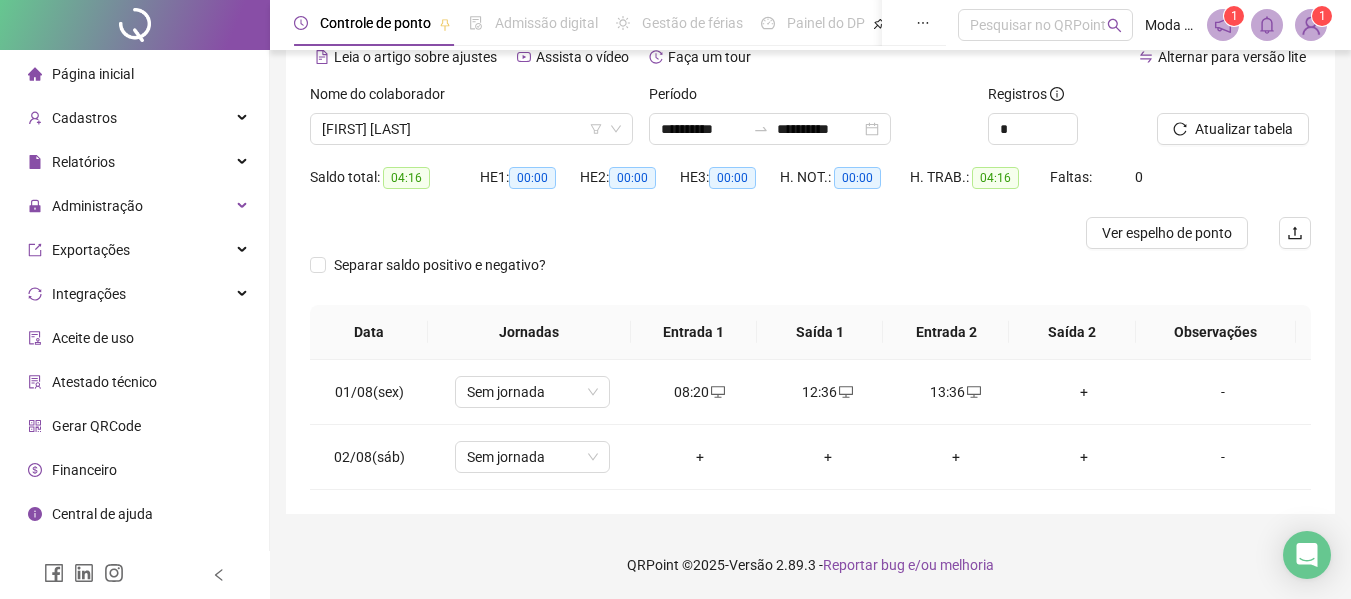scroll, scrollTop: 102, scrollLeft: 0, axis: vertical 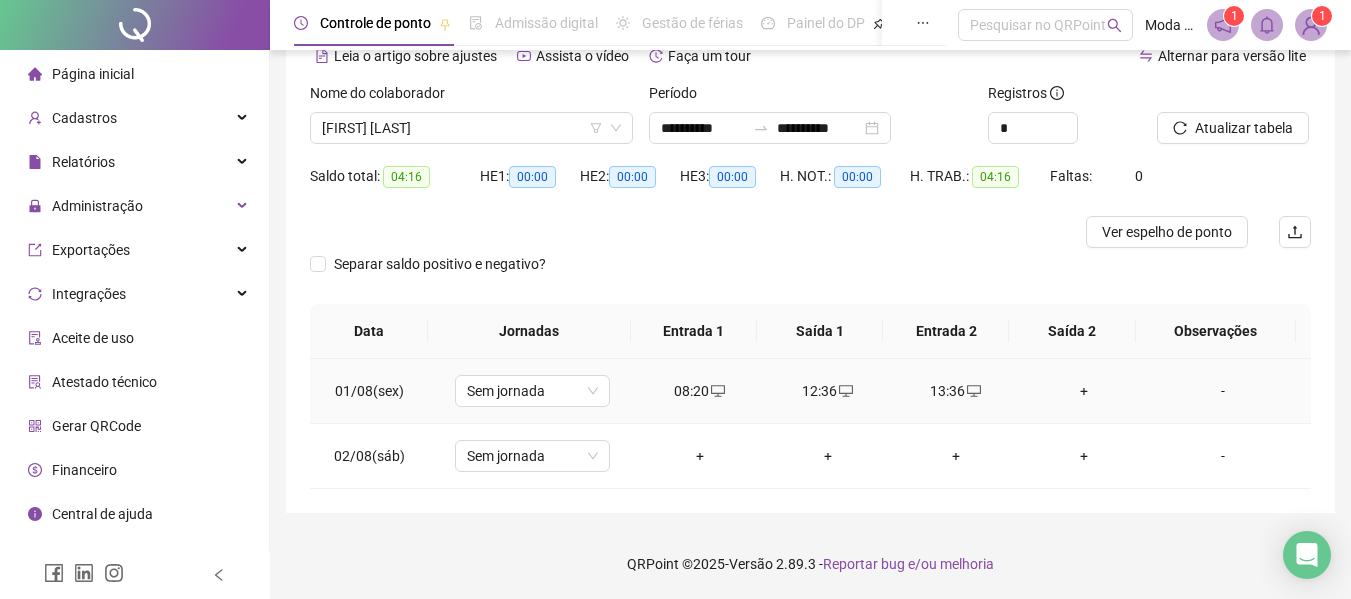 click on "+" at bounding box center [1084, 391] 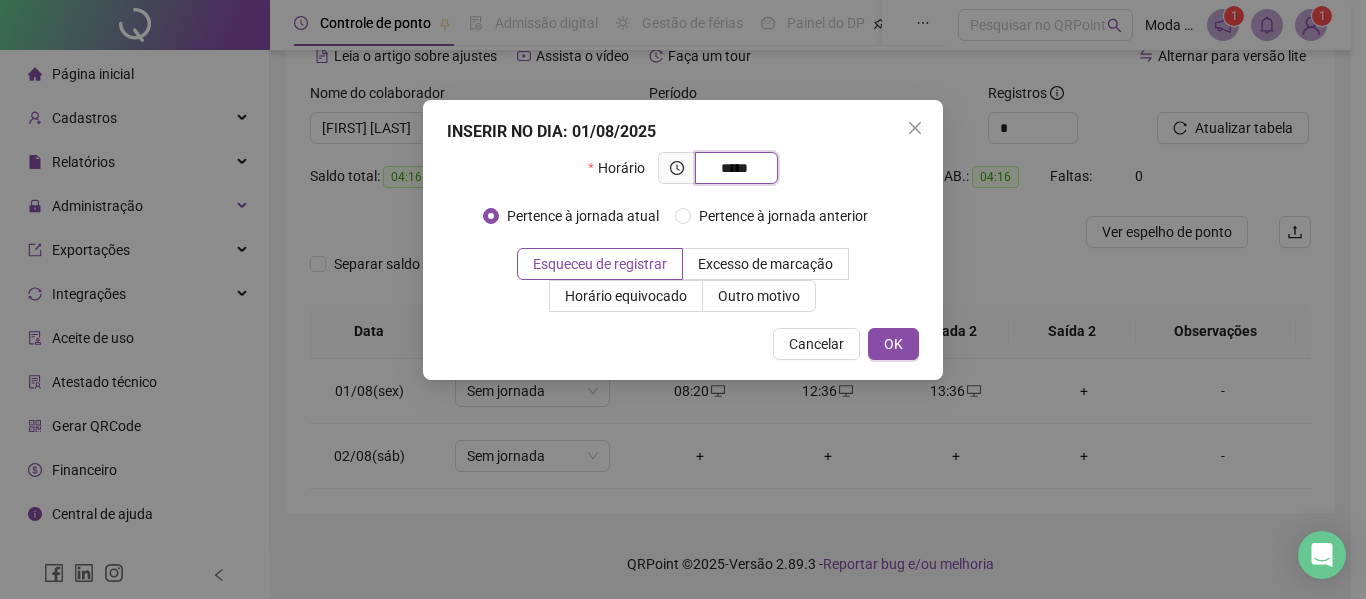 type on "*****" 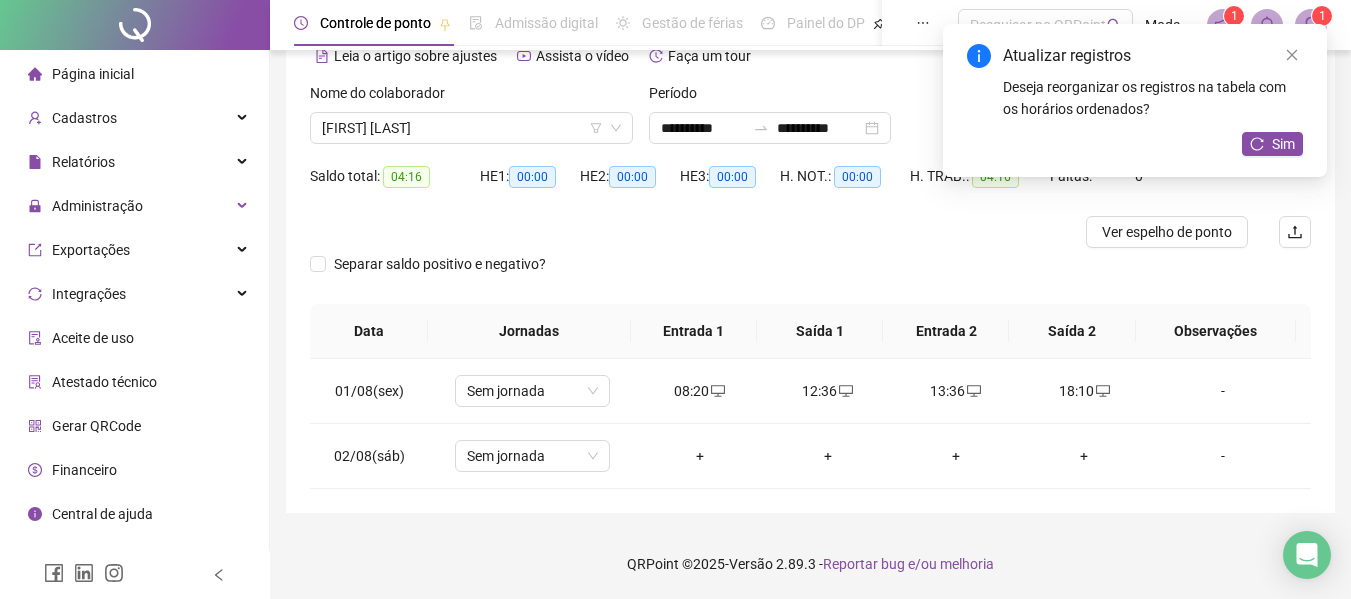 click on "Sim" at bounding box center [1272, 144] 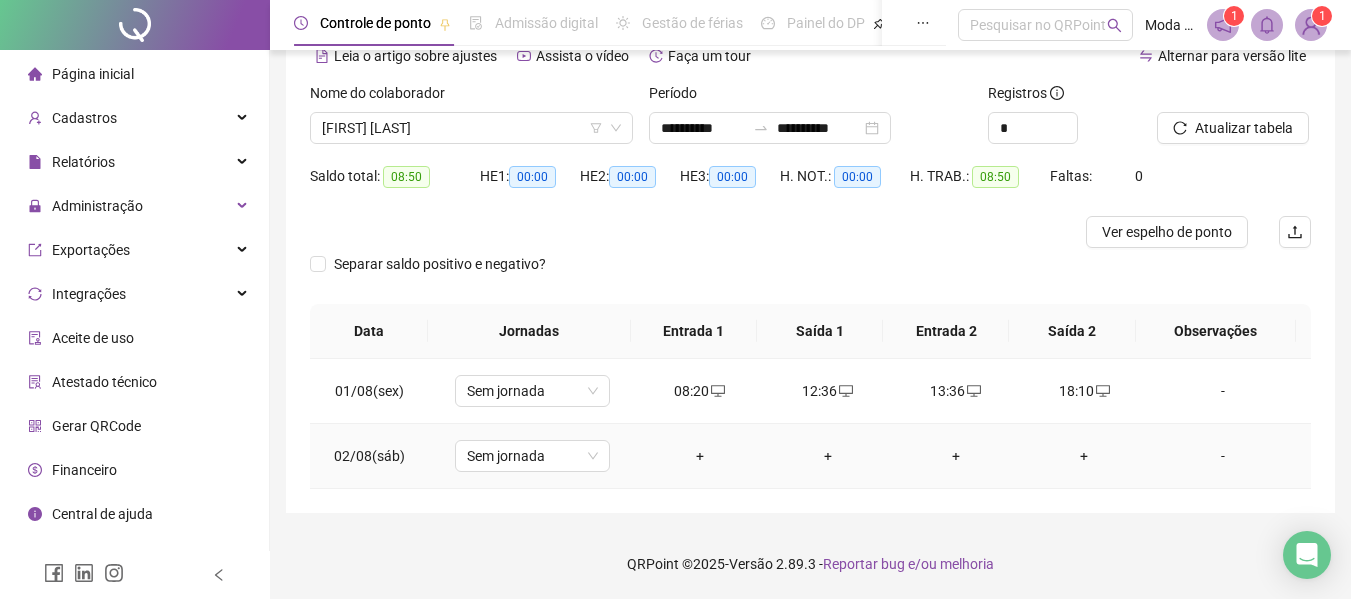 click on "+" at bounding box center (700, 456) 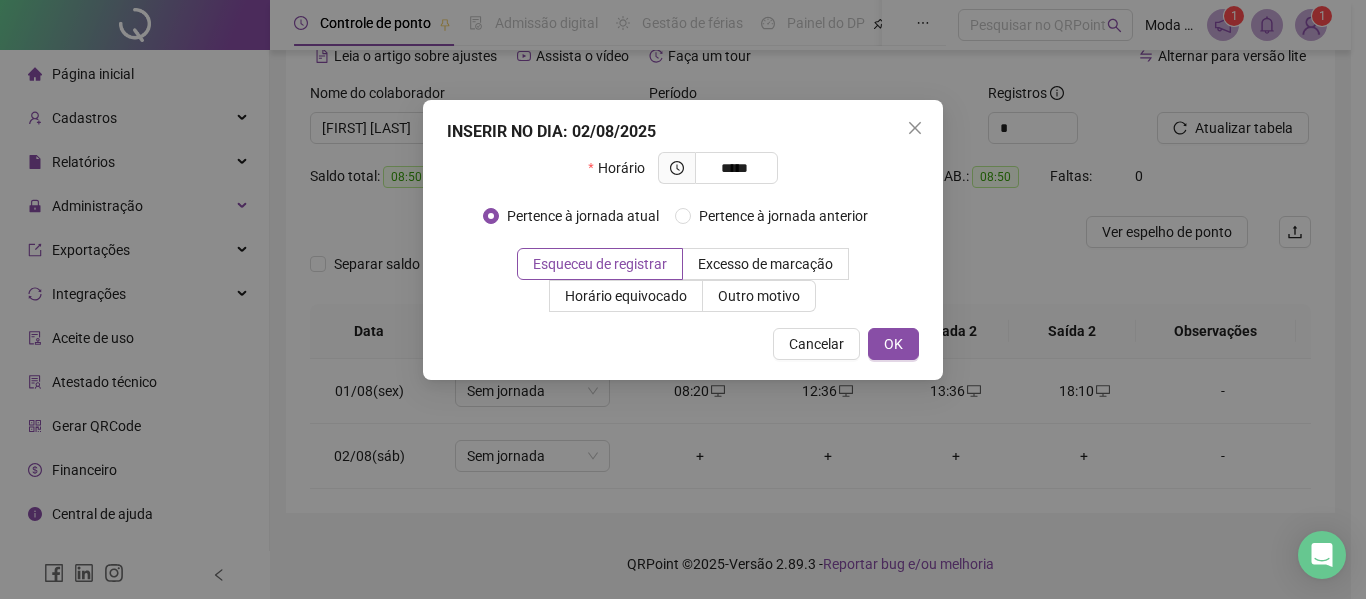 type on "*****" 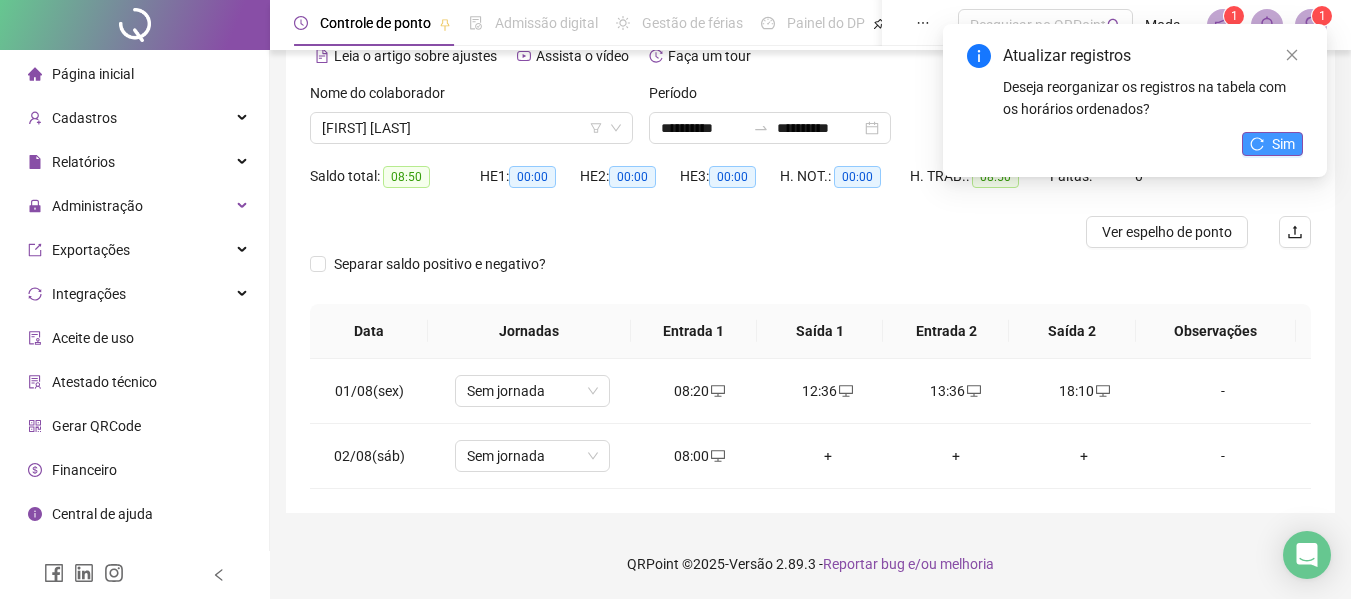 click on "Sim" at bounding box center (1283, 144) 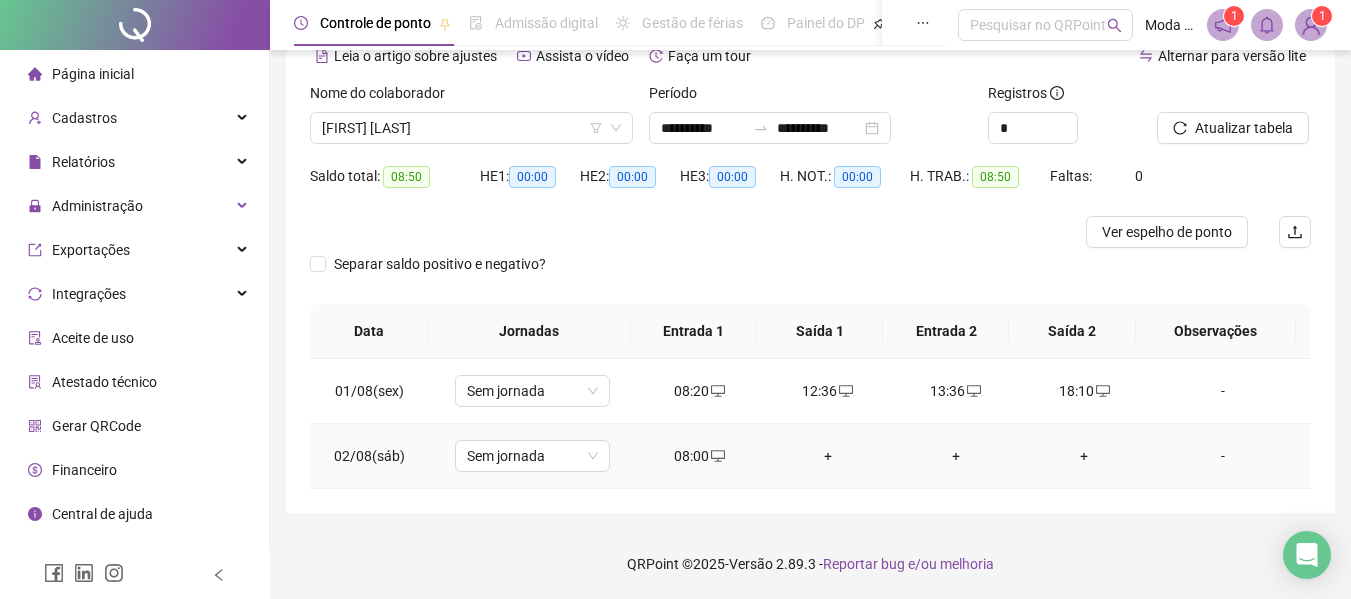 click on "+" at bounding box center (828, 456) 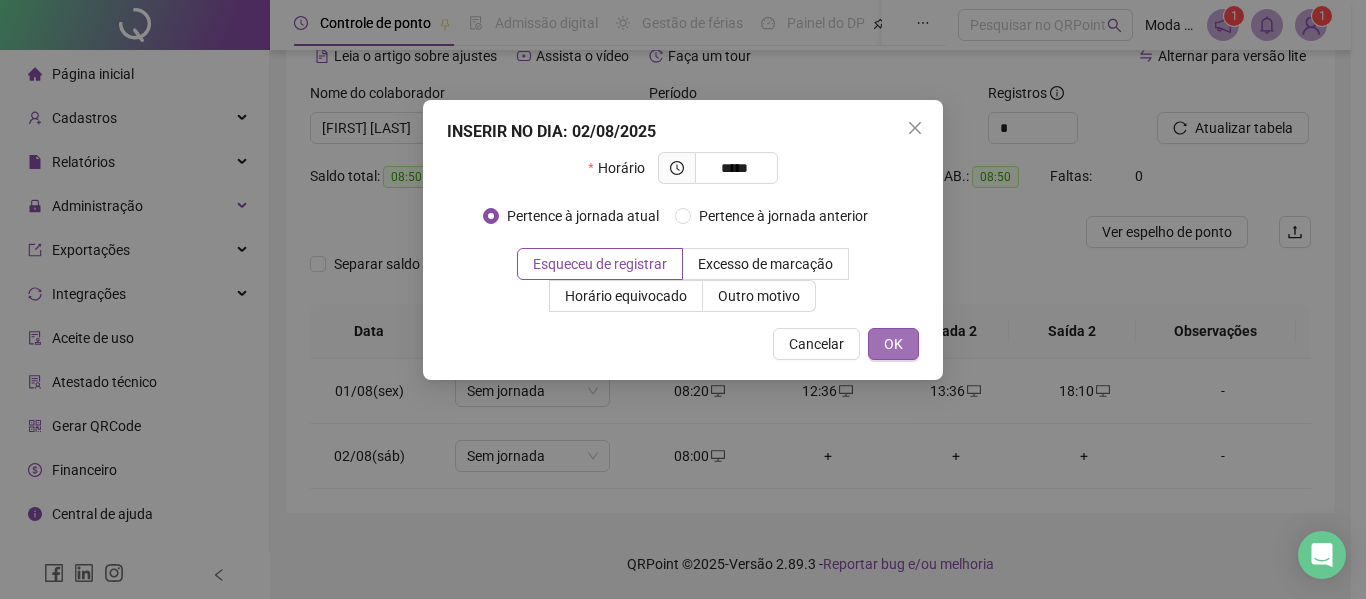 type on "*****" 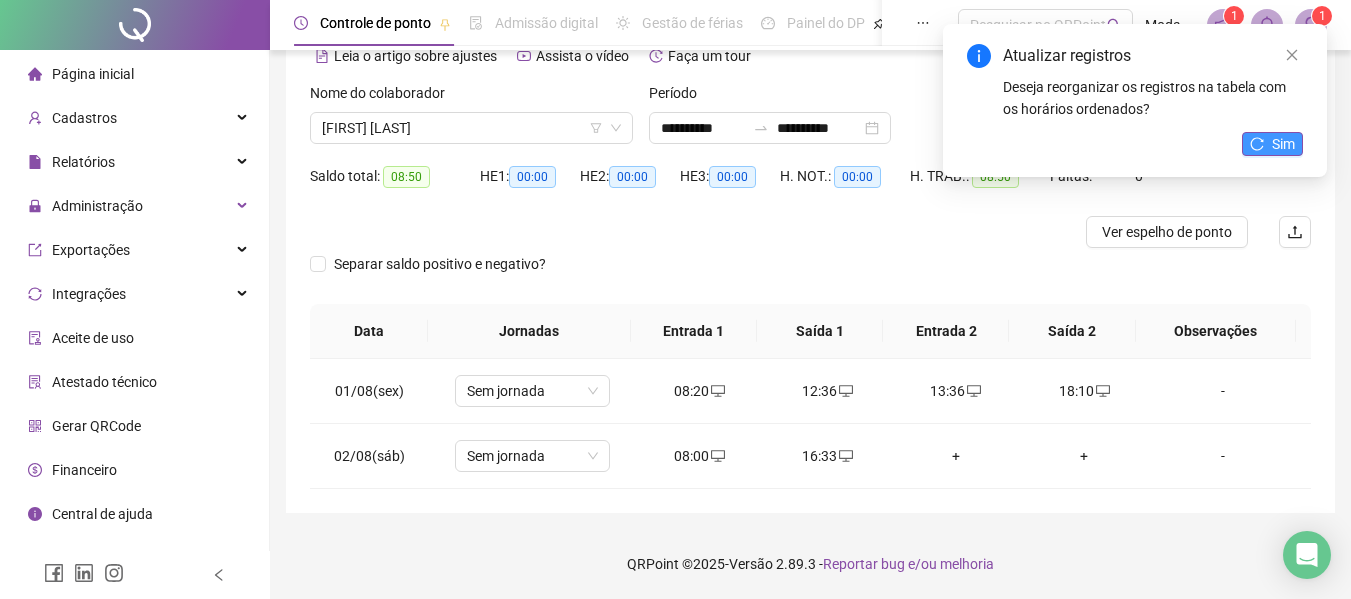 click on "Sim" at bounding box center [1283, 144] 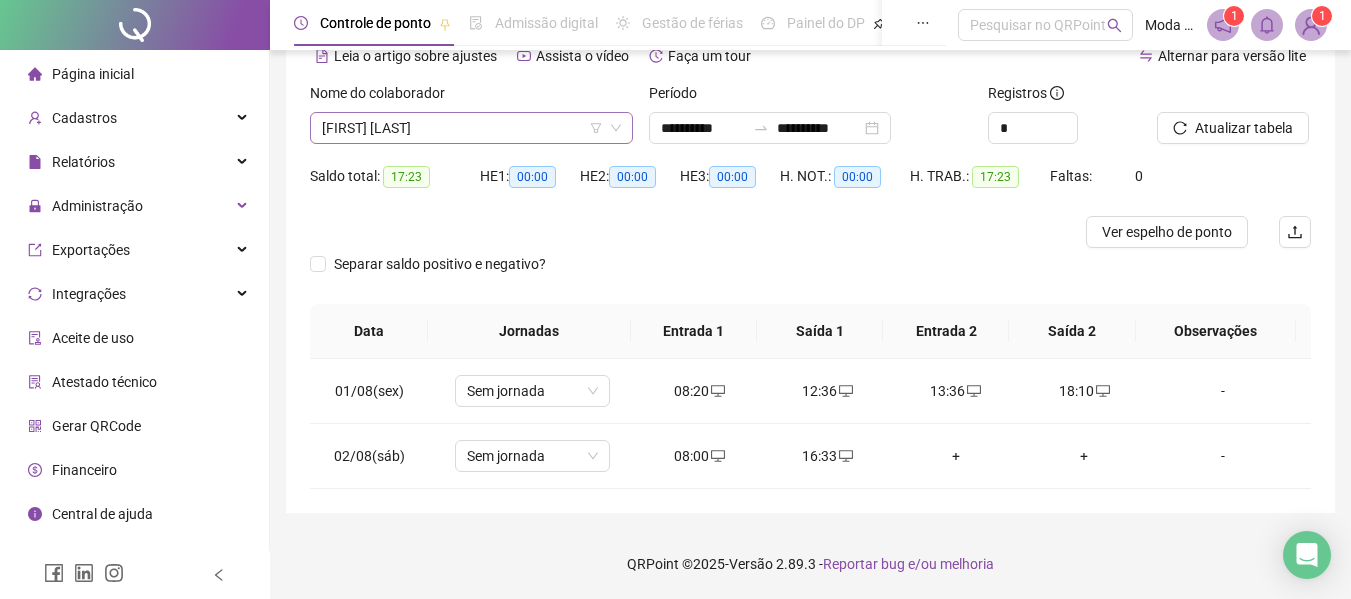 click on "[FIRST] [LAST]" at bounding box center (471, 128) 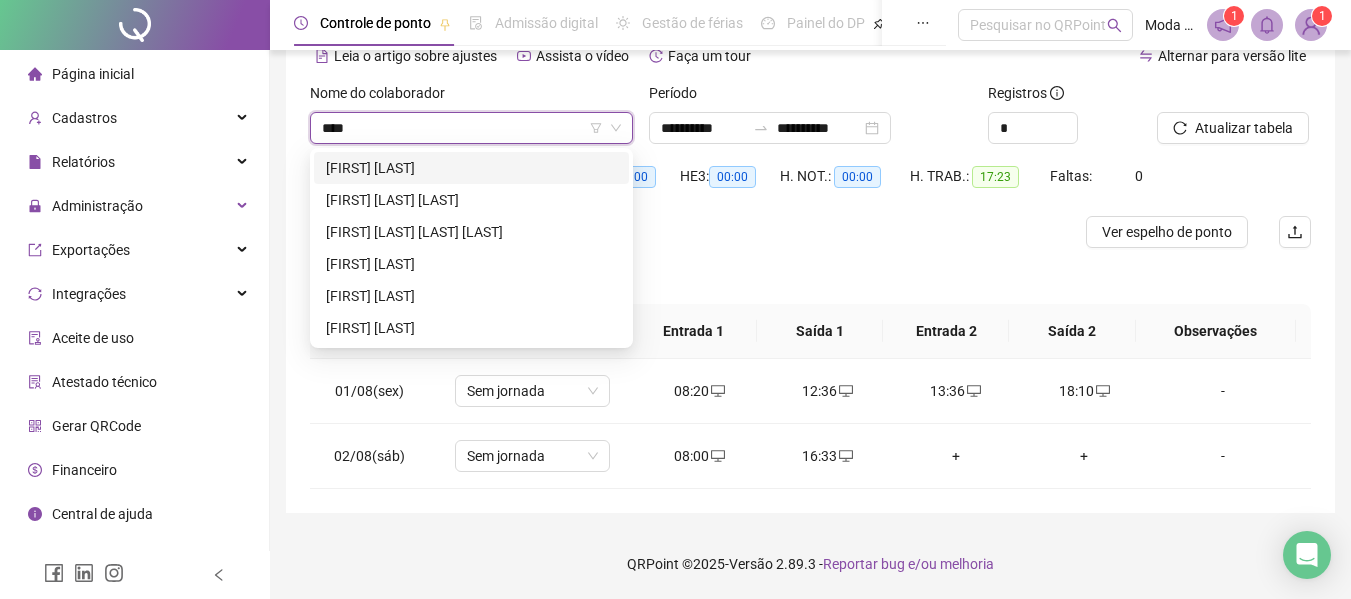 scroll, scrollTop: 0, scrollLeft: 0, axis: both 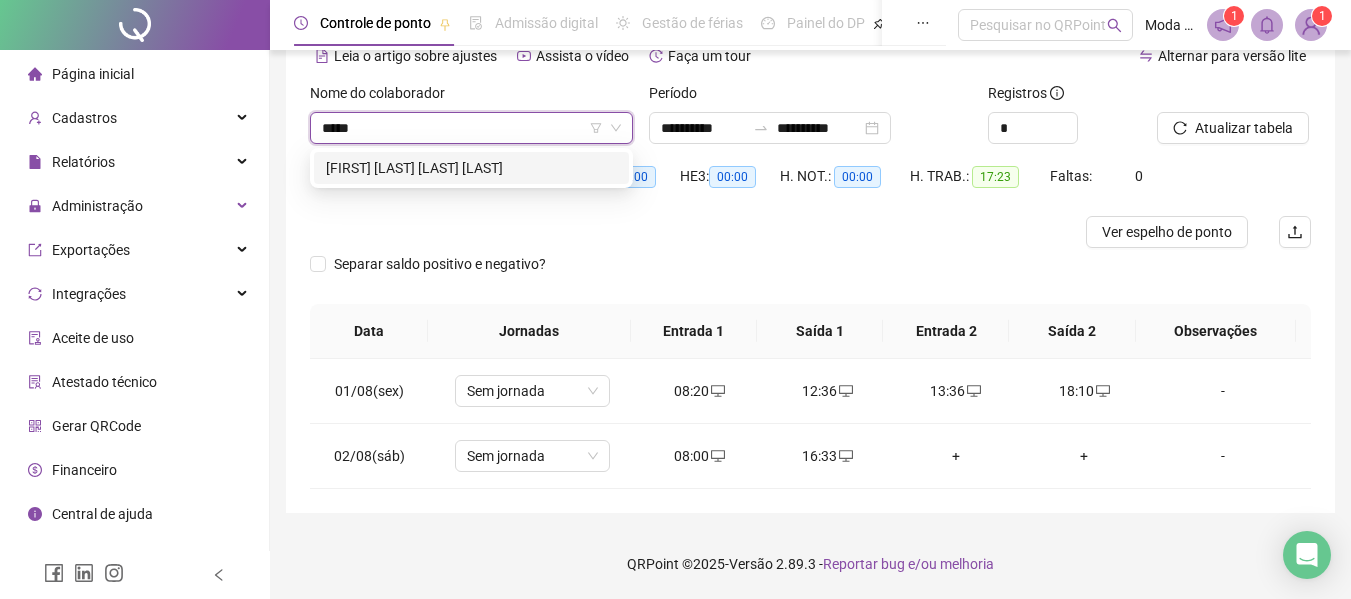 click on "[FIRST] [LAST] [LAST] [LAST]" at bounding box center [471, 168] 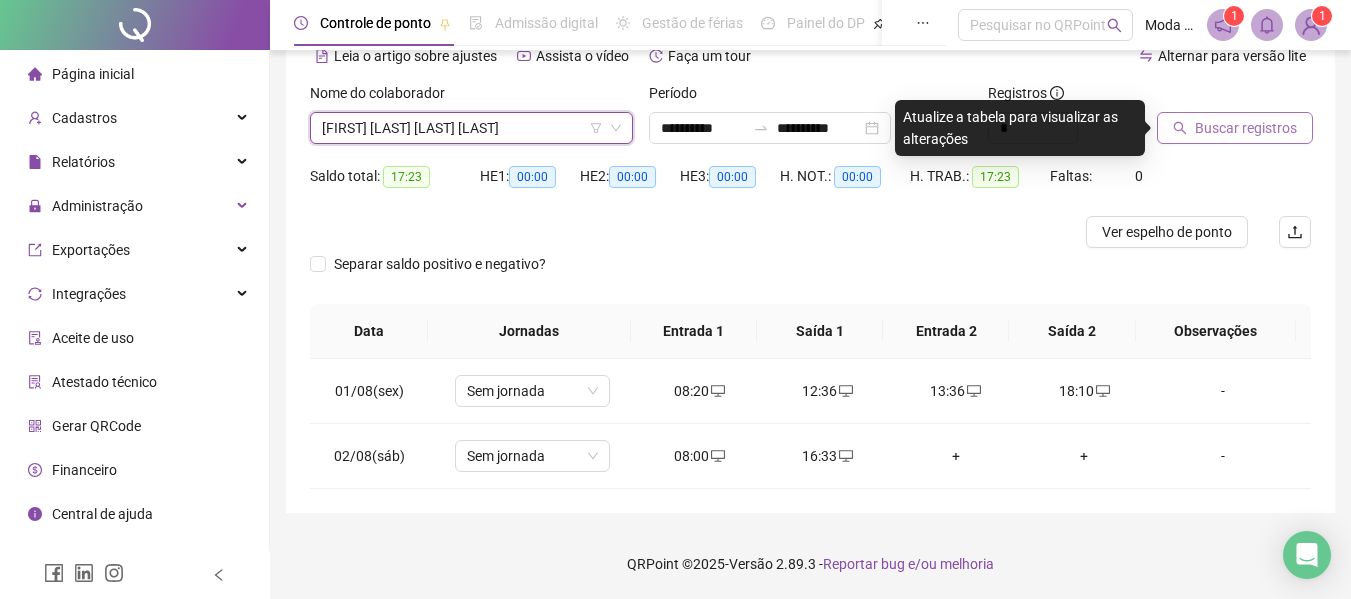 click on "Buscar registros" at bounding box center [1246, 128] 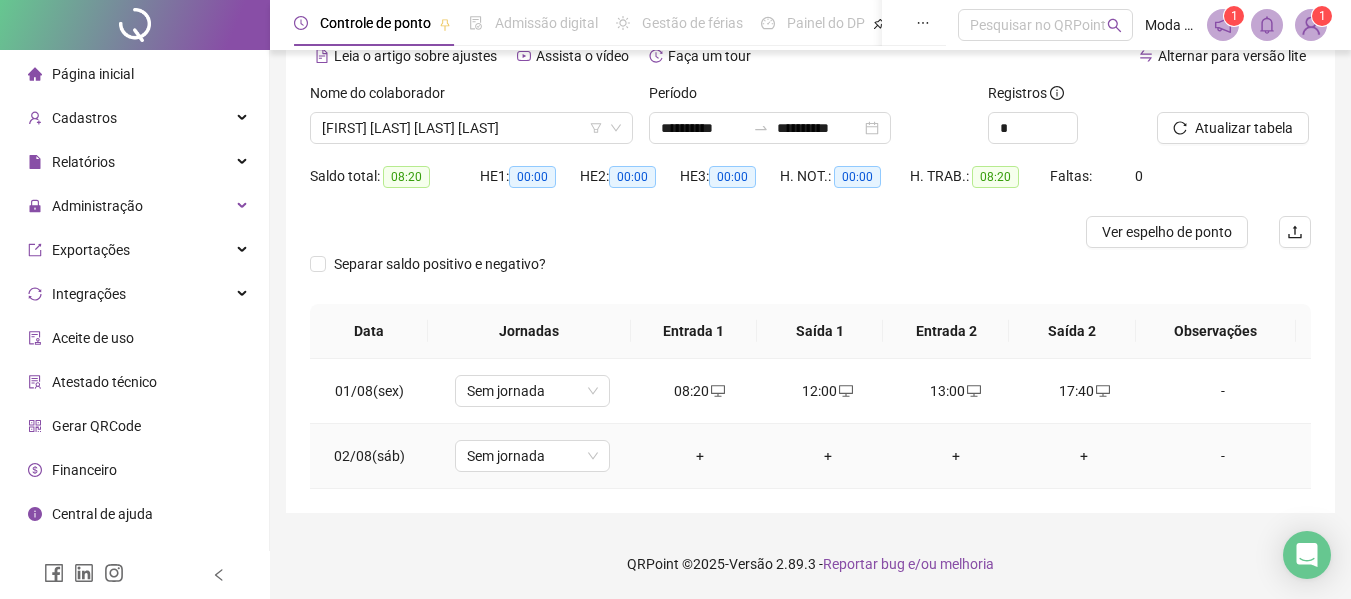 click on "+" at bounding box center (700, 456) 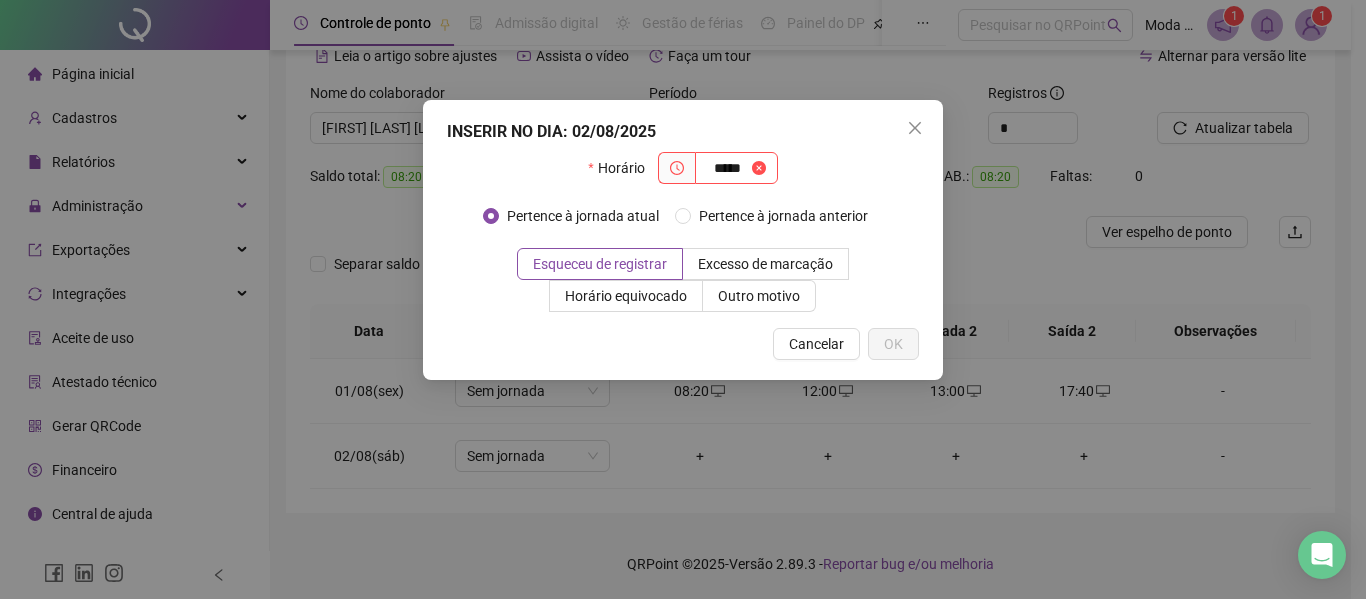 type on "*****" 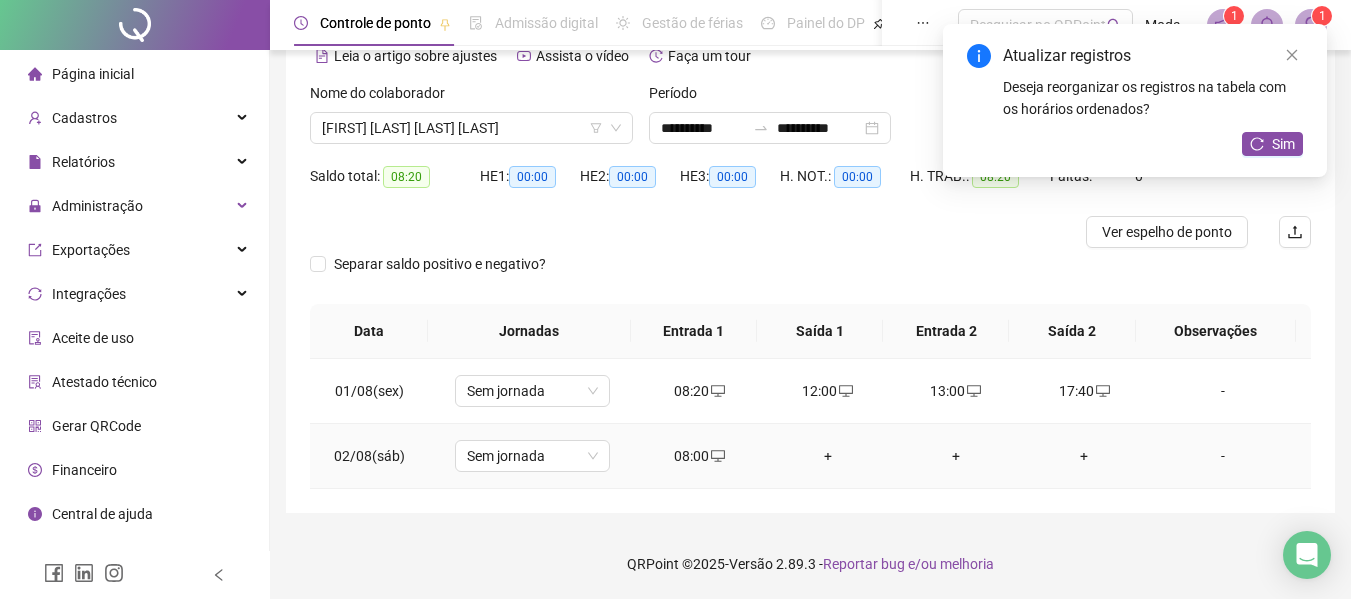 click on "+" at bounding box center [828, 456] 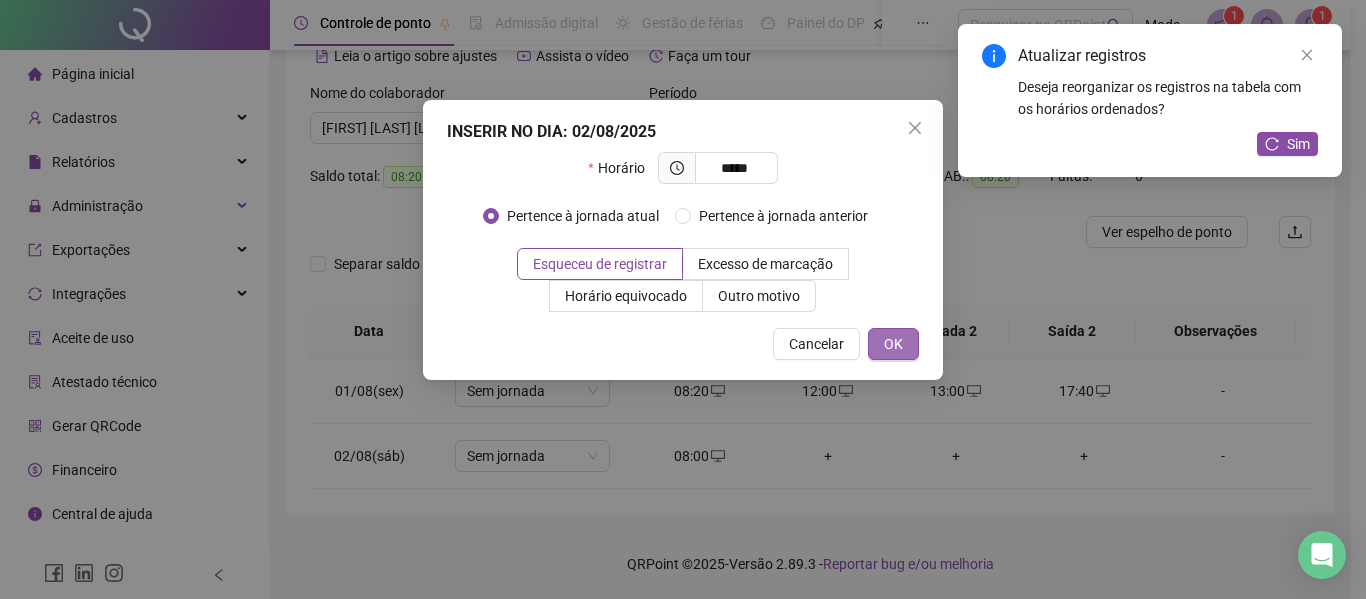 type on "*****" 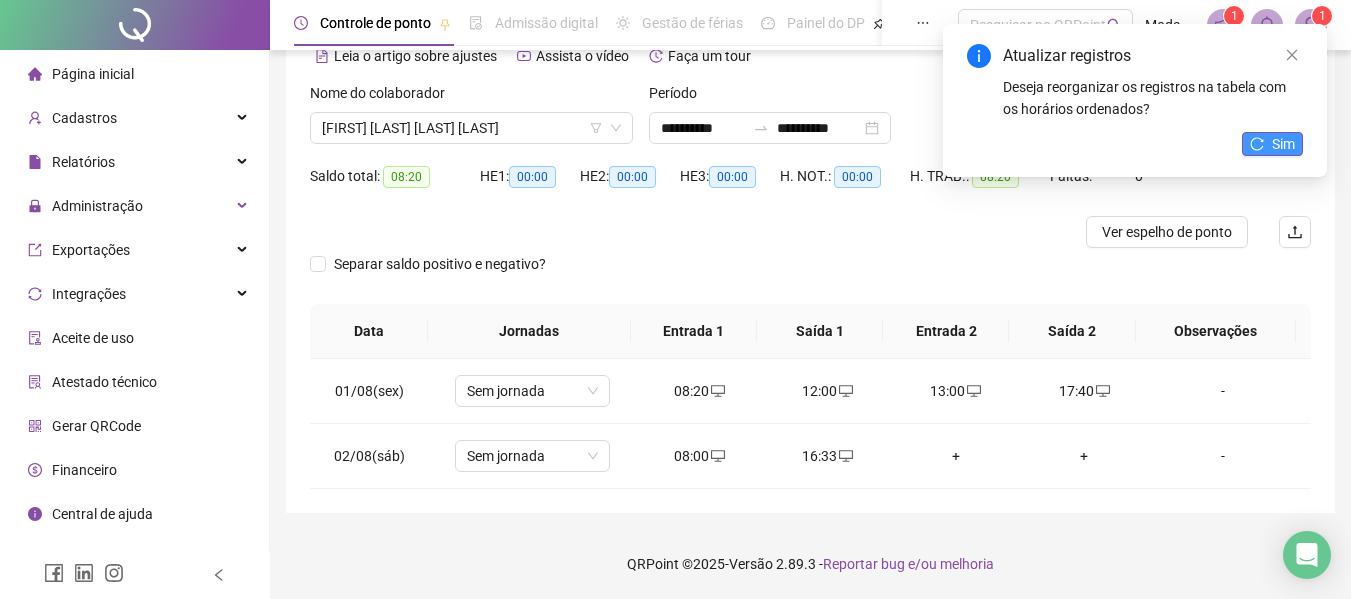 click on "Sim" at bounding box center [1272, 144] 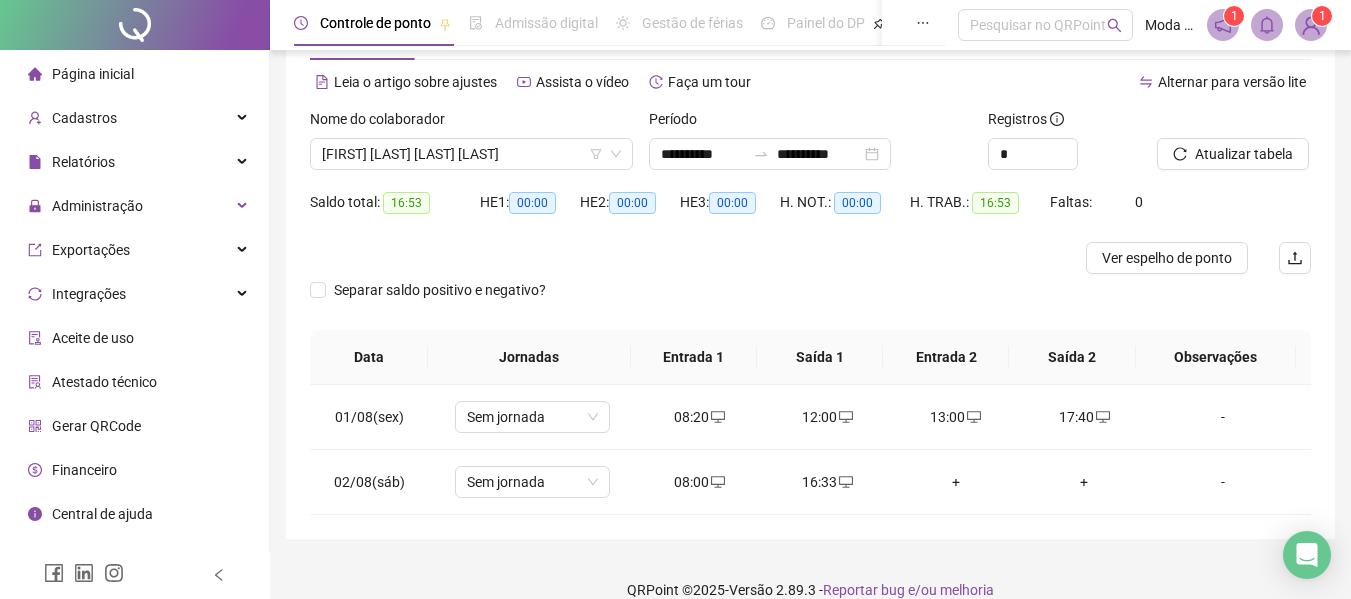scroll, scrollTop: 102, scrollLeft: 0, axis: vertical 